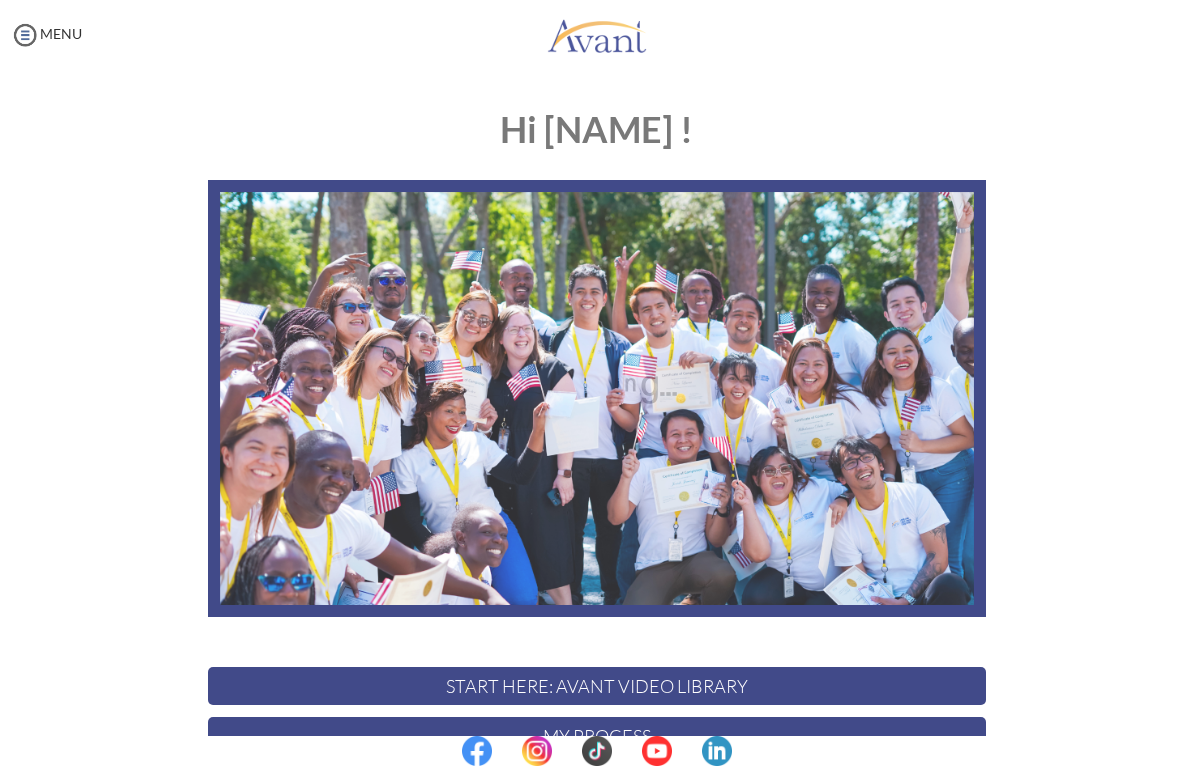 scroll, scrollTop: 0, scrollLeft: 0, axis: both 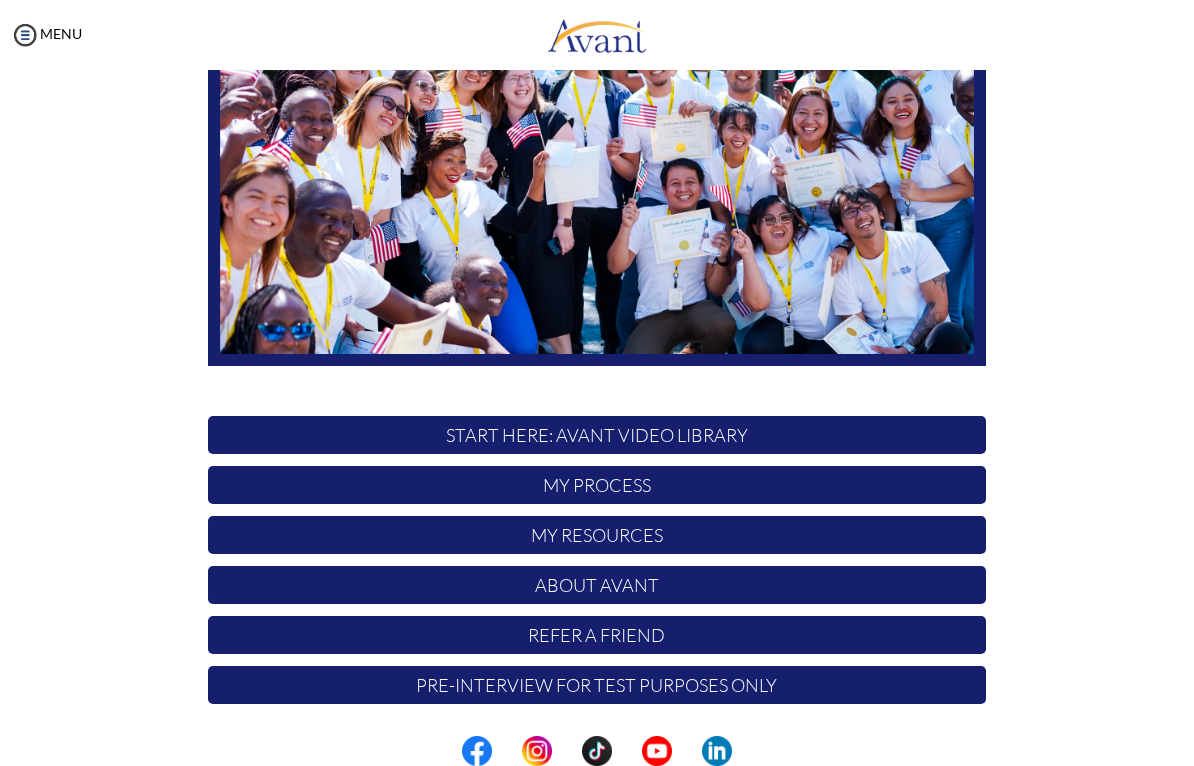 click on "My Process" at bounding box center [597, 485] 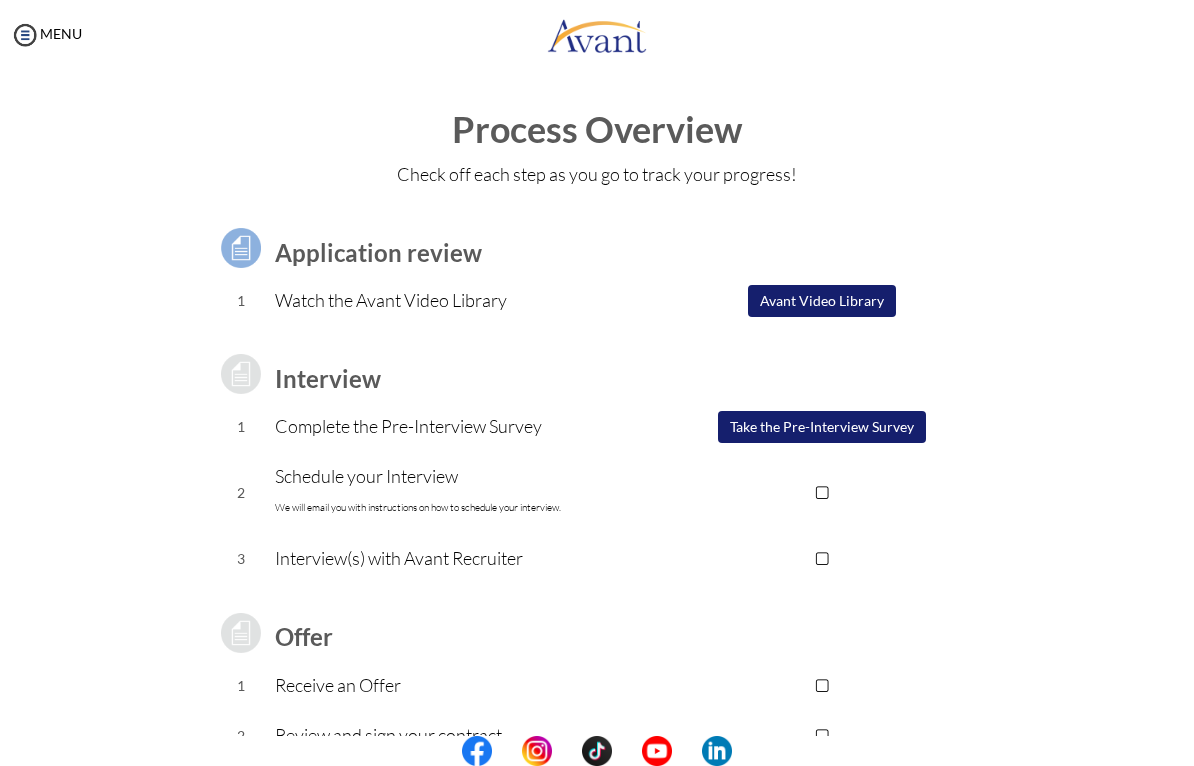 click on "Take the Pre-Interview Survey" at bounding box center [822, 427] 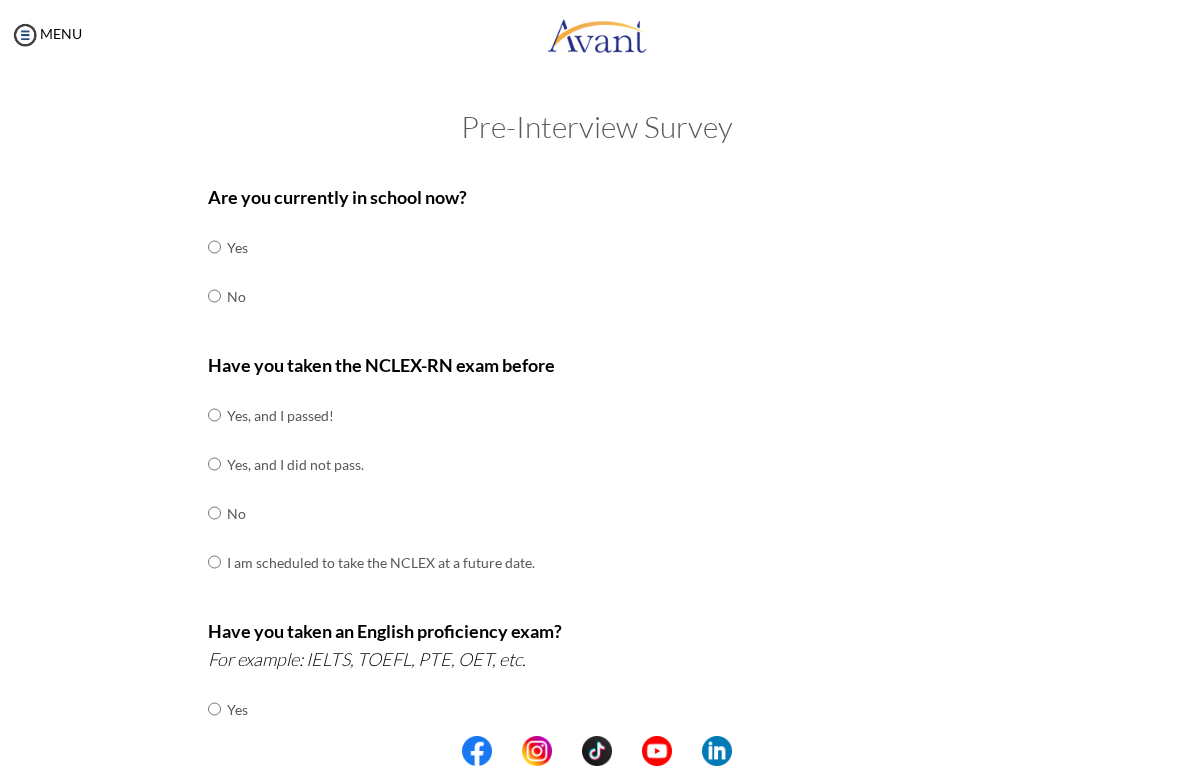 click at bounding box center (214, 247) 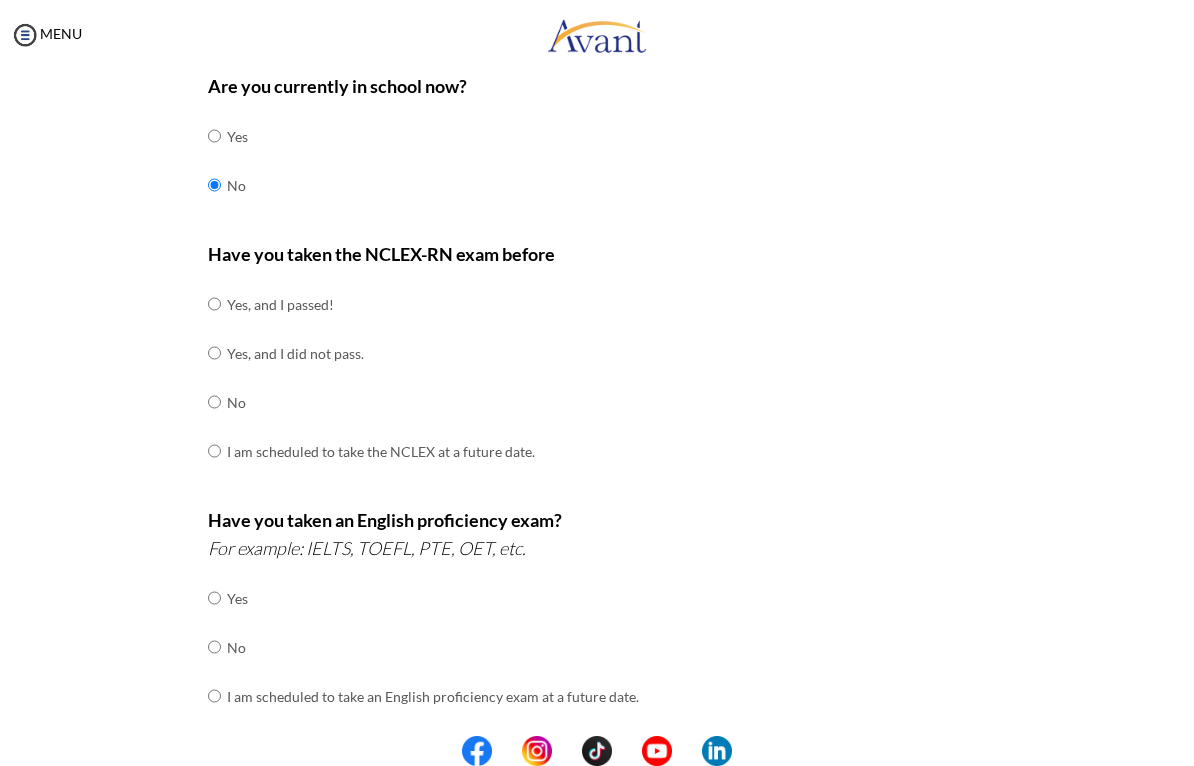 scroll, scrollTop: 115, scrollLeft: 0, axis: vertical 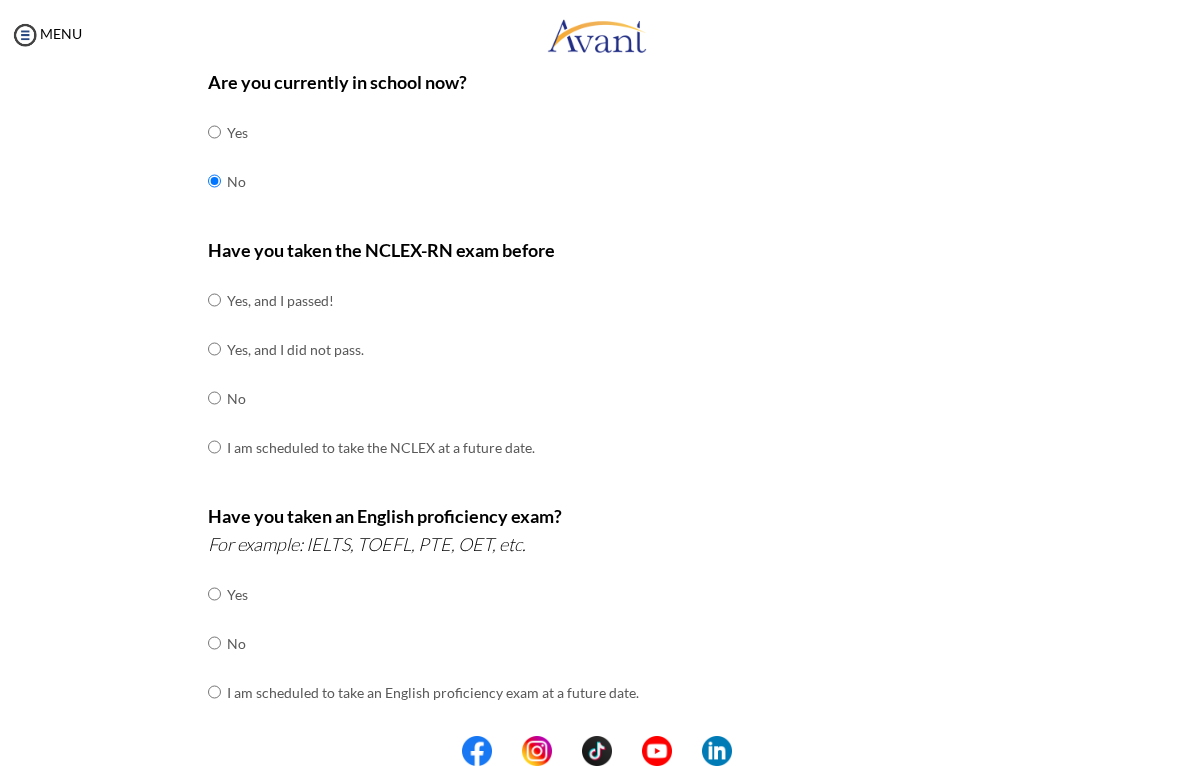 click at bounding box center (214, 300) 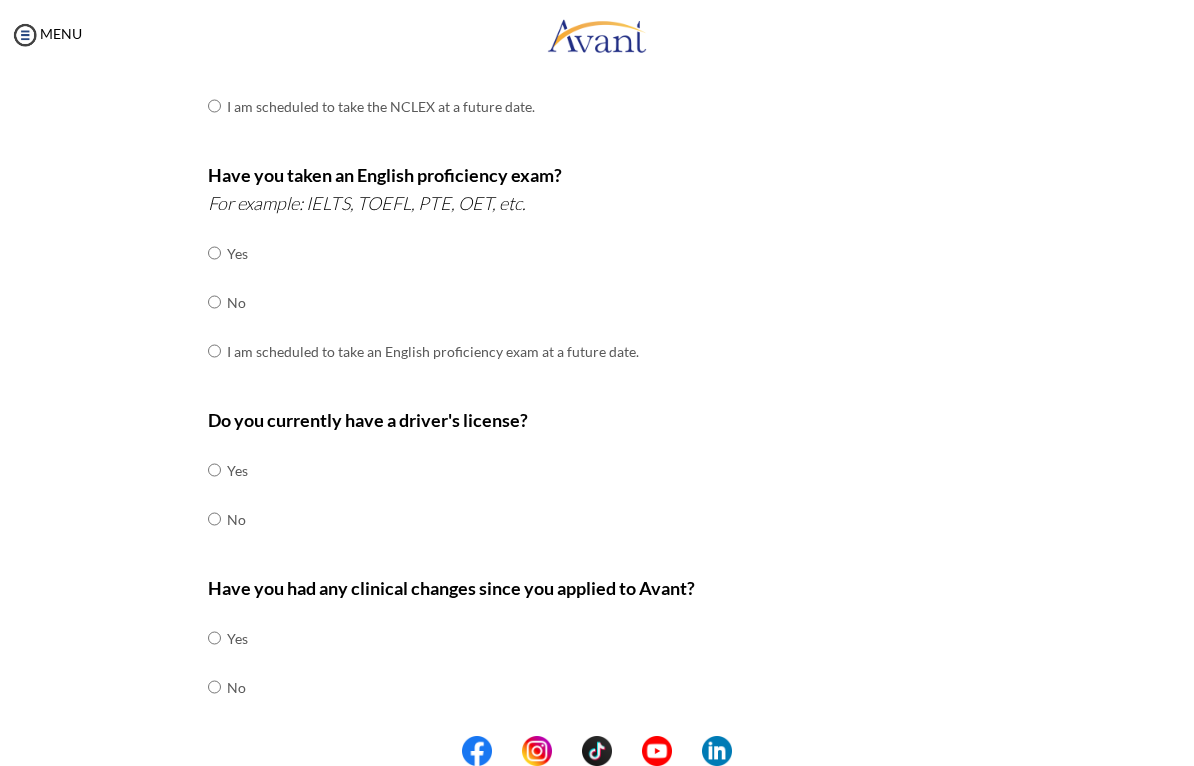 scroll, scrollTop: 462, scrollLeft: 0, axis: vertical 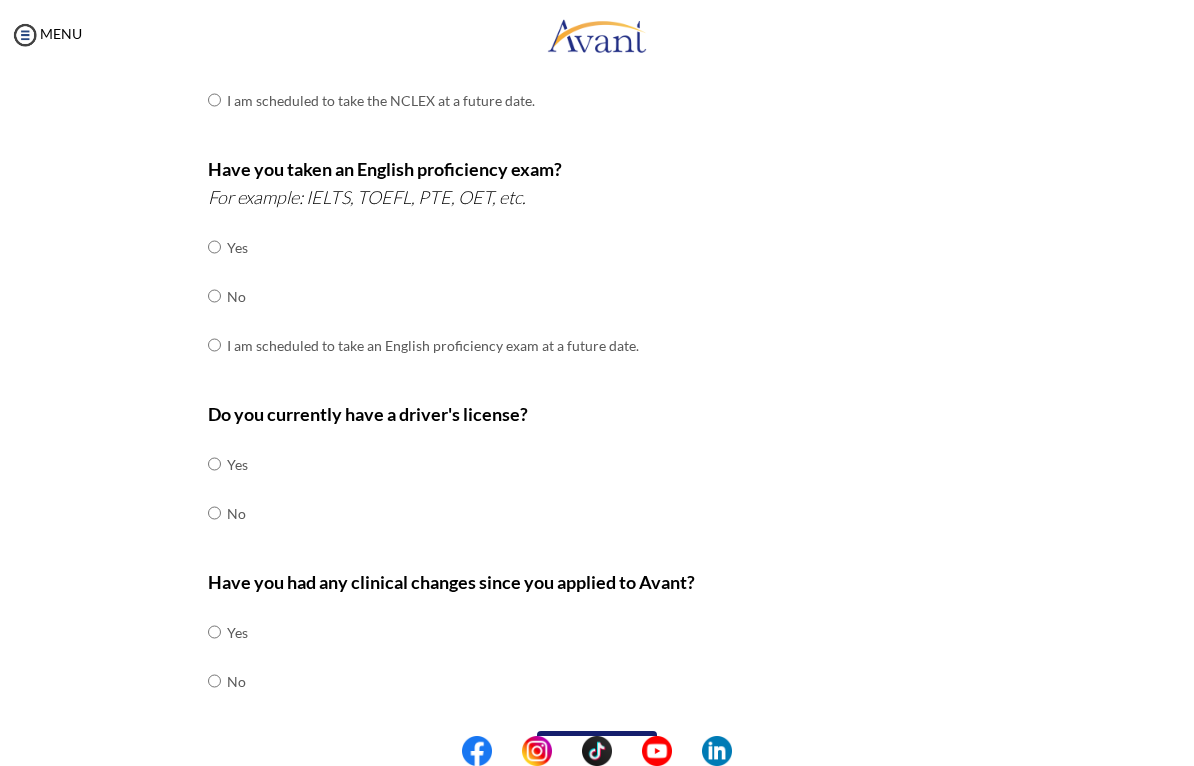 click at bounding box center (214, 247) 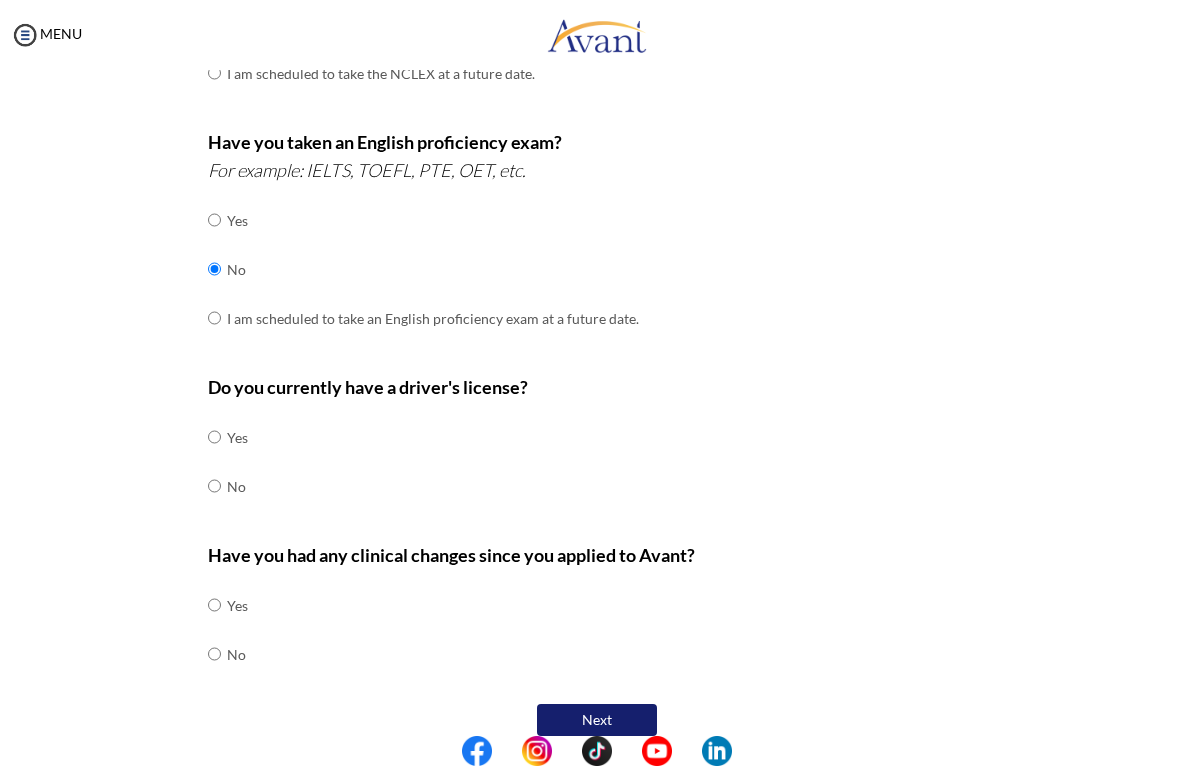 scroll, scrollTop: 488, scrollLeft: 0, axis: vertical 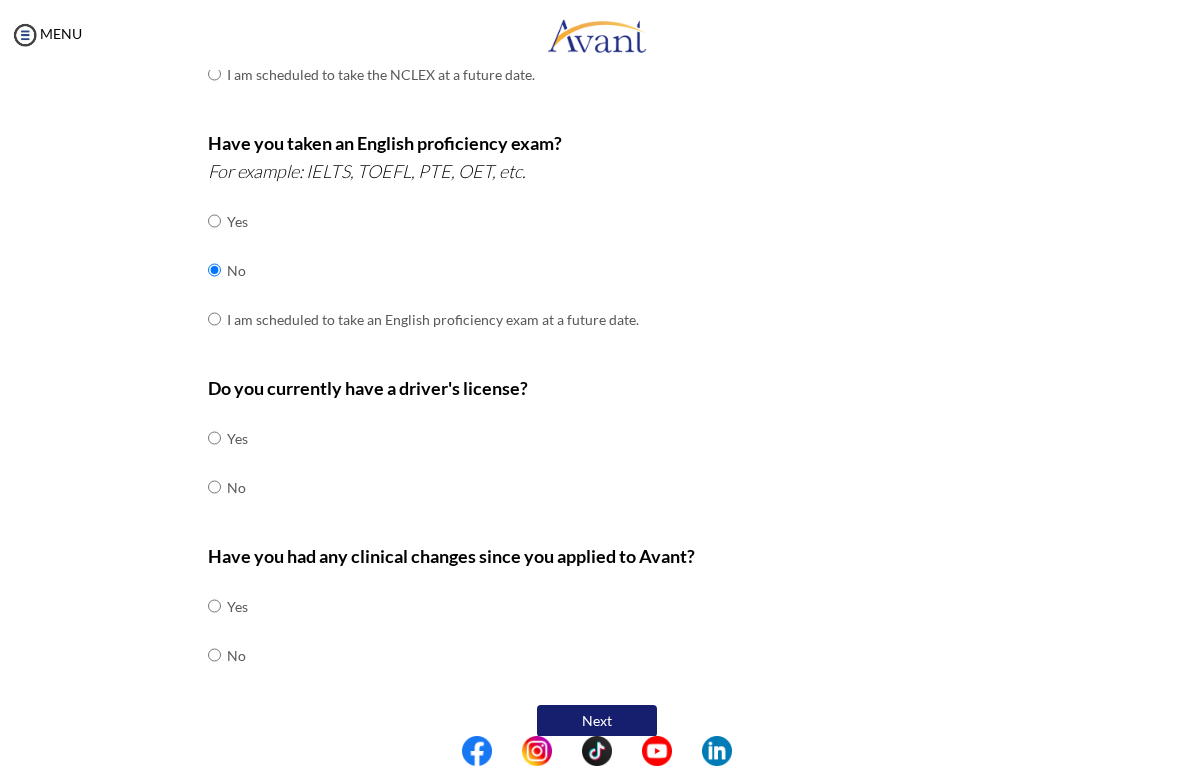 click at bounding box center [214, 438] 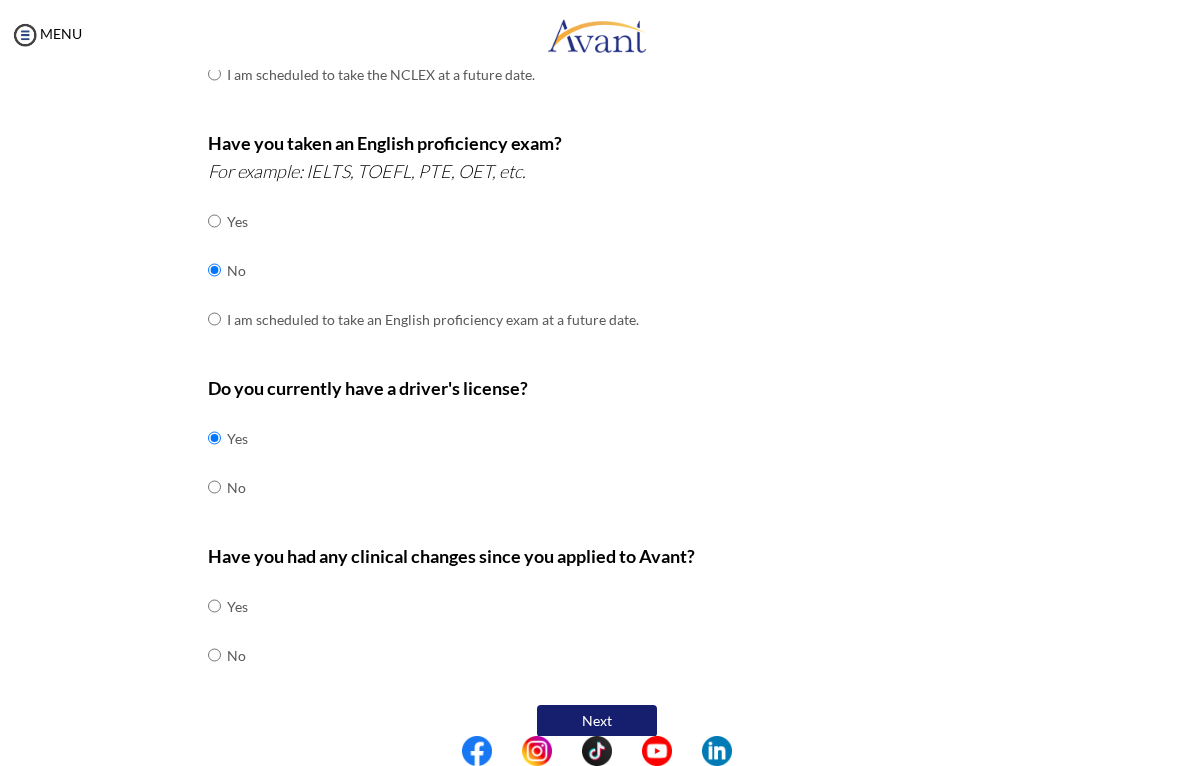 click at bounding box center (214, 606) 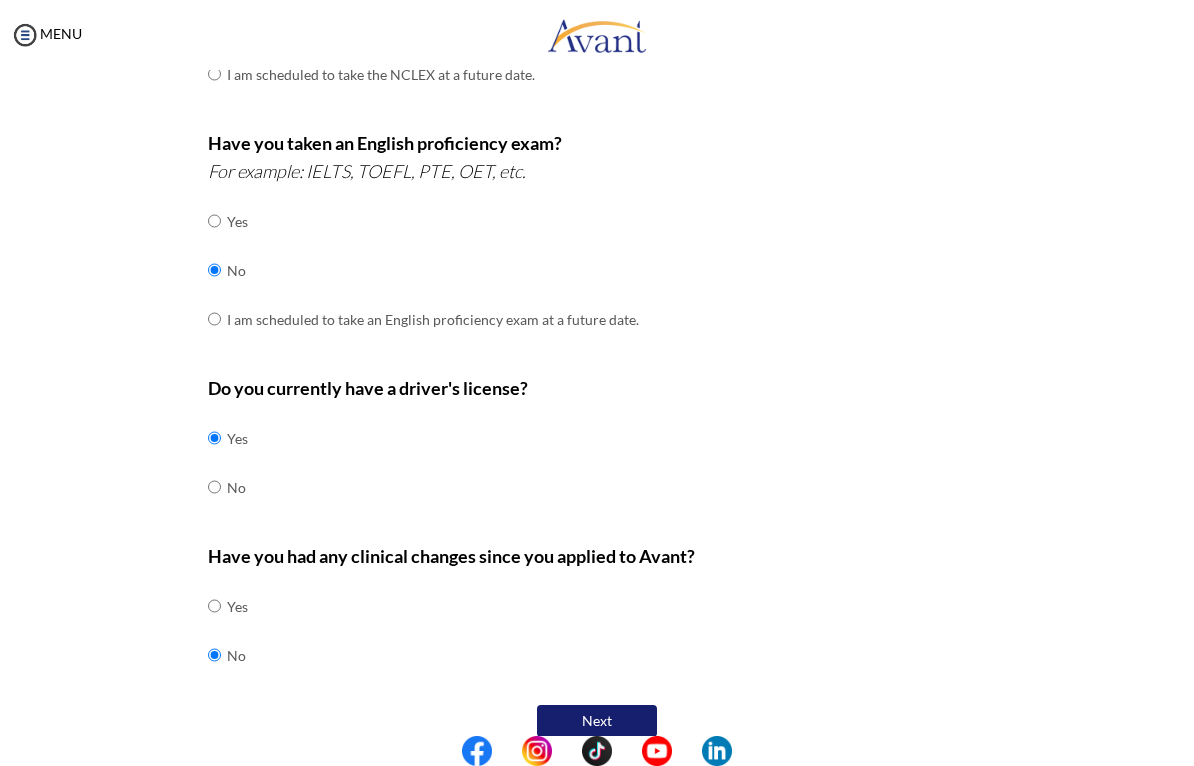 click on "Next" at bounding box center (597, 721) 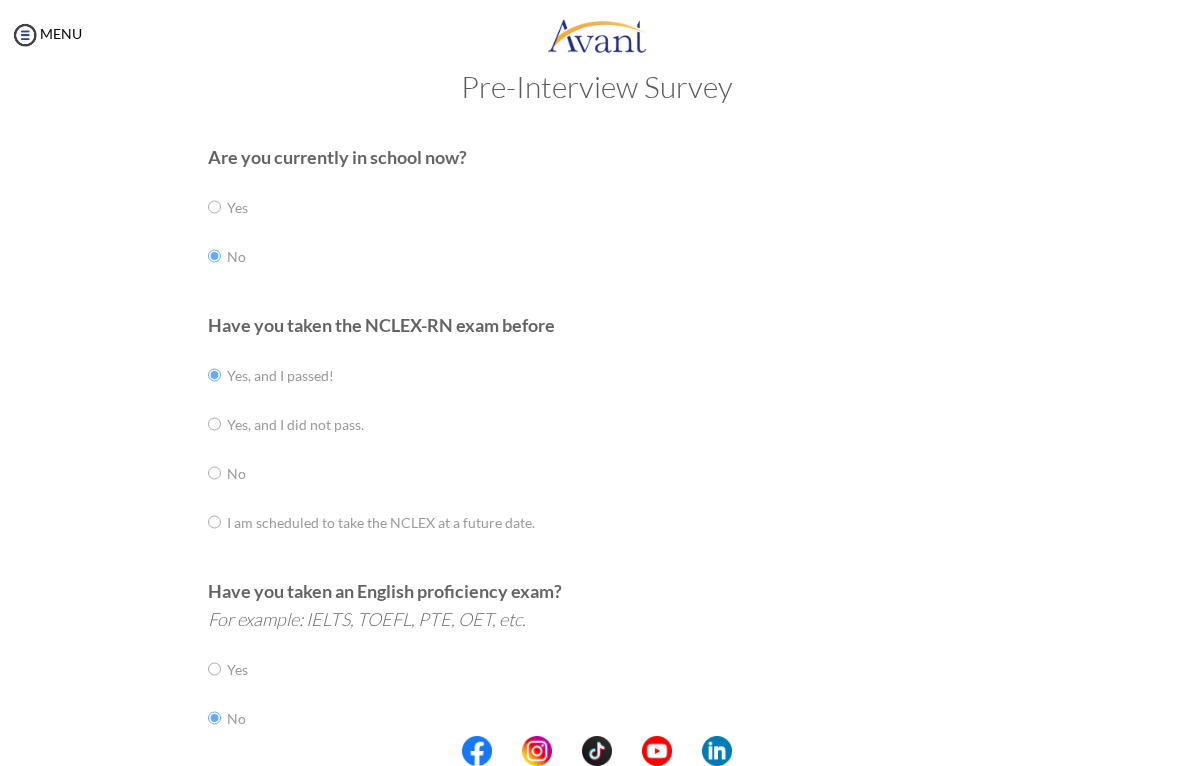 scroll, scrollTop: 4, scrollLeft: 0, axis: vertical 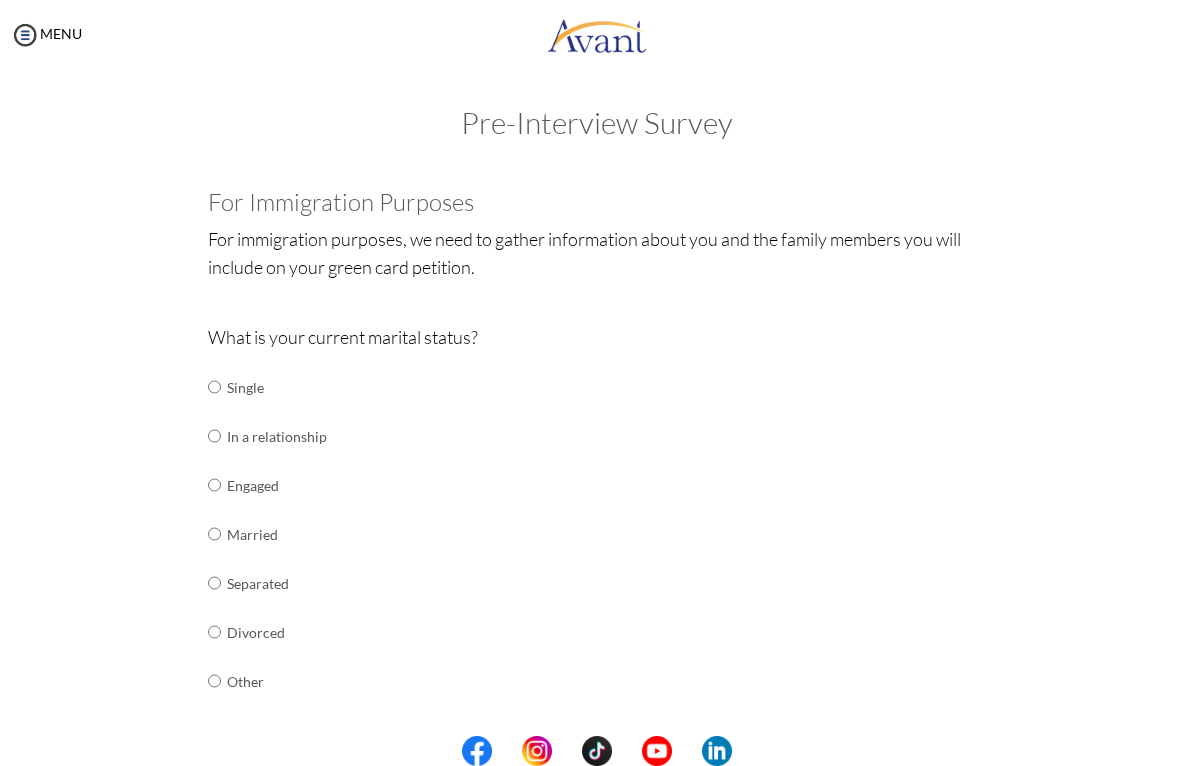 click at bounding box center [214, 387] 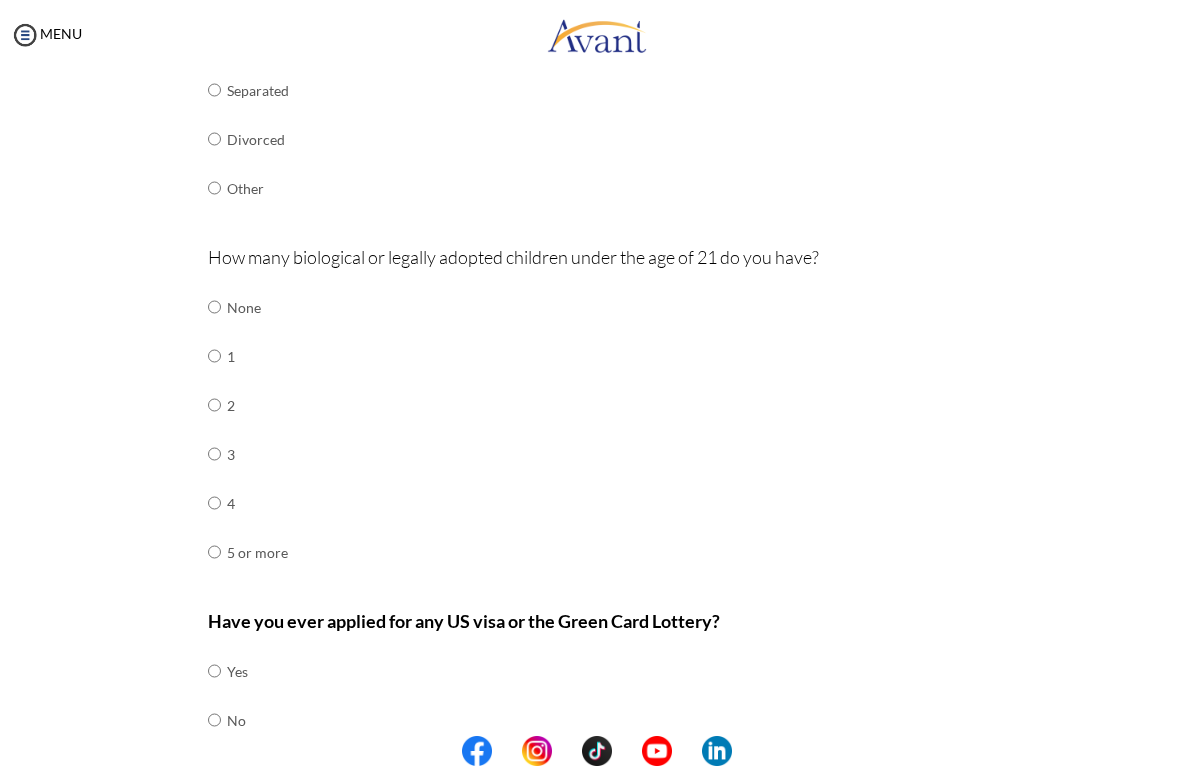 scroll, scrollTop: 498, scrollLeft: 0, axis: vertical 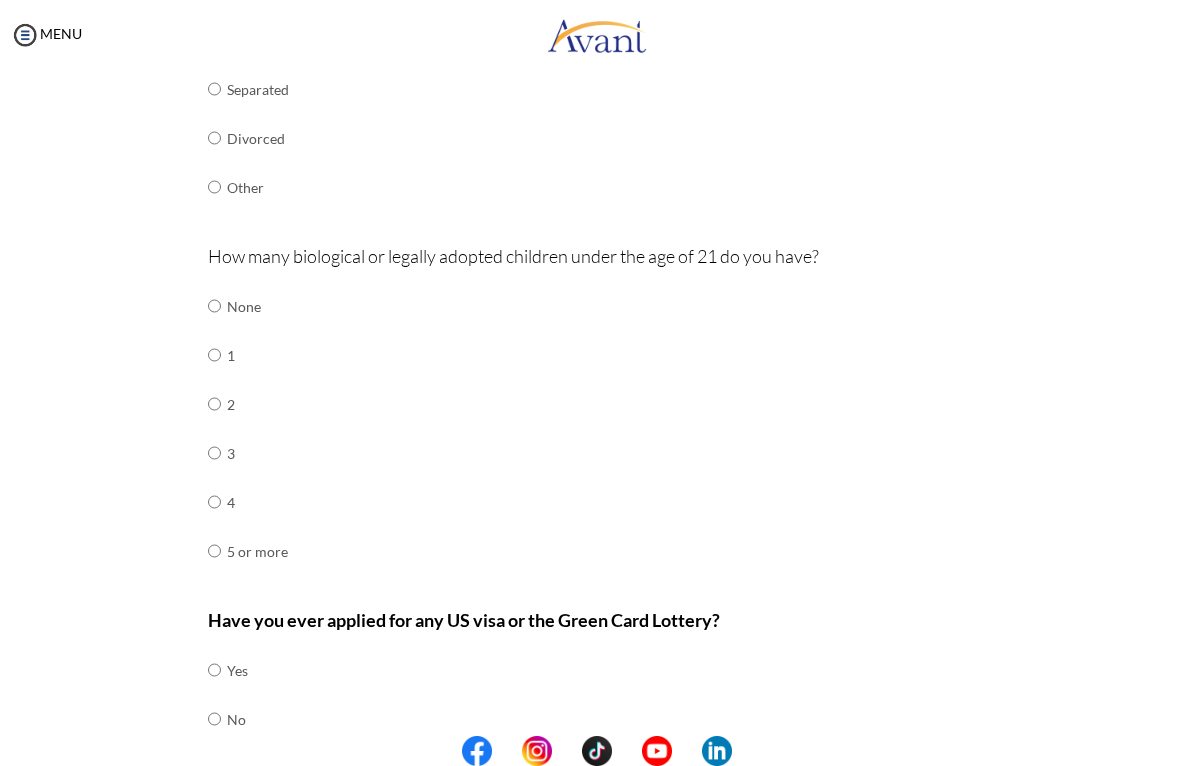 click at bounding box center [214, 306] 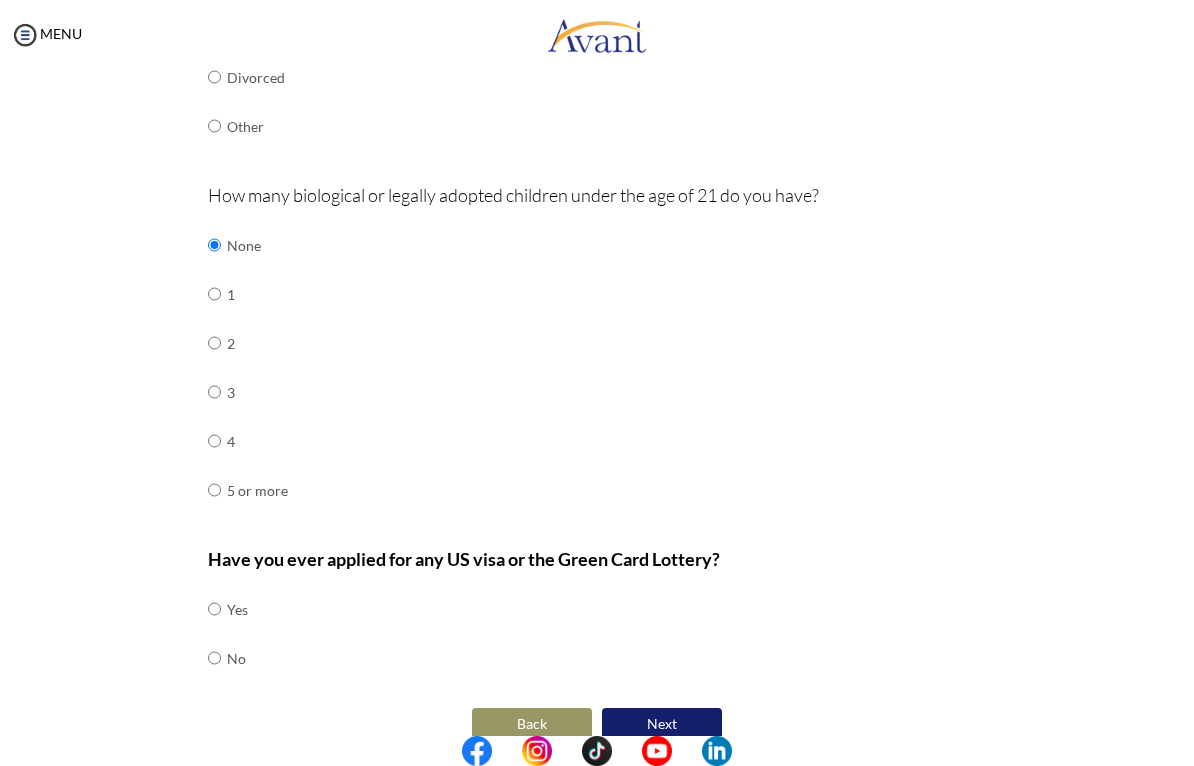 scroll, scrollTop: 558, scrollLeft: 0, axis: vertical 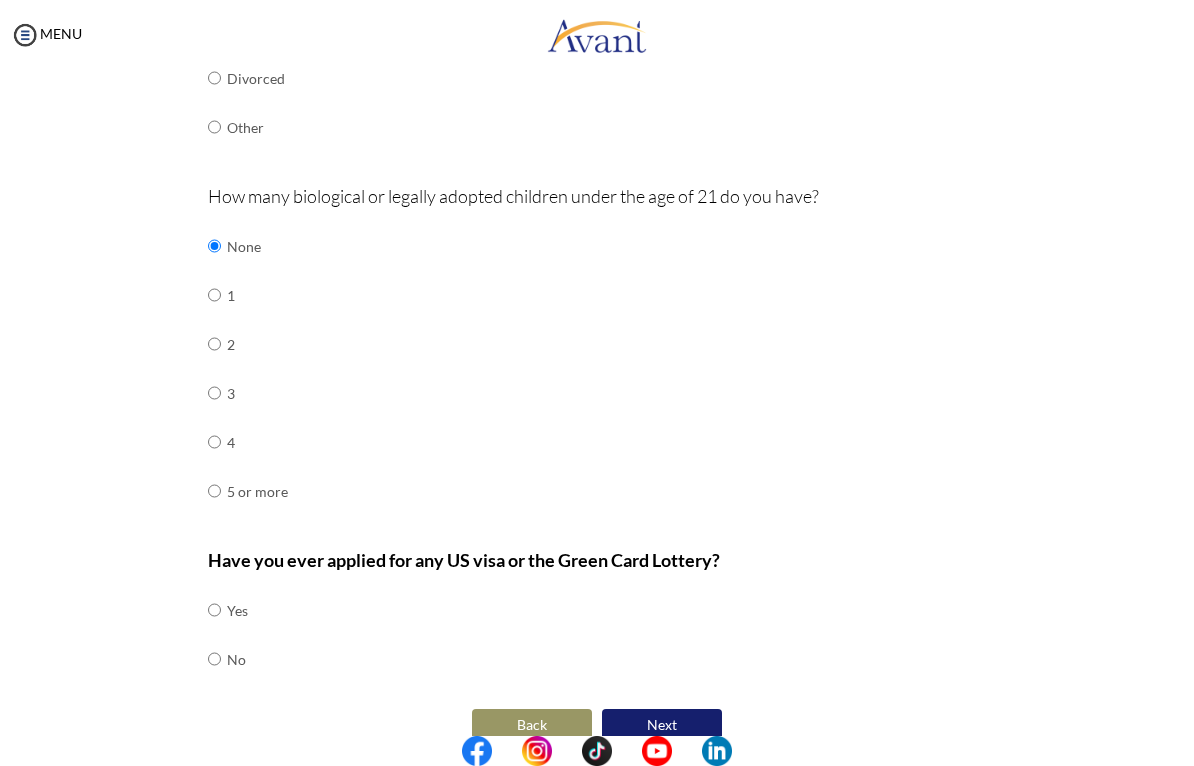 click at bounding box center (214, 610) 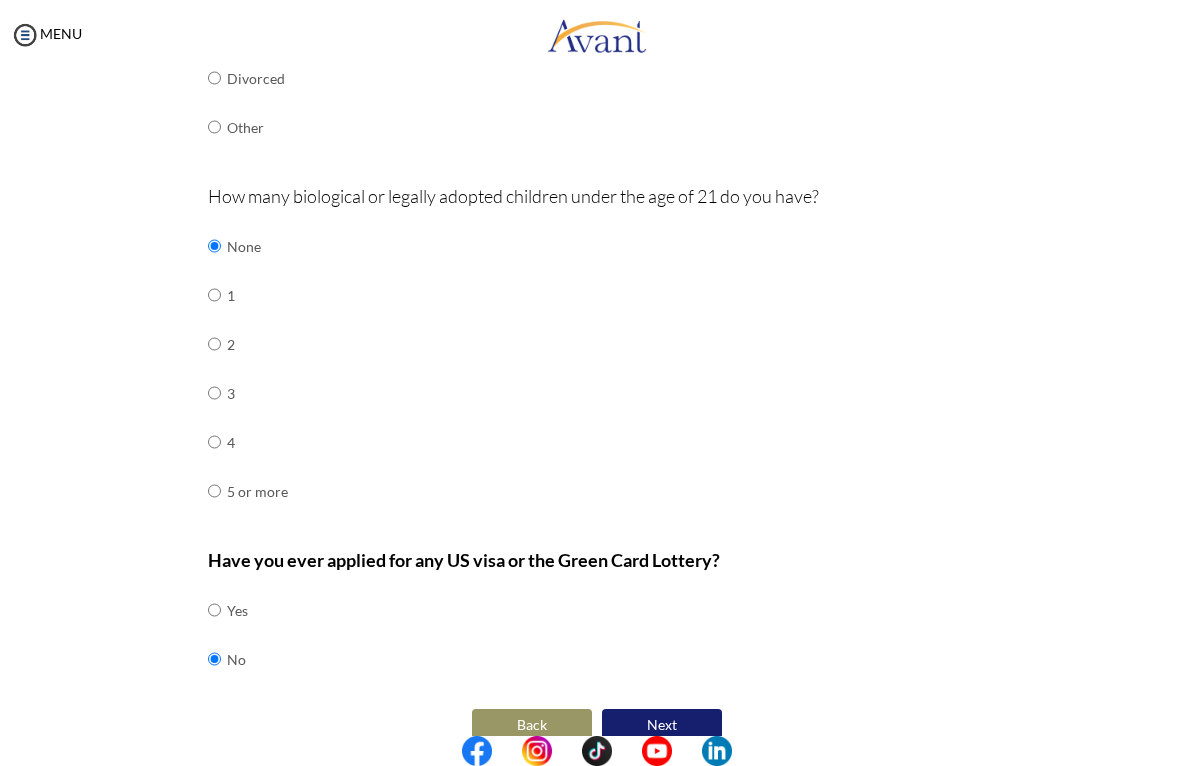 click on "Next" at bounding box center [662, 725] 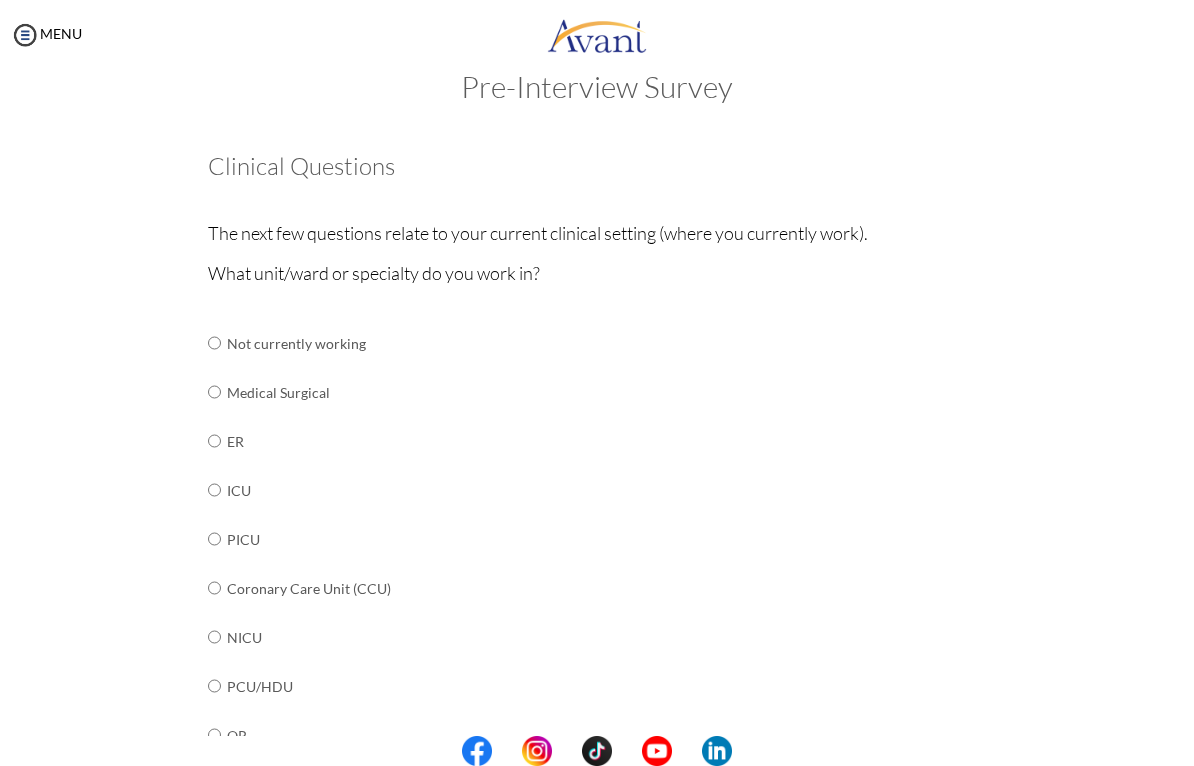 click at bounding box center (214, 343) 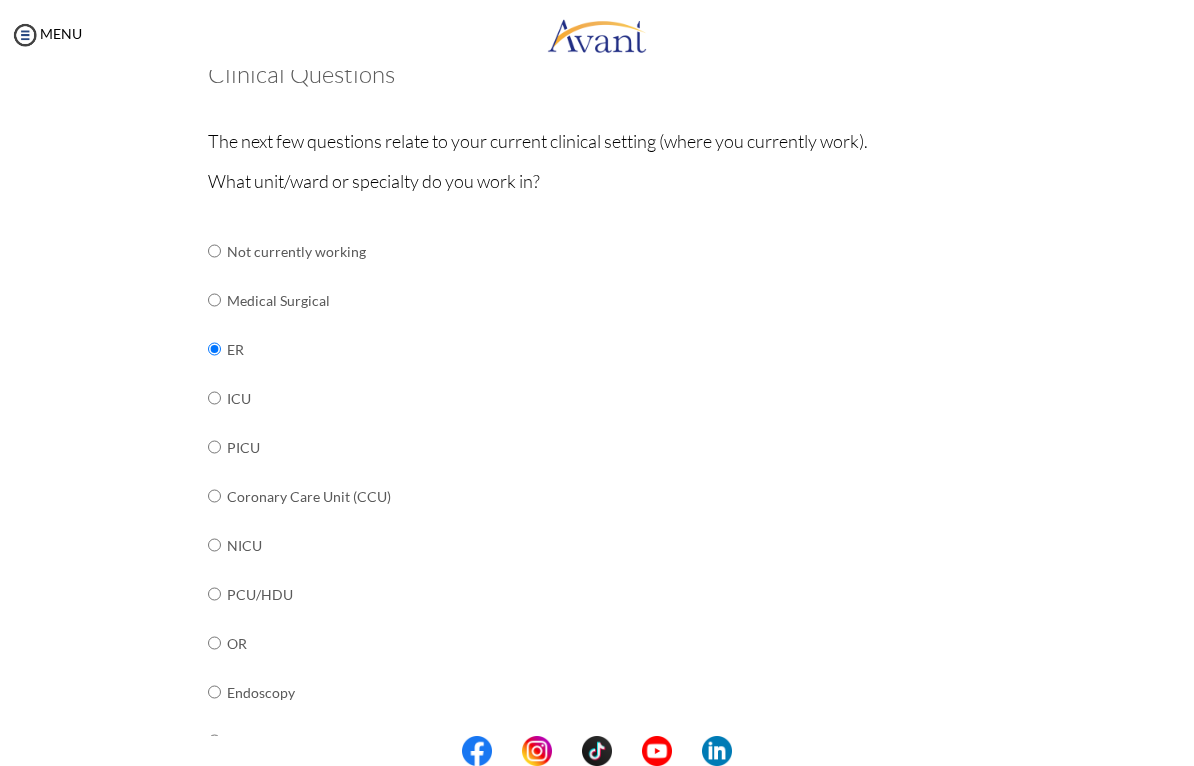 scroll, scrollTop: 133, scrollLeft: 0, axis: vertical 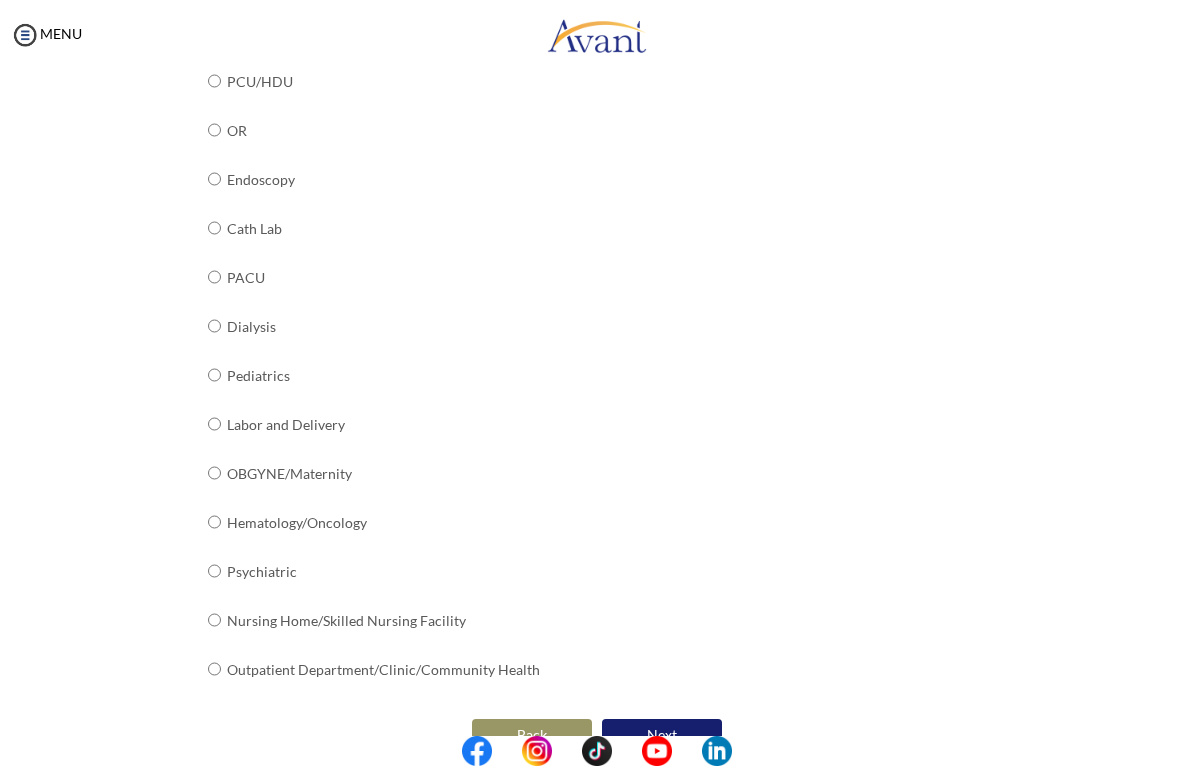 click on "Next" at bounding box center (662, 735) 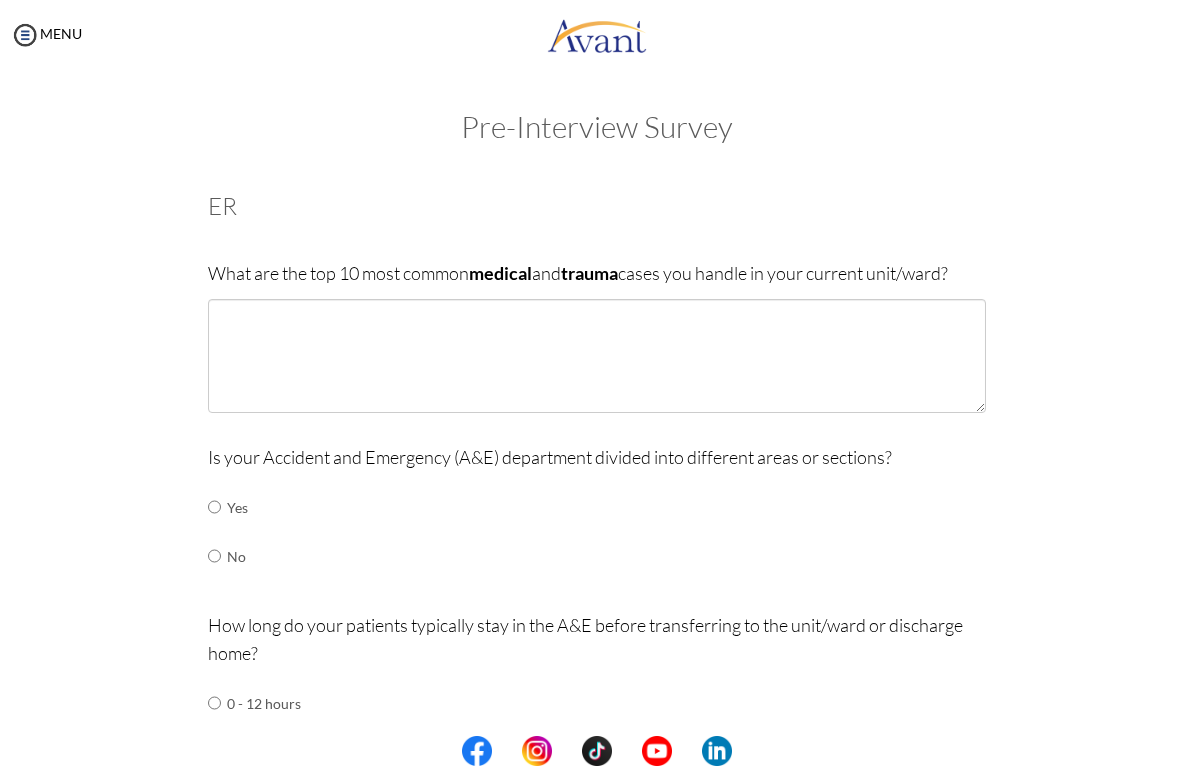 scroll, scrollTop: 0, scrollLeft: 0, axis: both 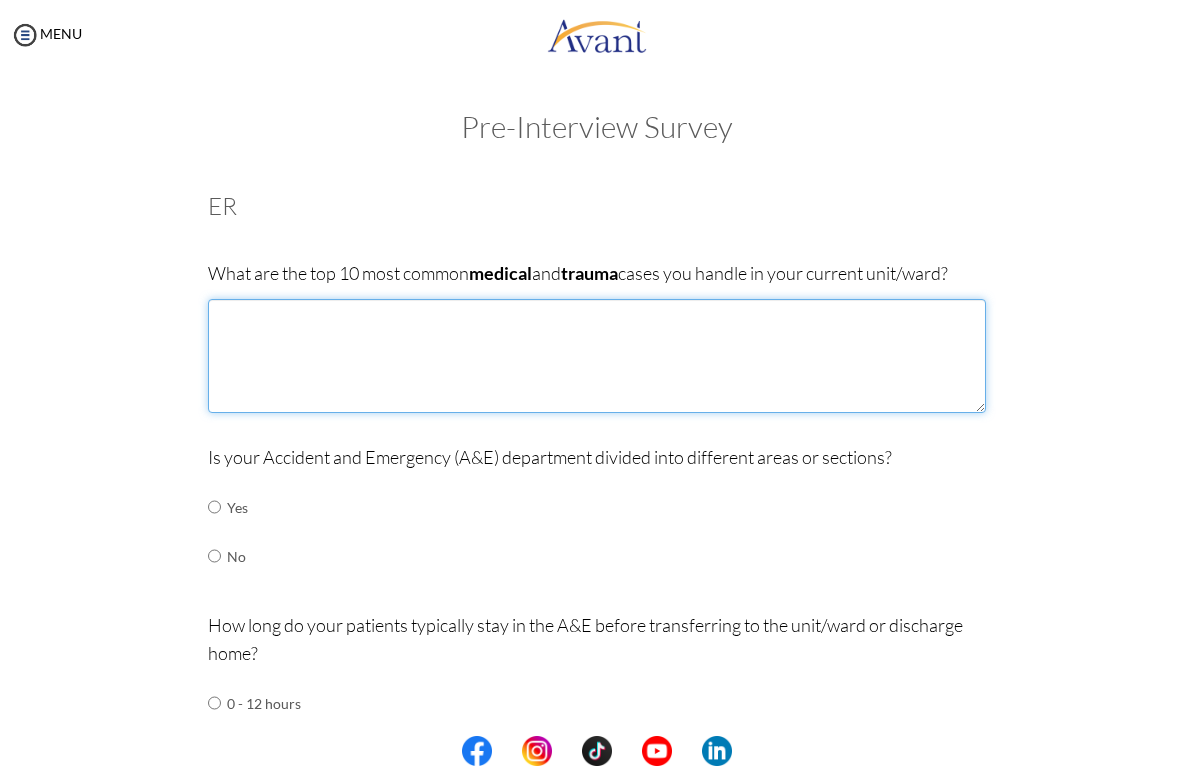 click at bounding box center [597, 356] 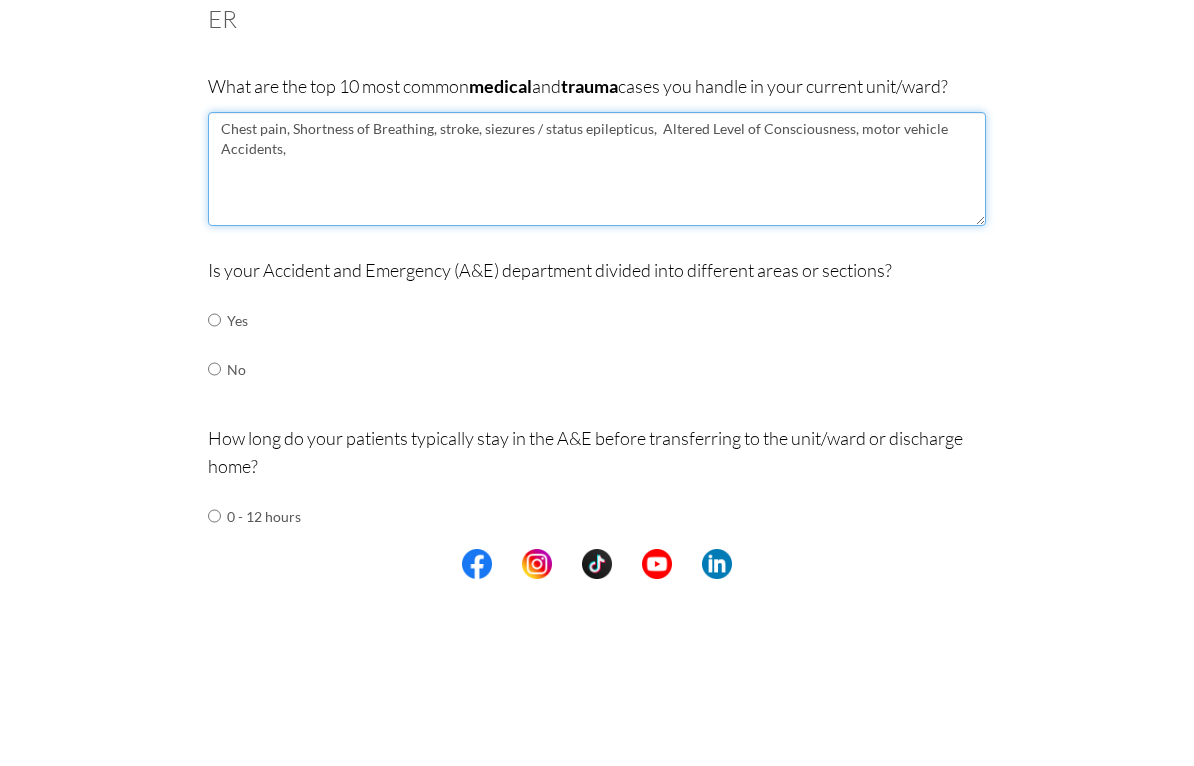 click on "Chest pain, Shortness of Breathing, stroke, siezures / status epilepticus,  Altered Level of Consciousness, motor vehicle Accidents," at bounding box center (597, 356) 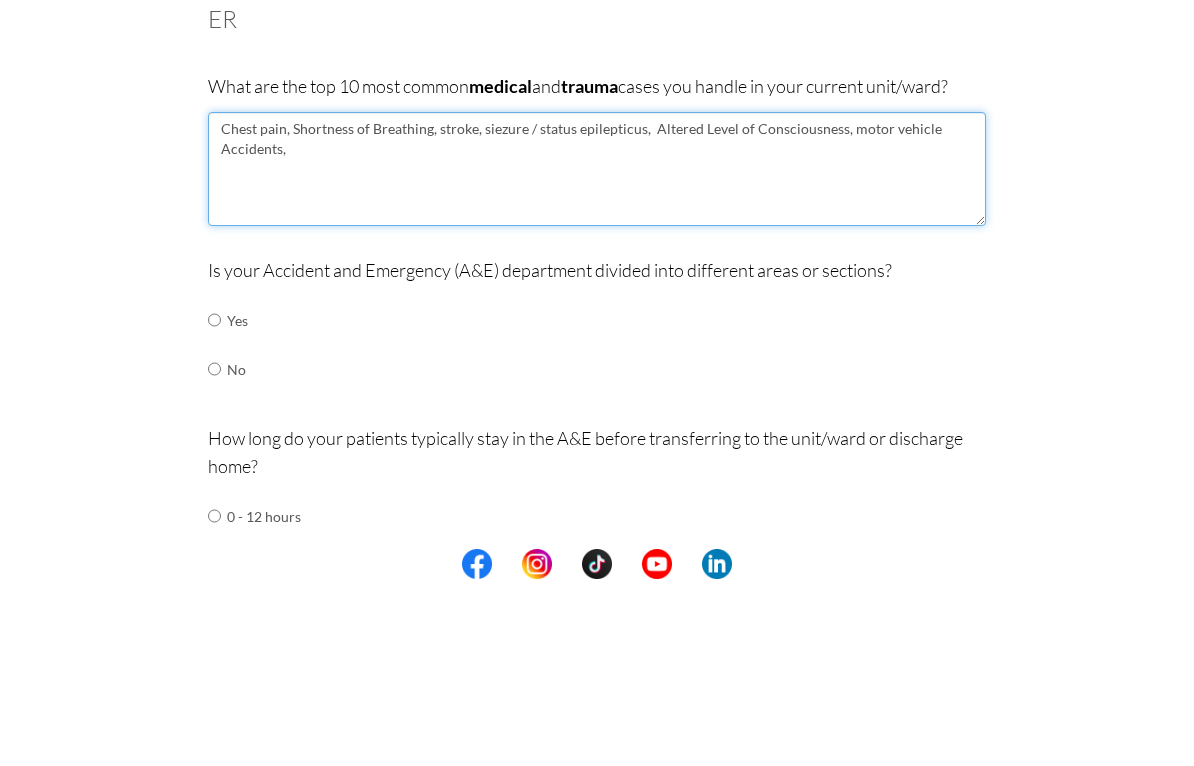 click on "Chest pain, Shortness of Breathing, stroke, siezure / status epilepticus,  Altered Level of Consciousness, motor vehicle Accidents," at bounding box center [597, 356] 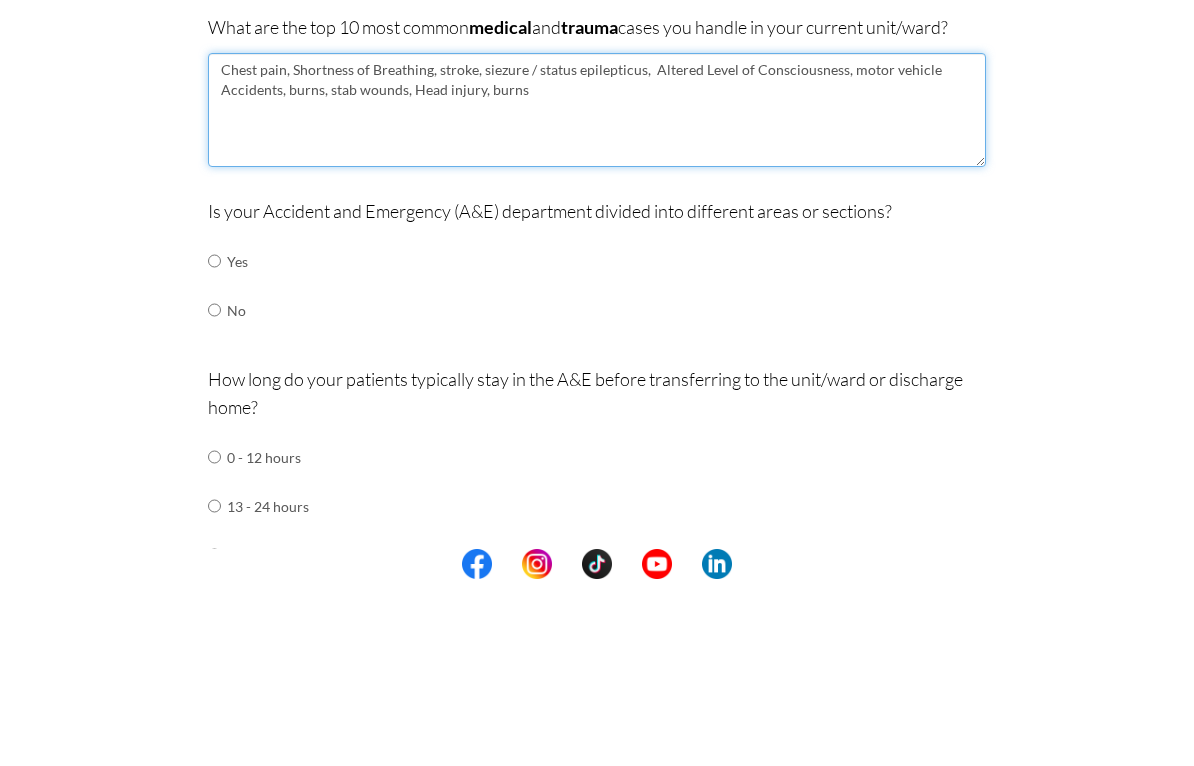 scroll, scrollTop: 142, scrollLeft: 0, axis: vertical 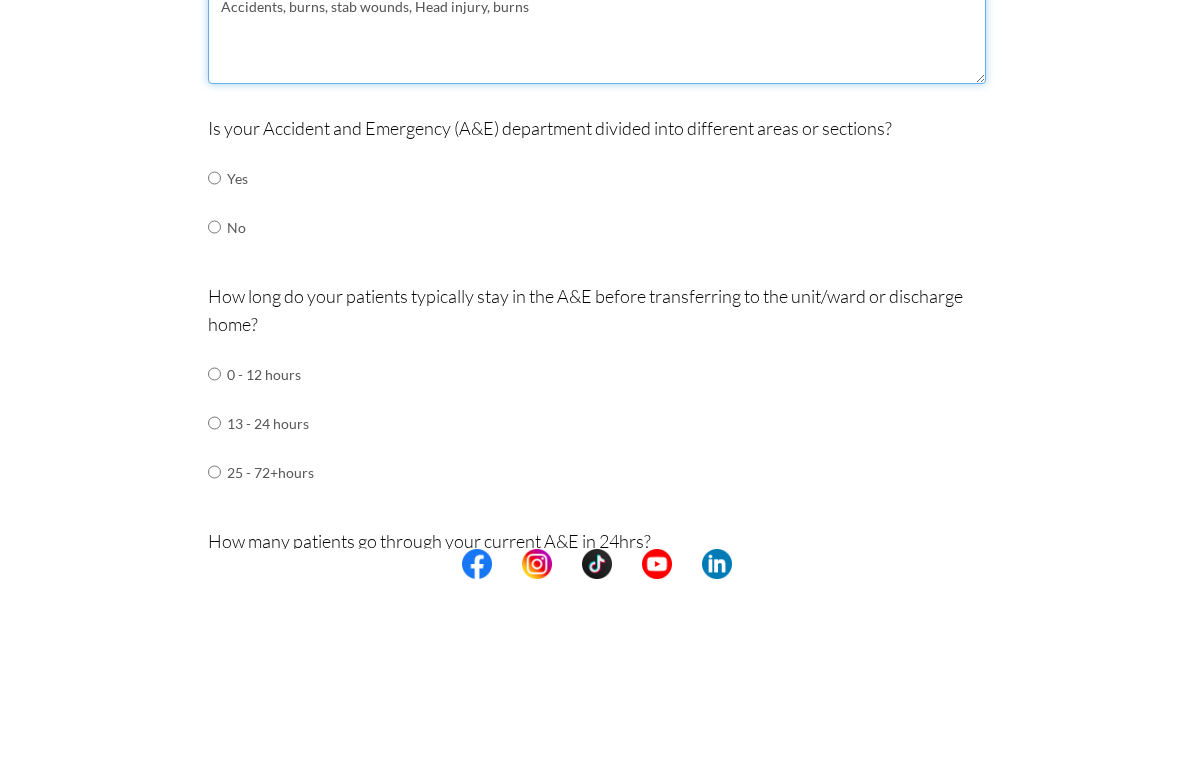 type on "Chest pain, Shortness of Breathing, stroke, siezure / status epilepticus,  Altered Level of Consciousness, motor vehicle Accidents, burns, stab wounds, Head injury, burns" 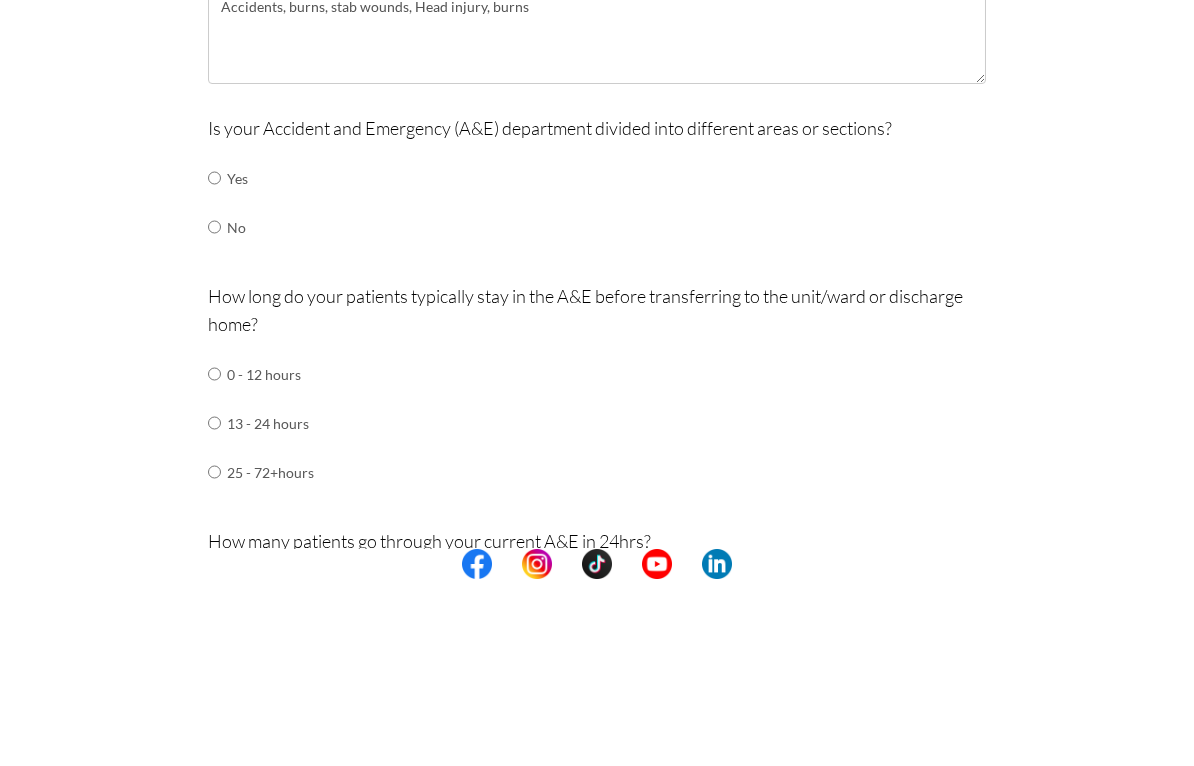 click at bounding box center (214, 365) 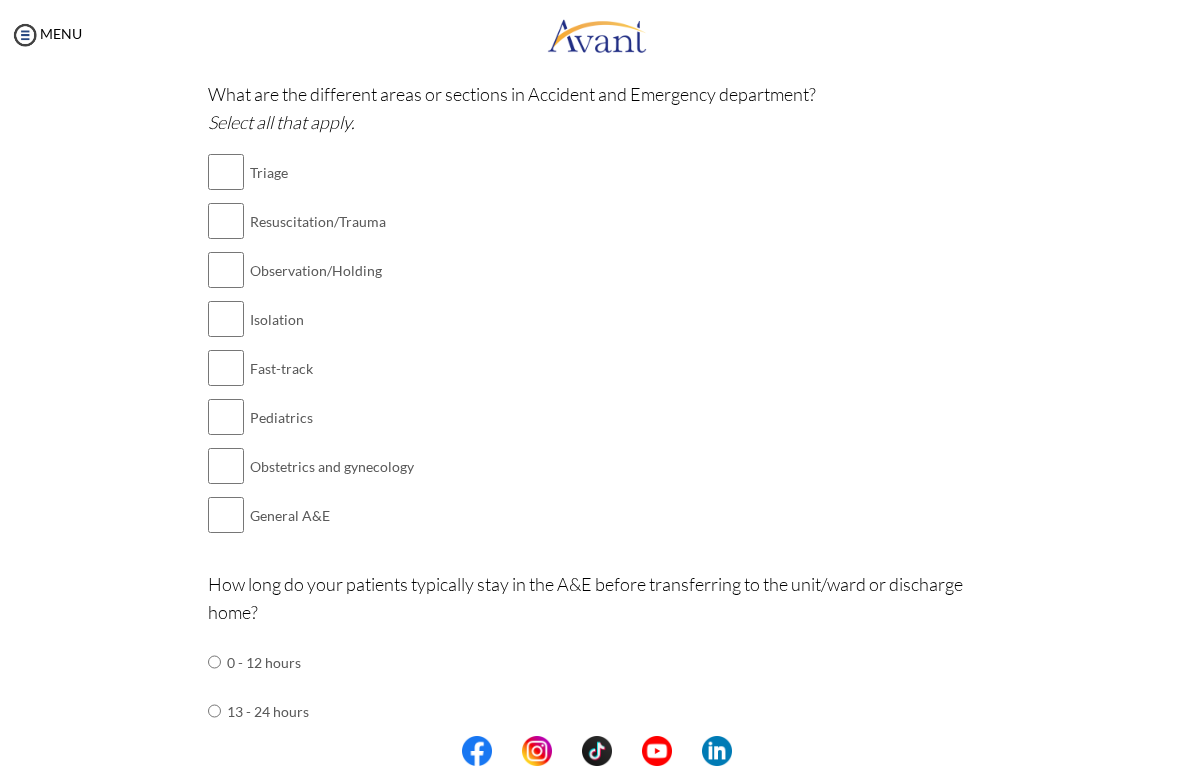 scroll, scrollTop: 532, scrollLeft: 0, axis: vertical 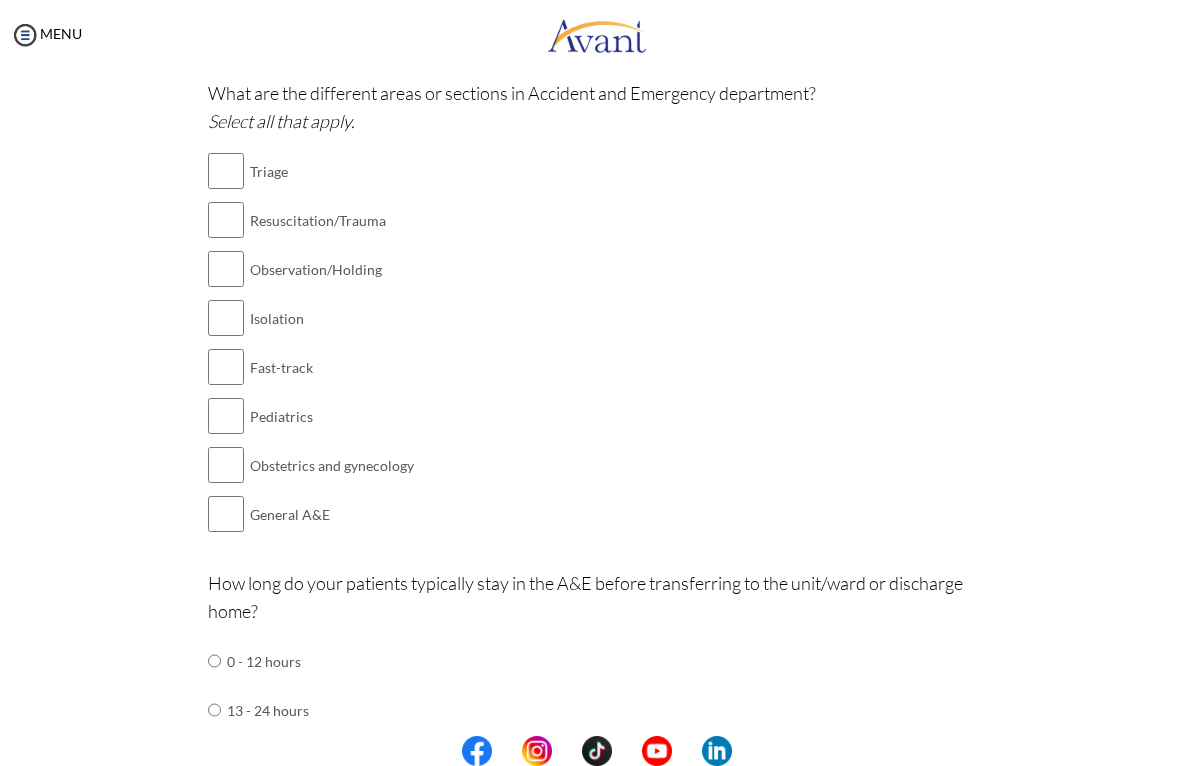 click at bounding box center (226, 220) 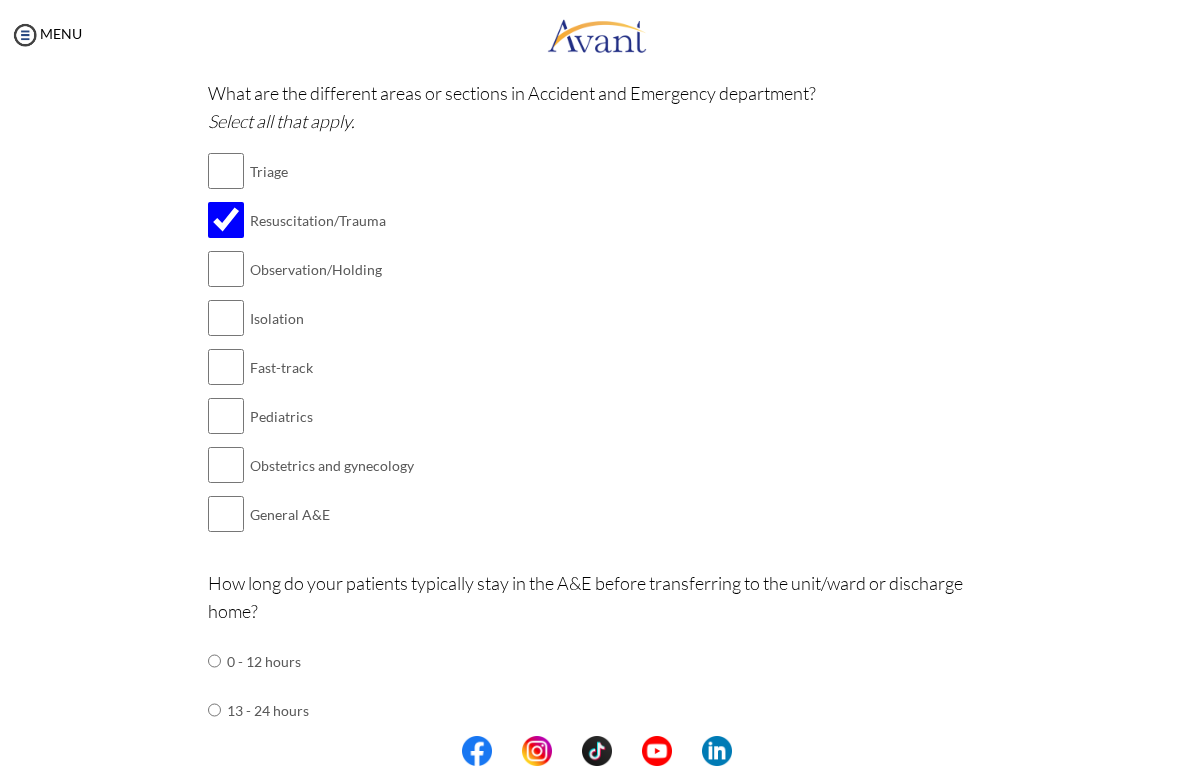 click at bounding box center (226, 367) 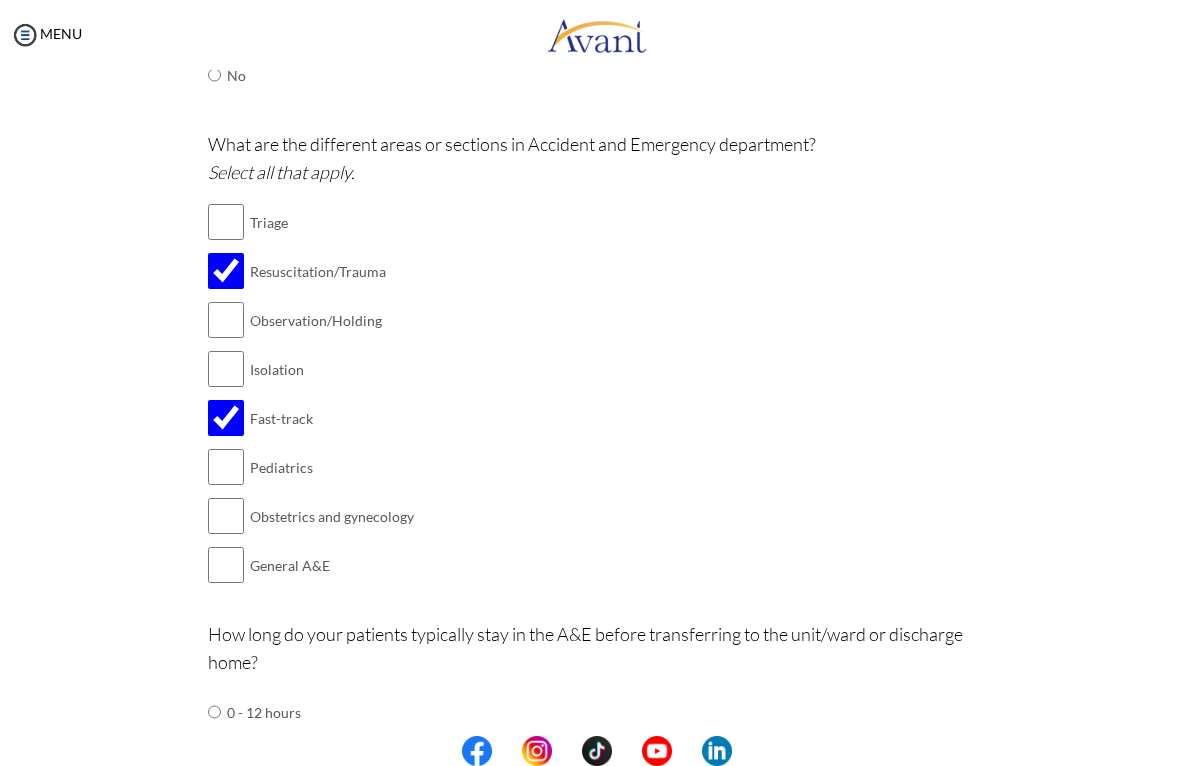 scroll, scrollTop: 482, scrollLeft: 0, axis: vertical 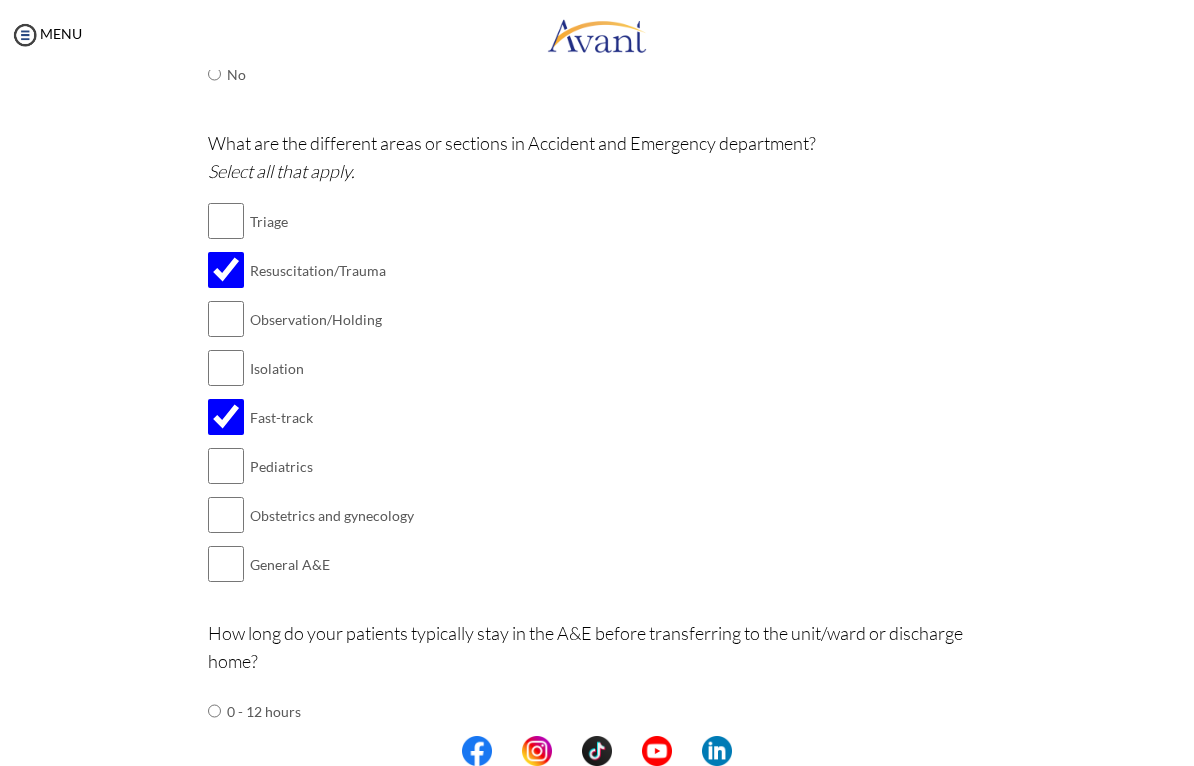 click at bounding box center (226, 221) 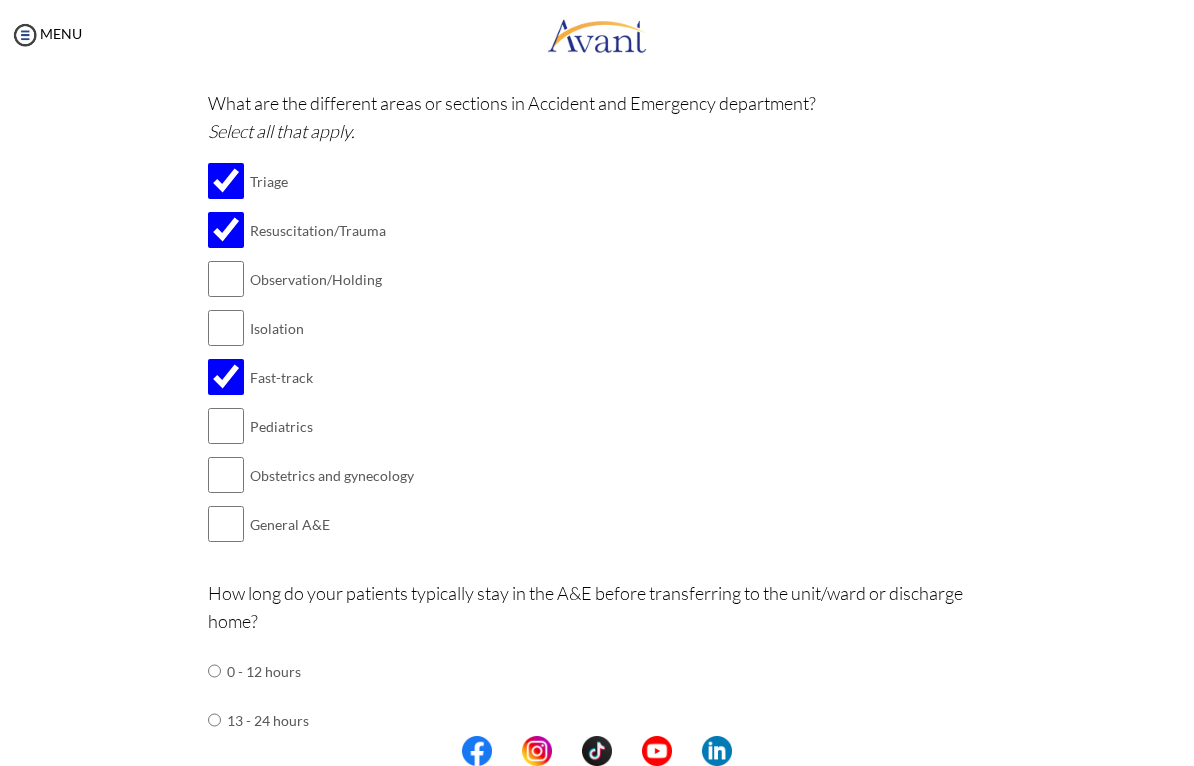 scroll, scrollTop: 524, scrollLeft: 0, axis: vertical 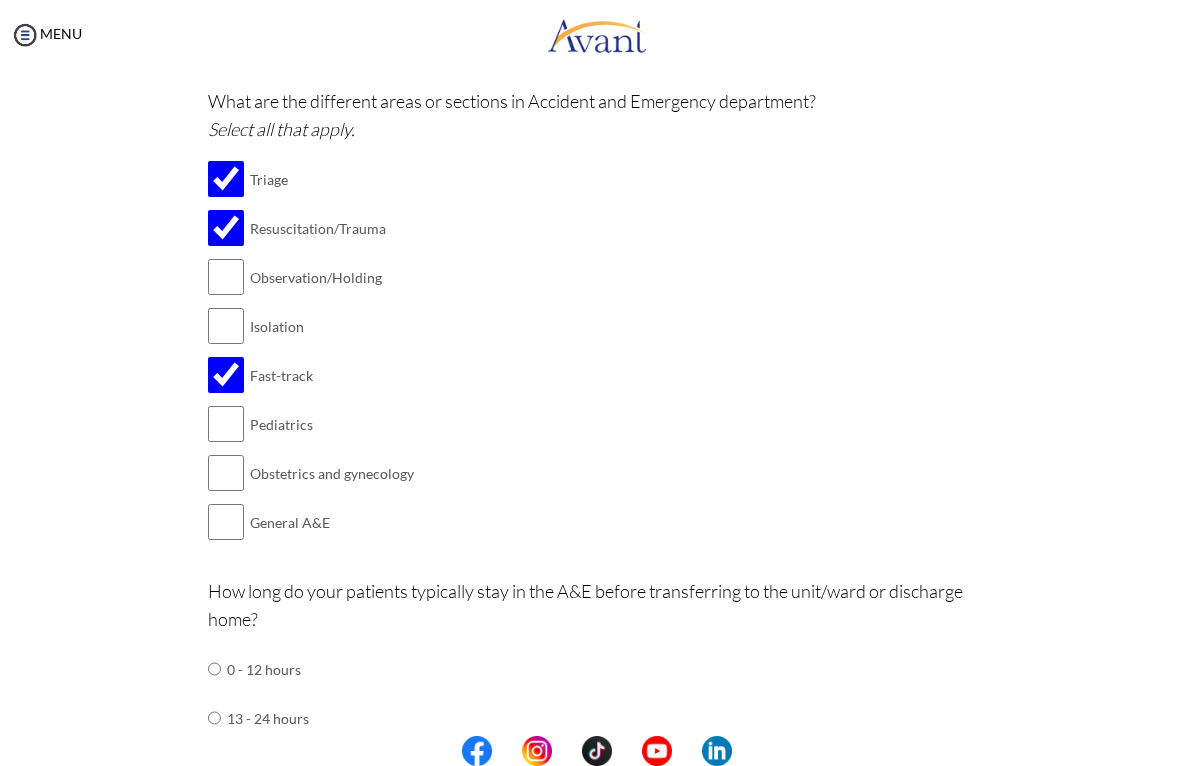click at bounding box center (226, 277) 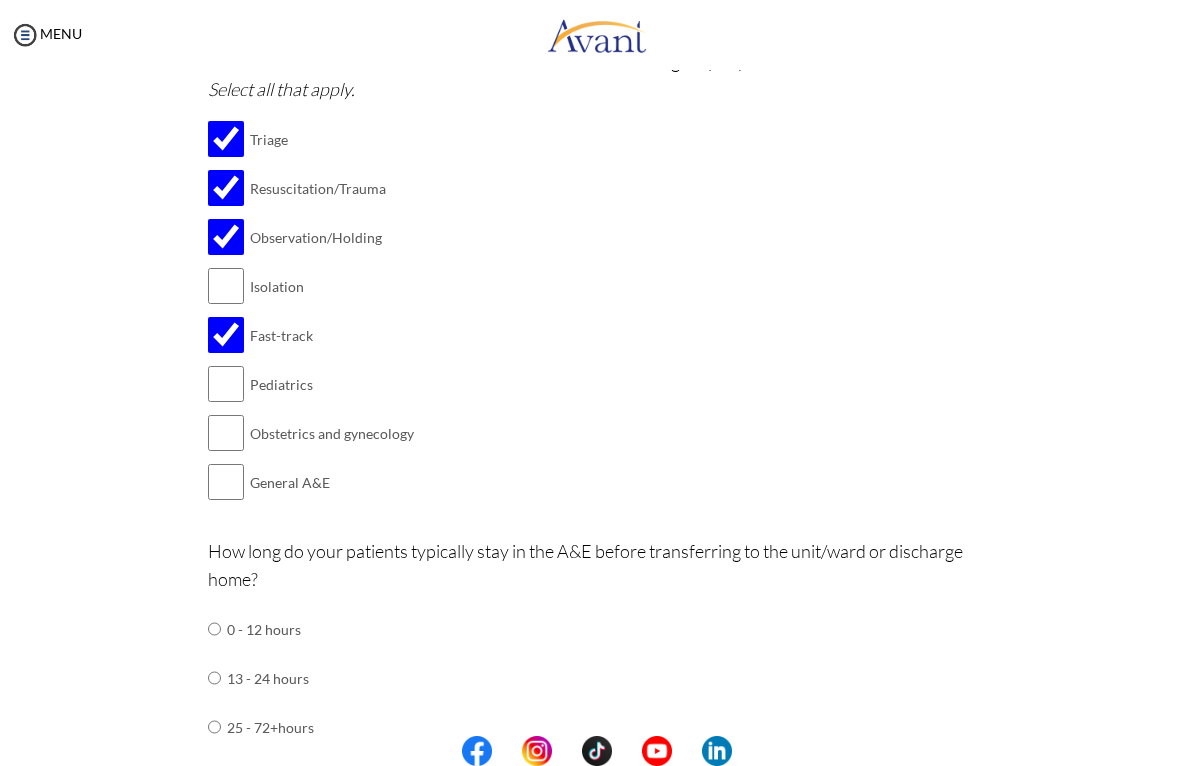 scroll, scrollTop: 565, scrollLeft: 0, axis: vertical 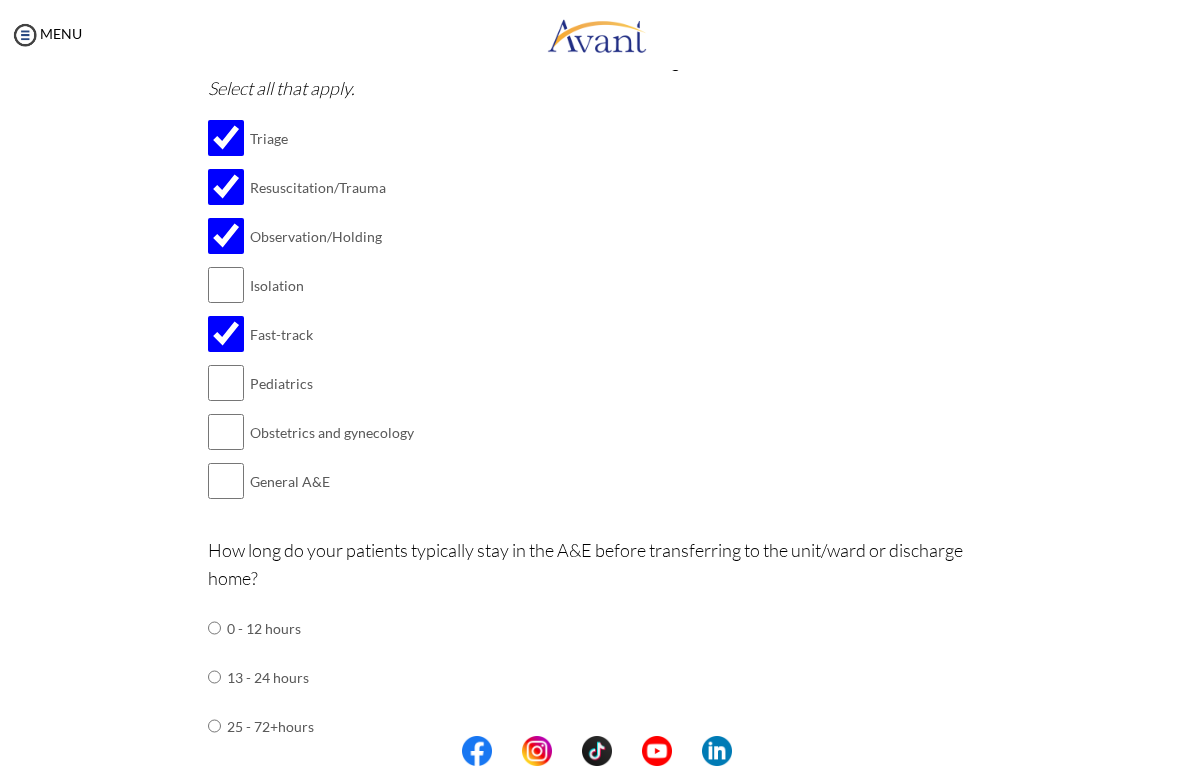 click on "Are you currently in school now?
Yes
No
Have you taken the NCLEX-RN exam before
Yes, and I passed!
Yes, and I did not pass.
No
I am scheduled to take the NCLEX at a future date.
Please share how many times you took the NCLEX and the dates you took each attempt.
When are you scheduled to take the NCLEX?
Have you taken an English proficiency exam? For example: IELTS, TOEFL, PTE, OET, etc.
Yes
No" at bounding box center [597, 970] 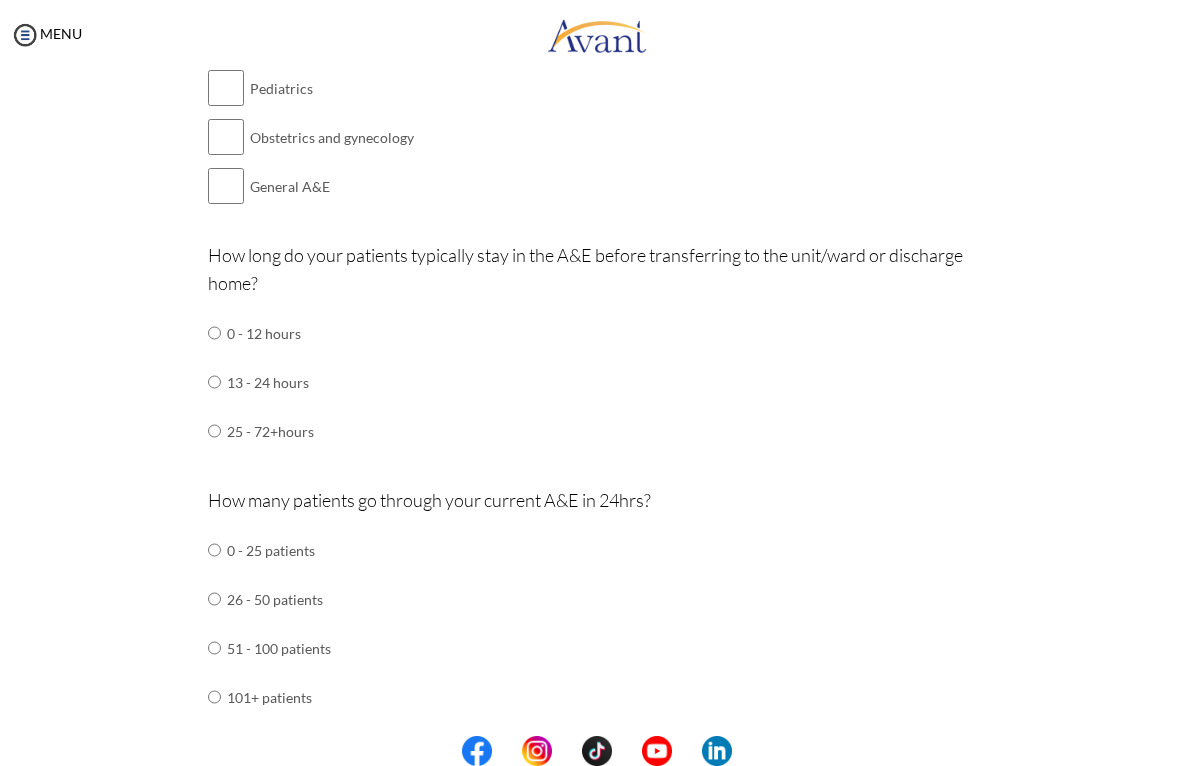 scroll, scrollTop: 862, scrollLeft: 0, axis: vertical 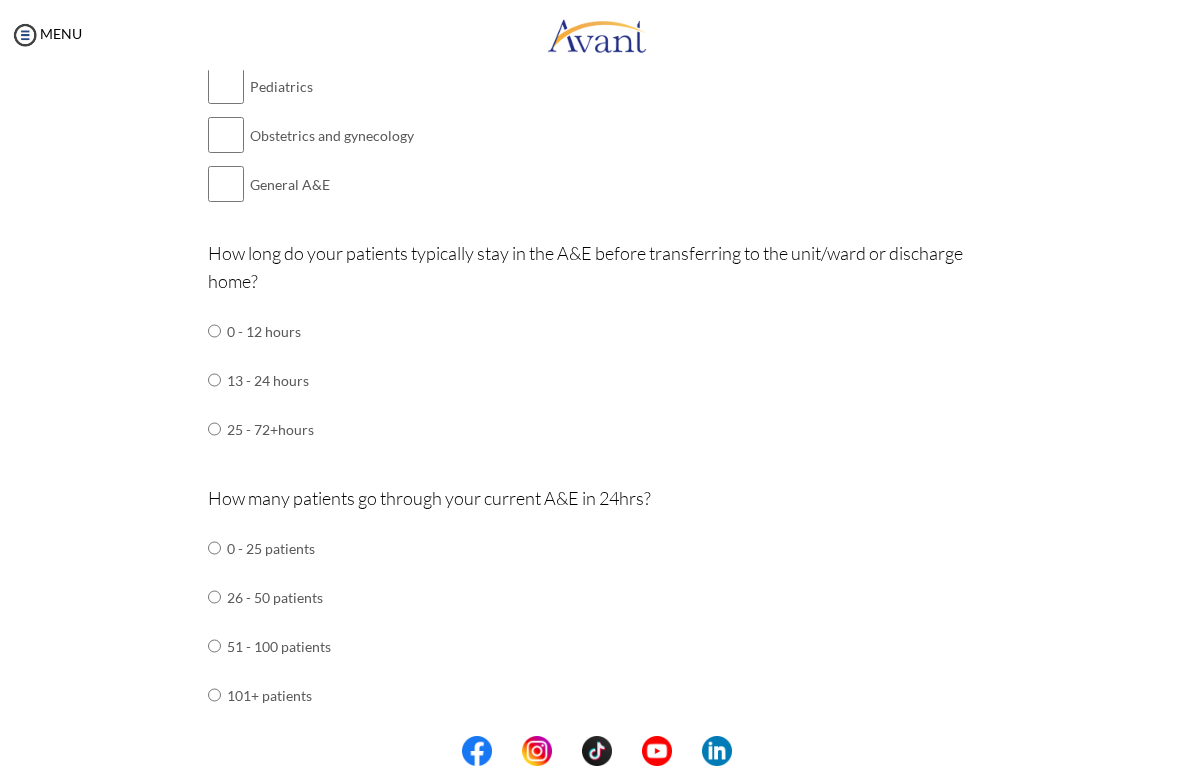 click at bounding box center (214, 331) 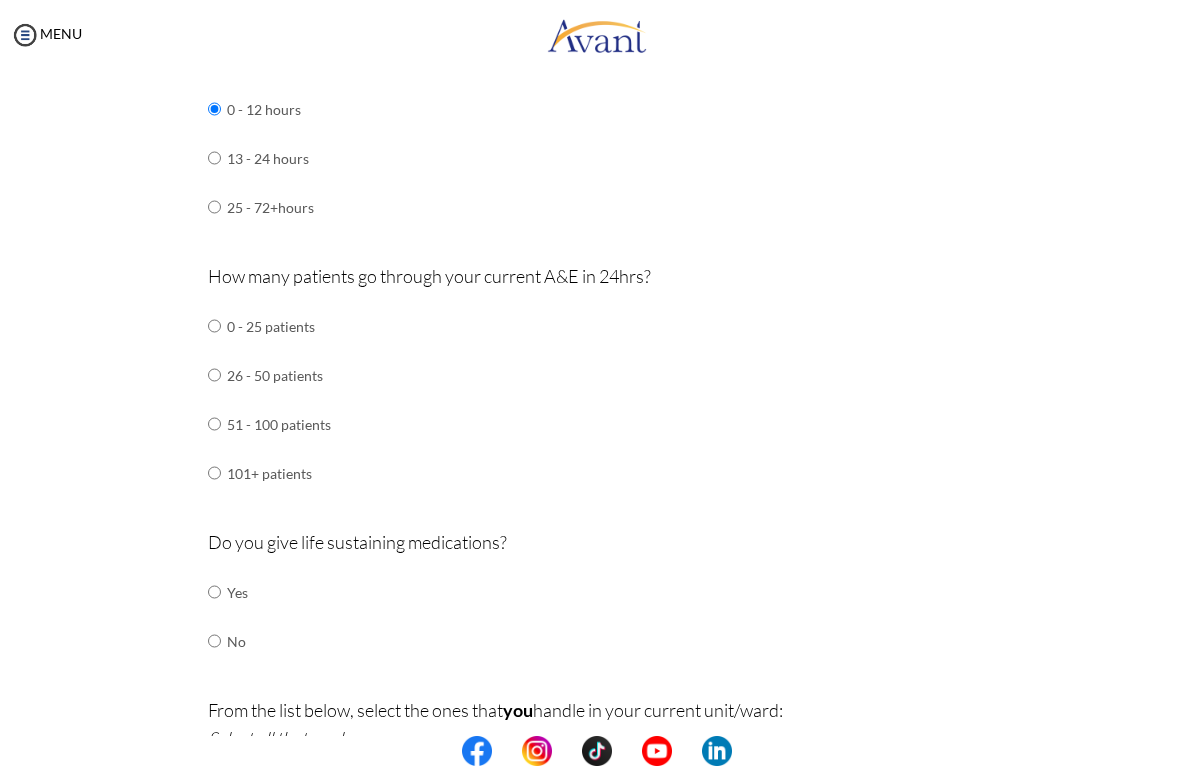 scroll, scrollTop: 1087, scrollLeft: 0, axis: vertical 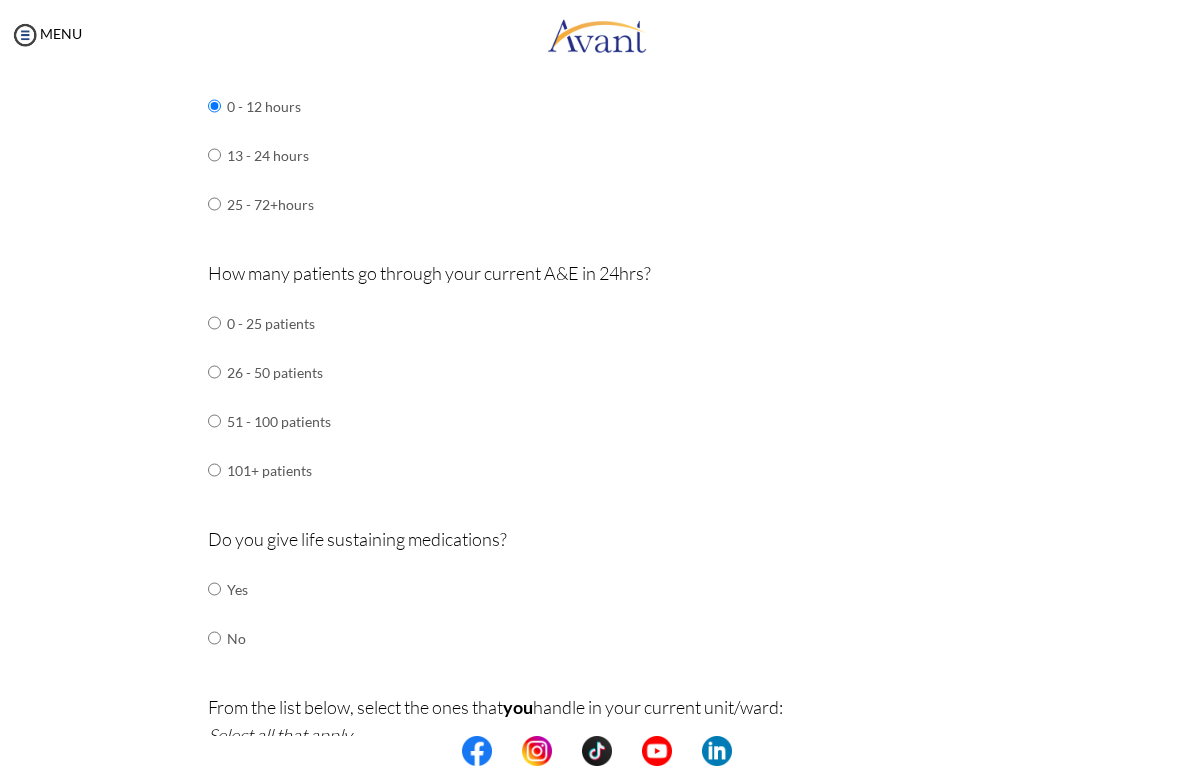 click at bounding box center [214, 323] 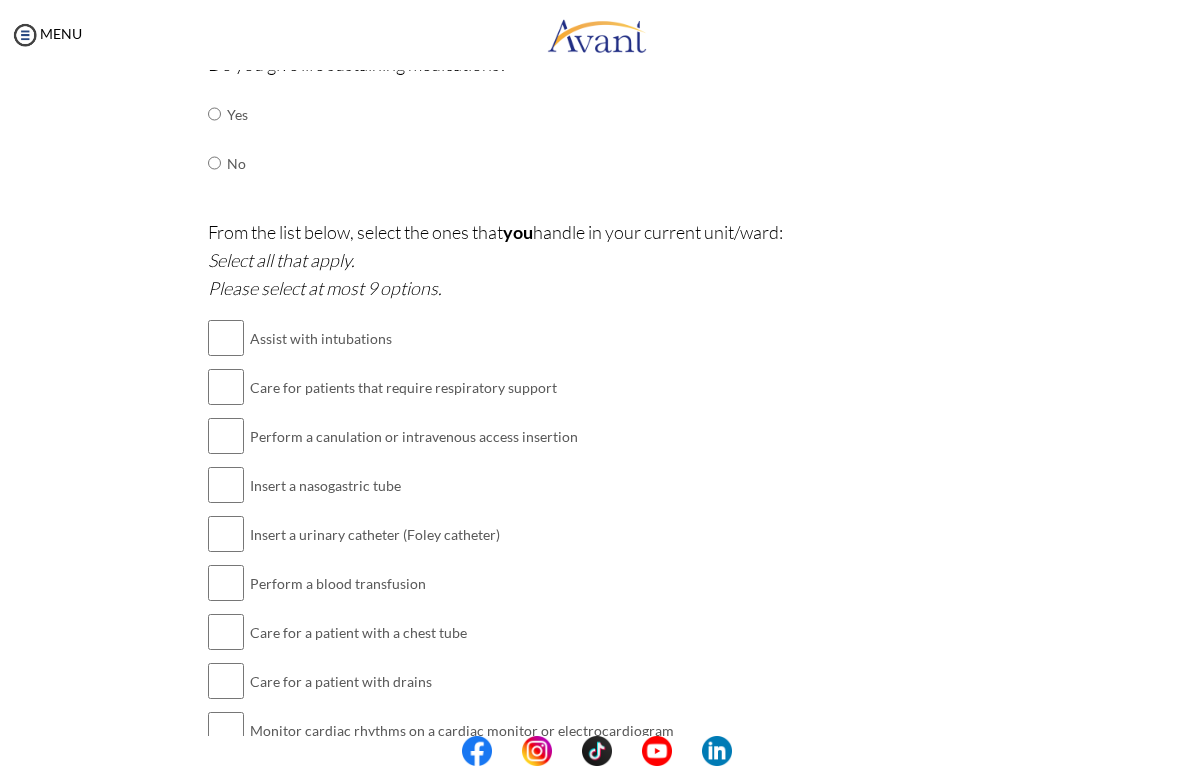 scroll, scrollTop: 1563, scrollLeft: 0, axis: vertical 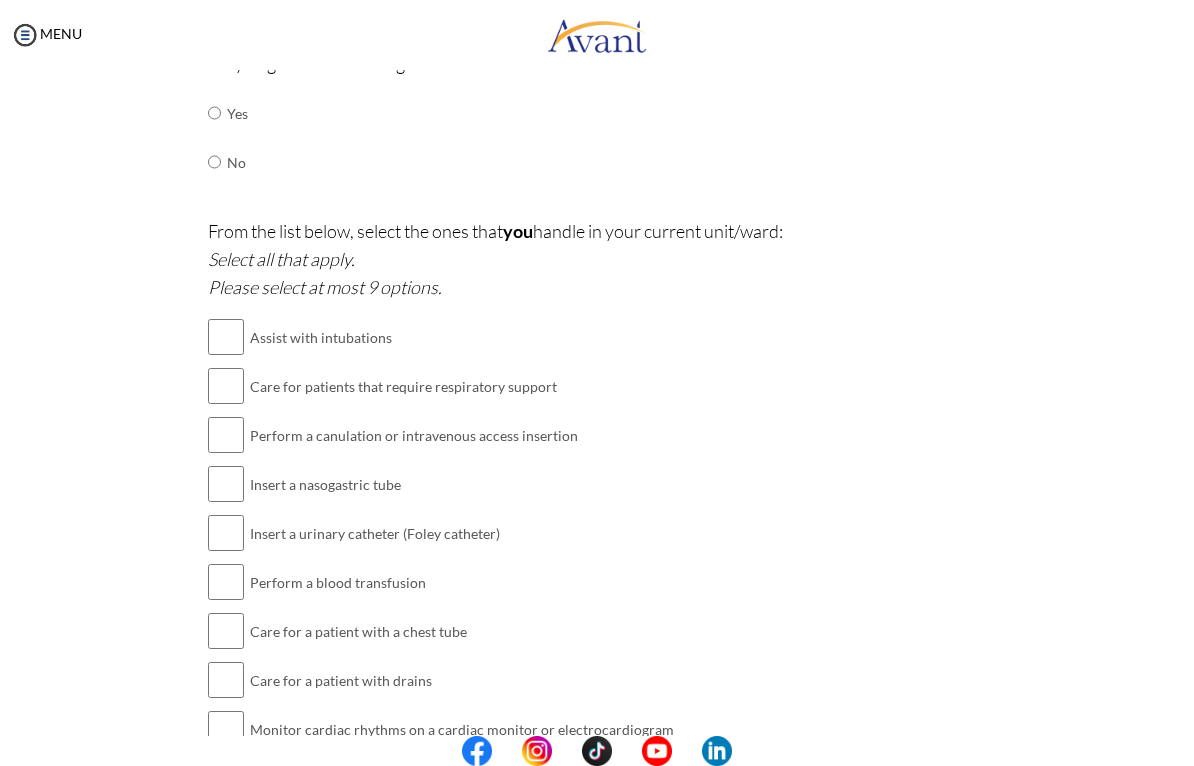 click at bounding box center (226, 435) 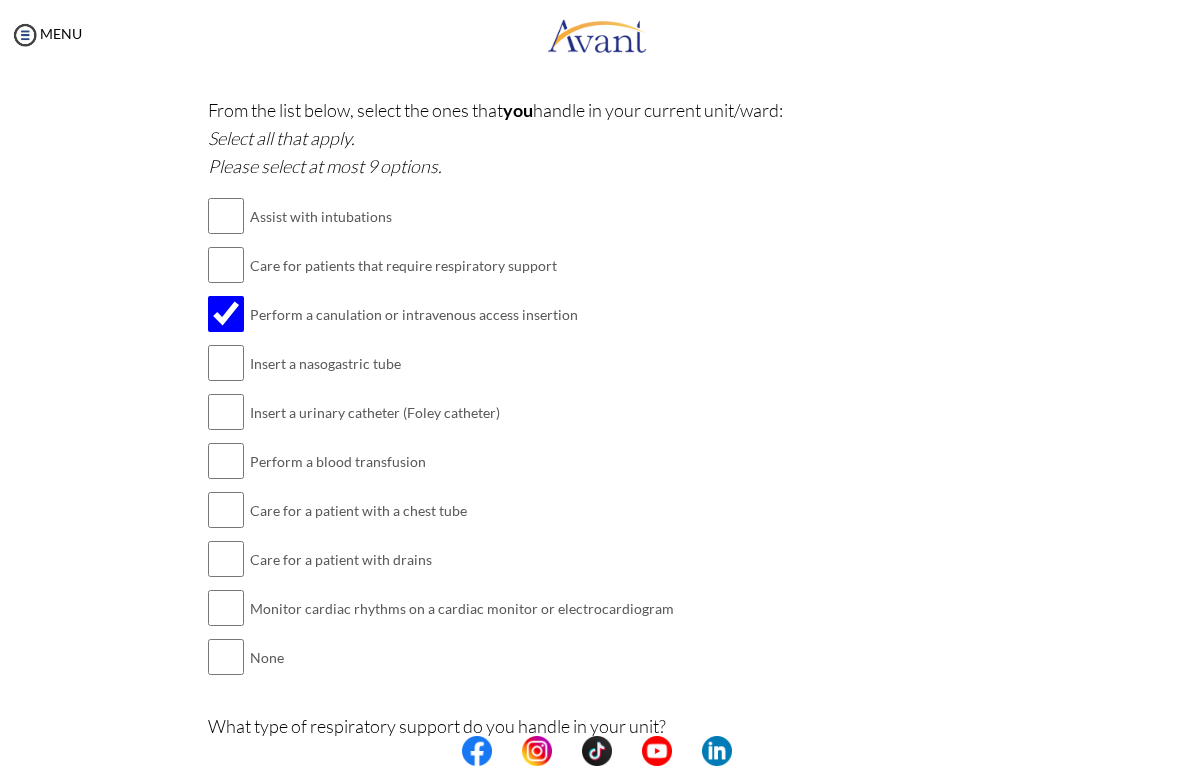 scroll, scrollTop: 1686, scrollLeft: 0, axis: vertical 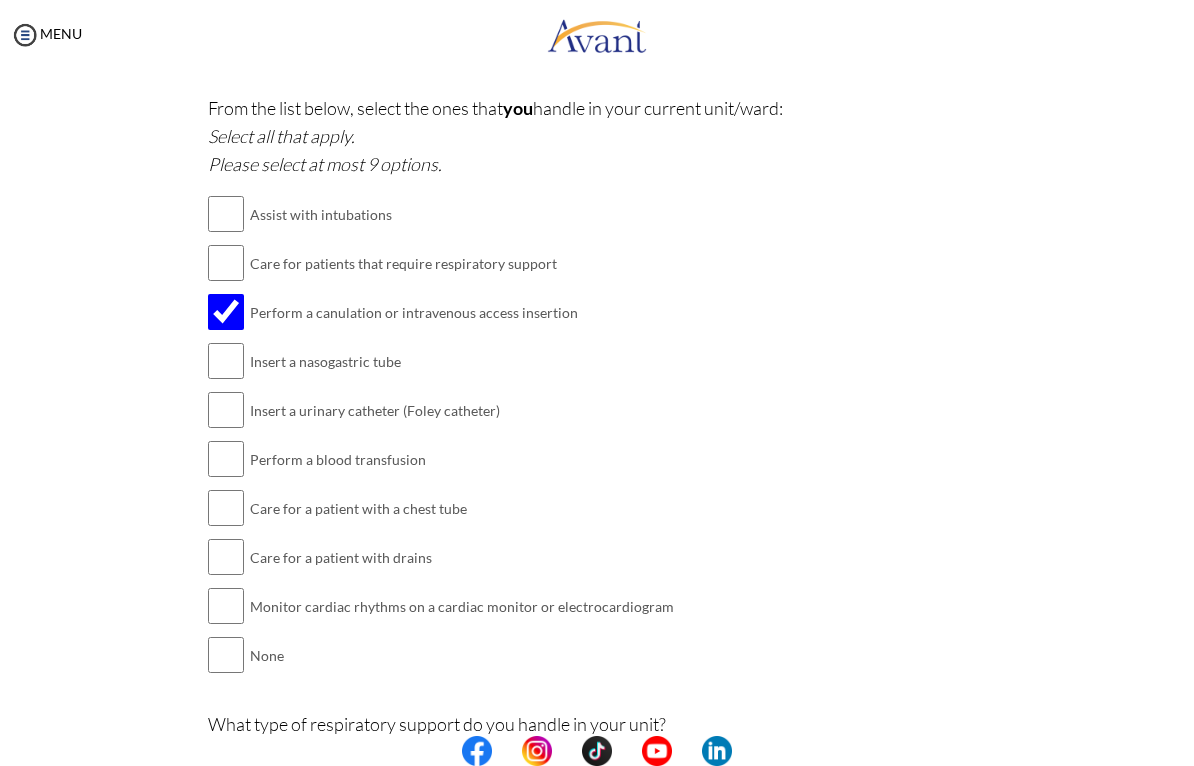 click at bounding box center [226, 410] 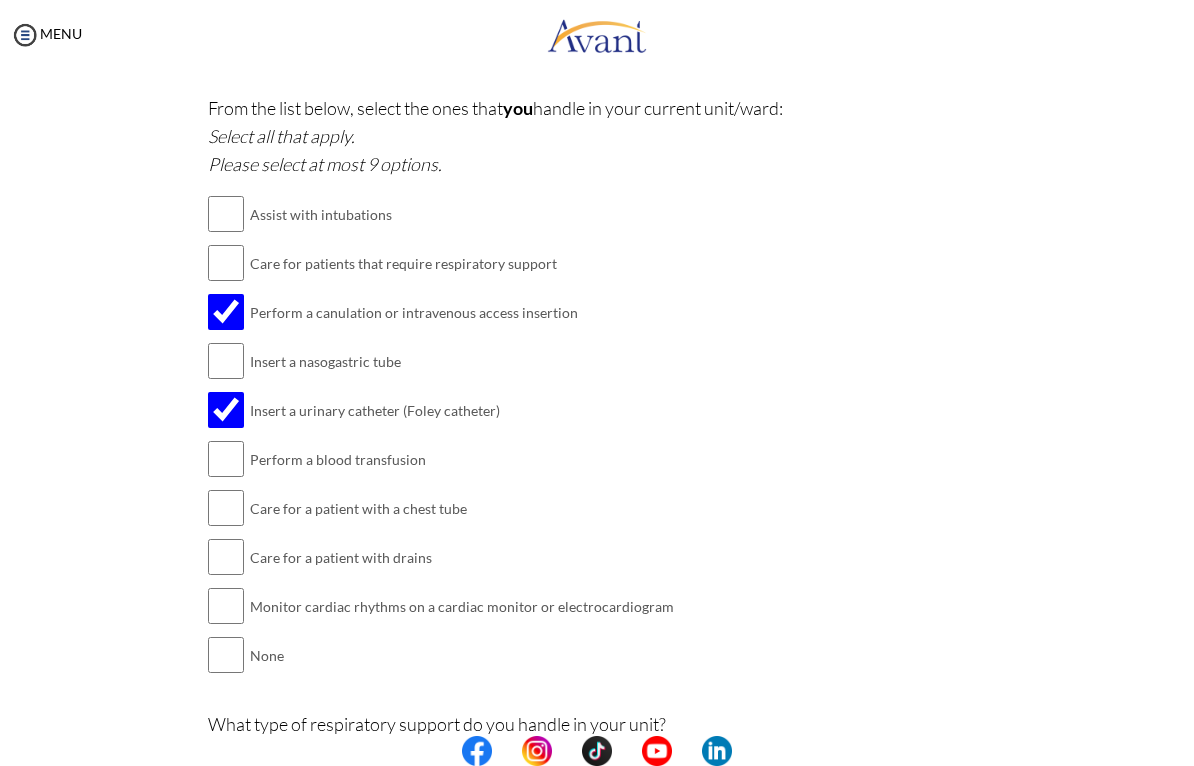 click at bounding box center [226, 361] 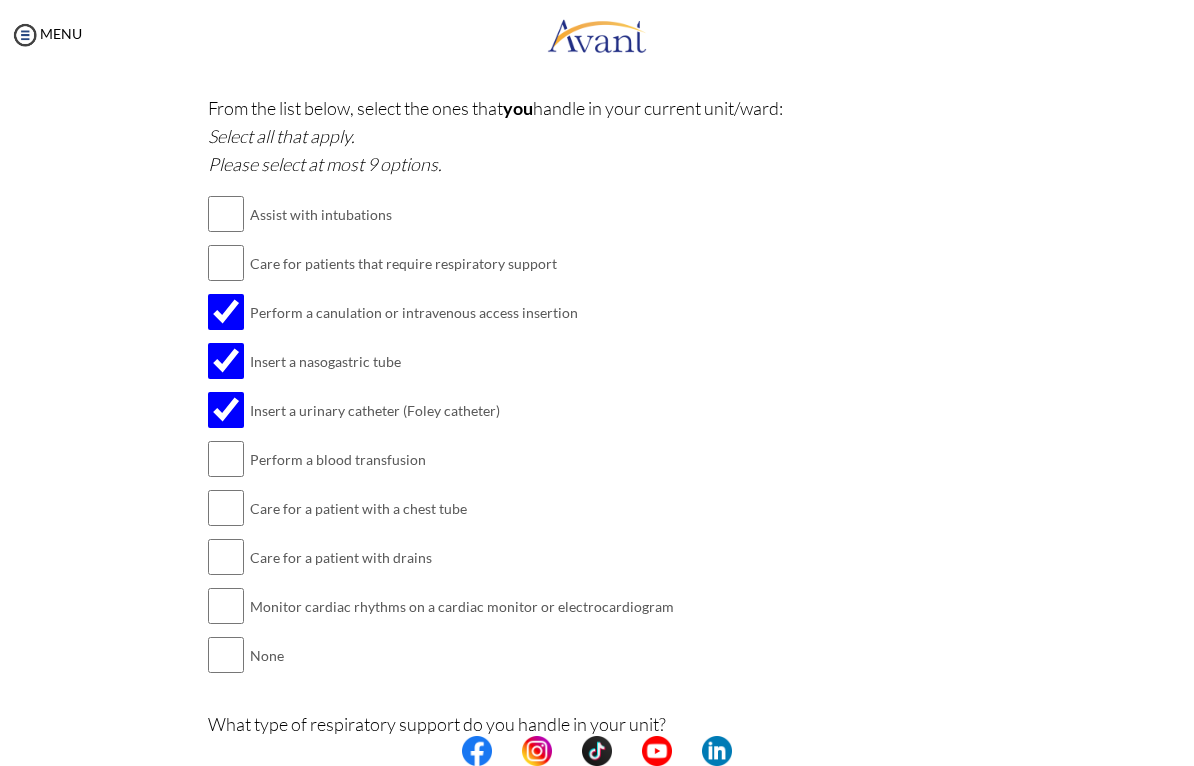 click at bounding box center (226, 459) 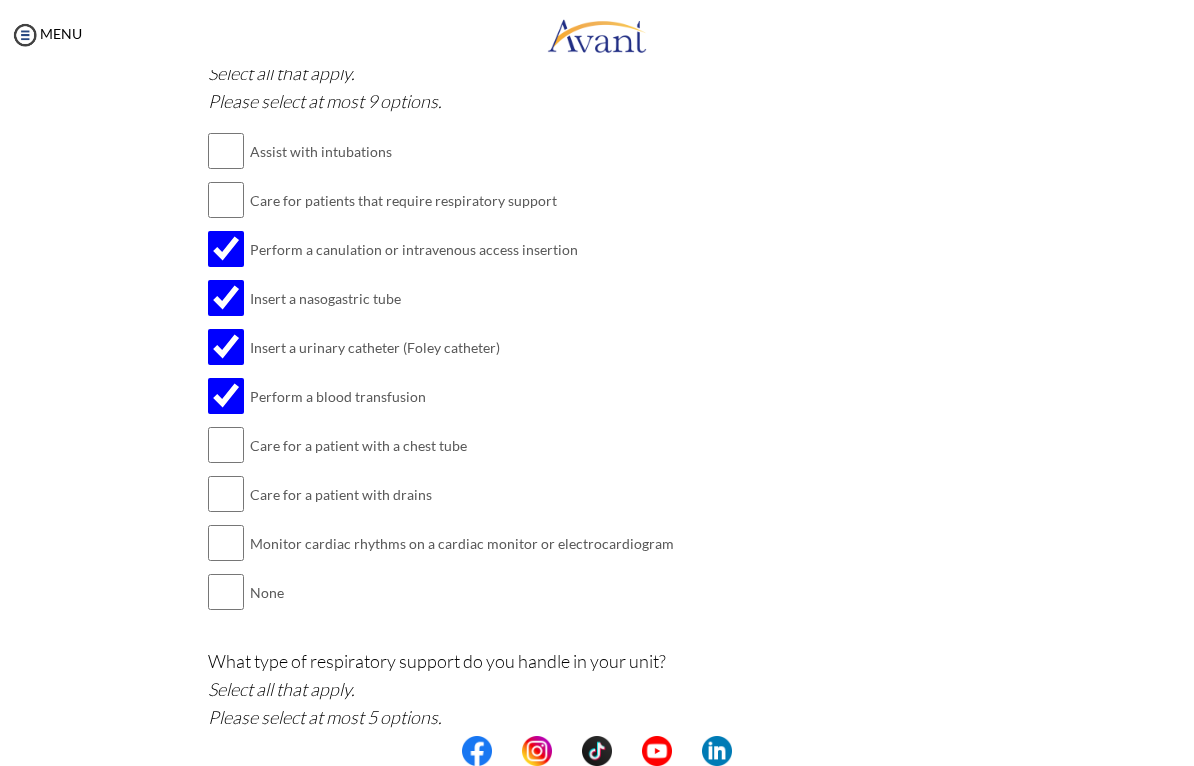 scroll, scrollTop: 1751, scrollLeft: 0, axis: vertical 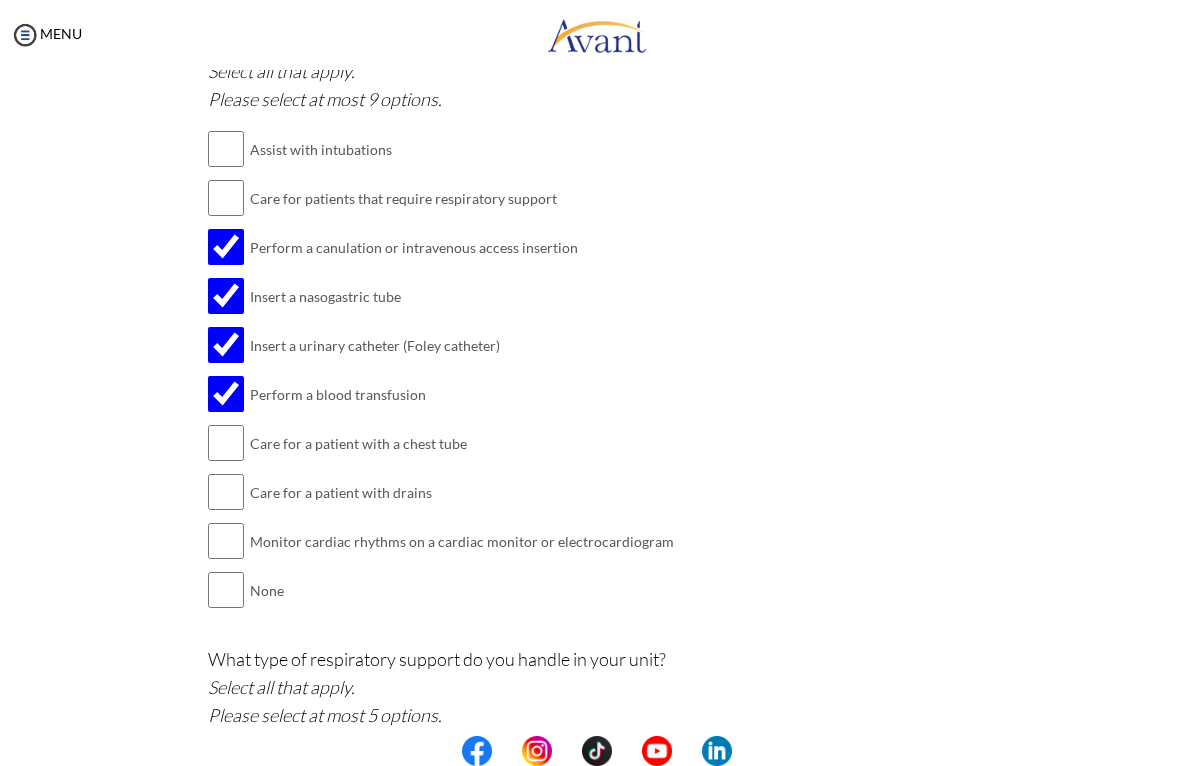 click at bounding box center (226, 443) 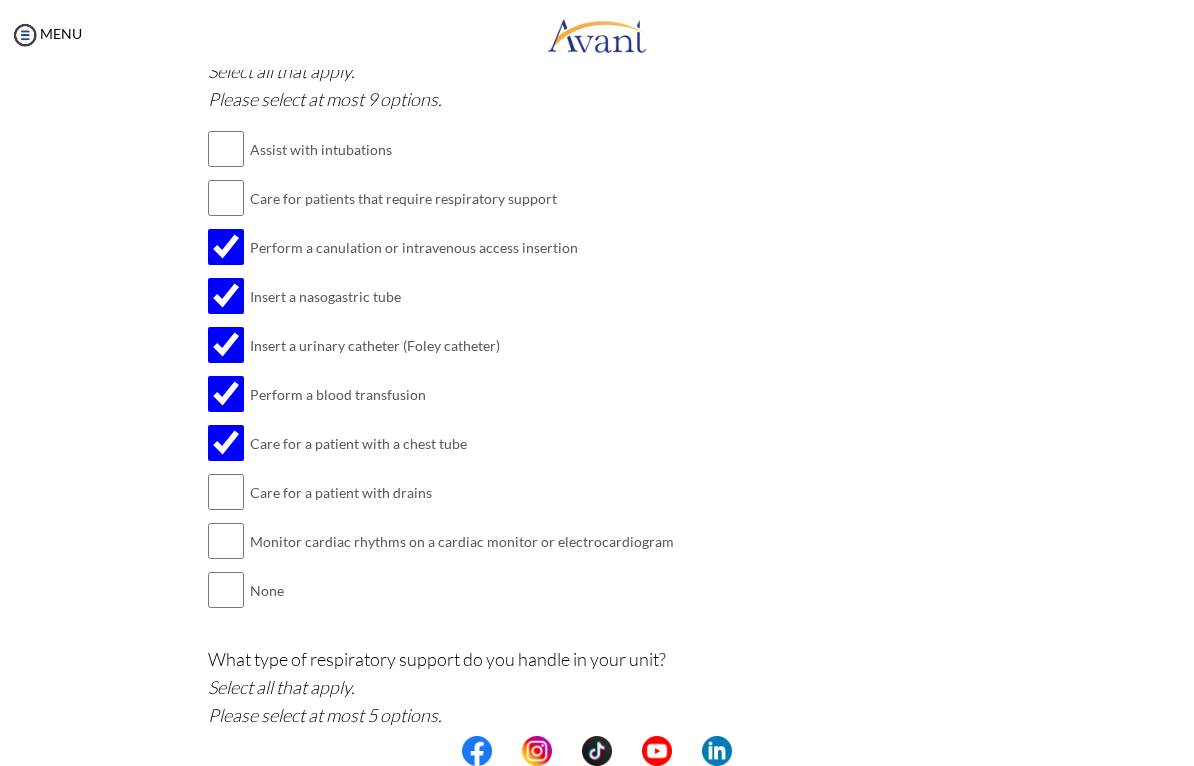 click at bounding box center [226, 149] 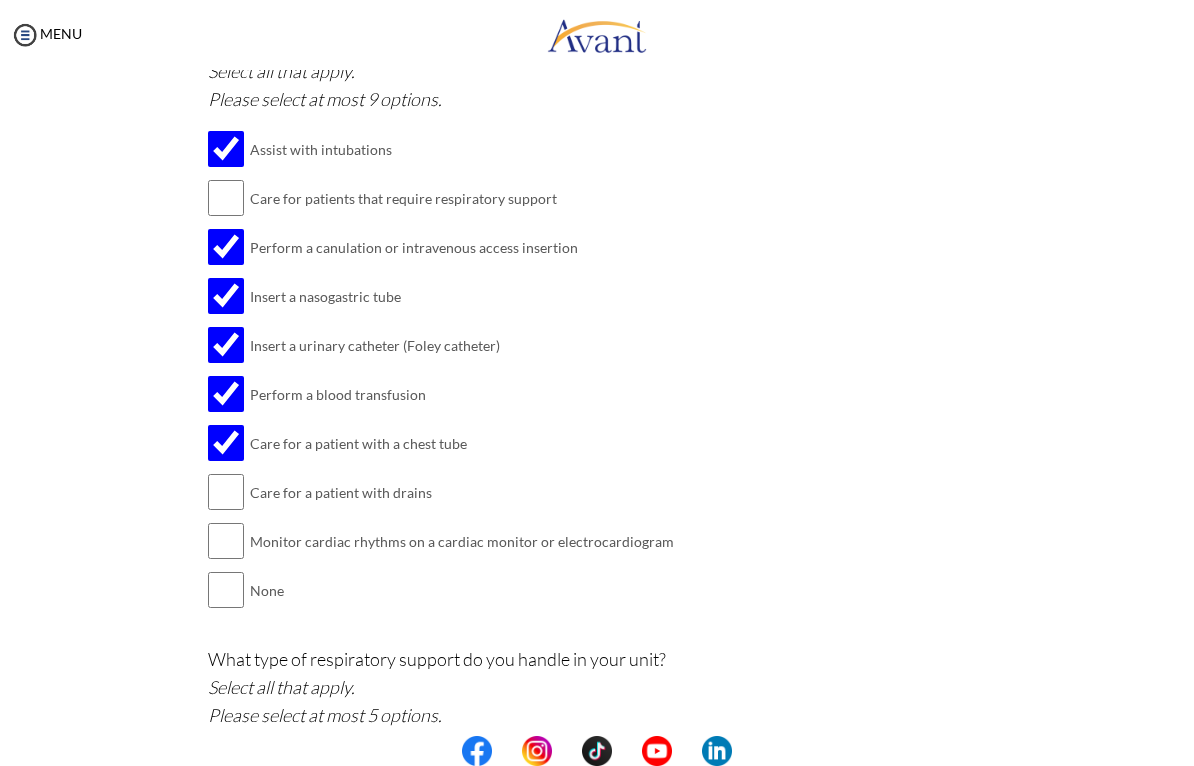click at bounding box center (226, 198) 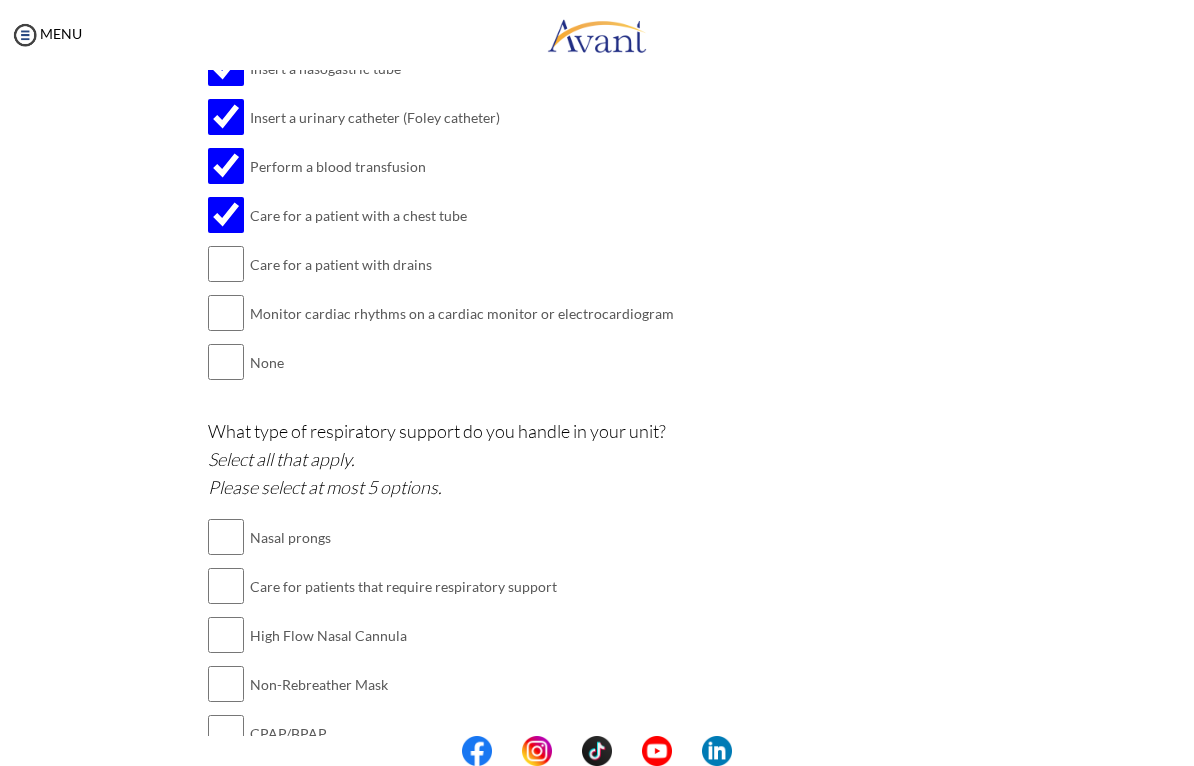 scroll, scrollTop: 1975, scrollLeft: 0, axis: vertical 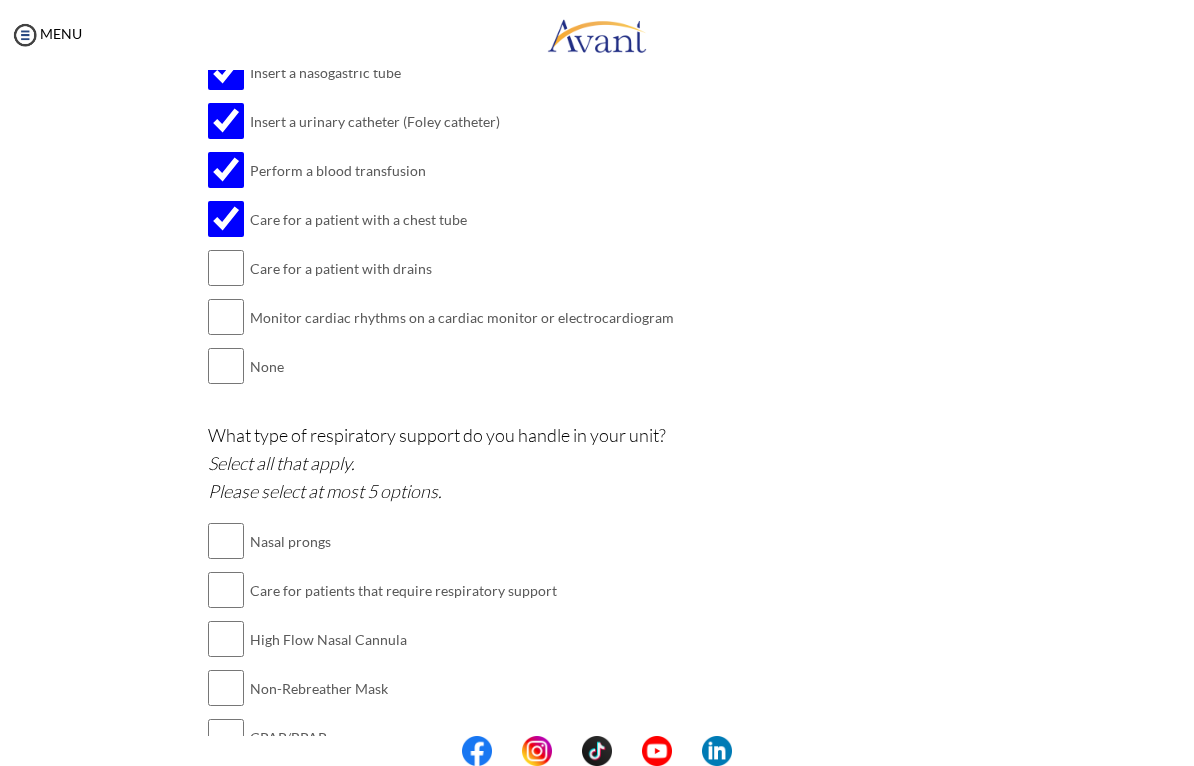 click at bounding box center [226, 268] 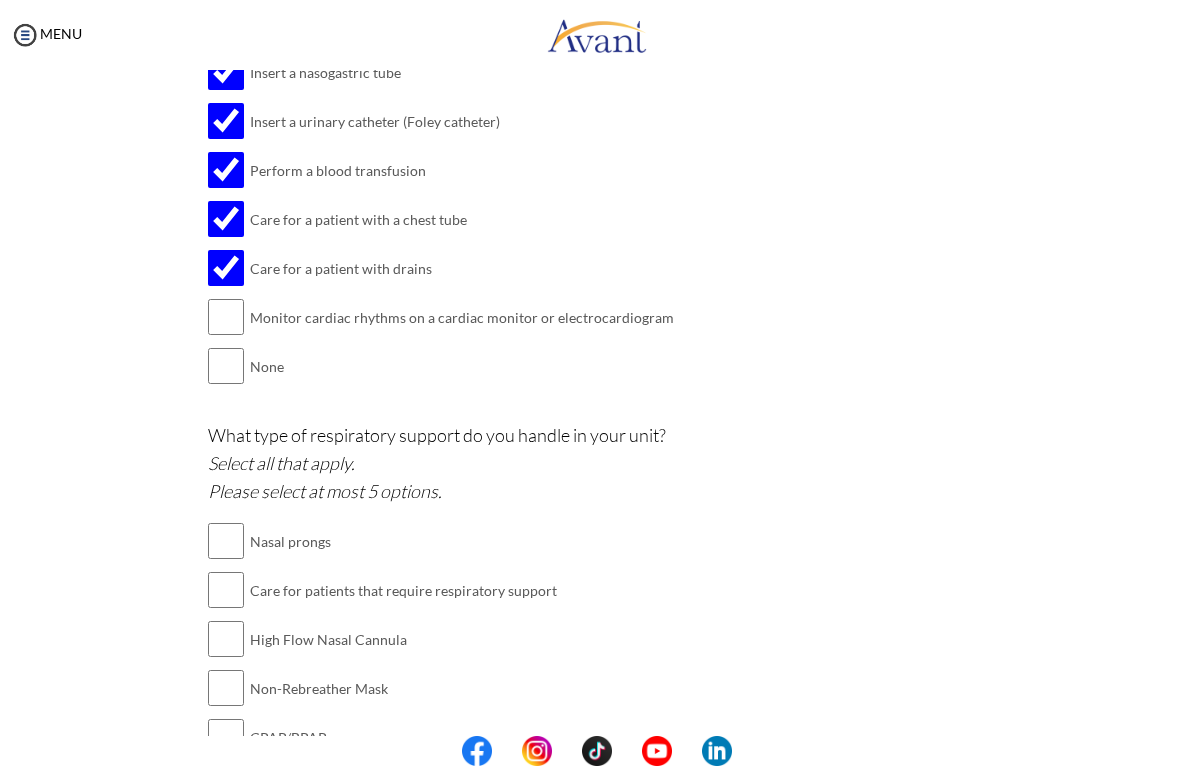 click on "Are you currently in school now?
Yes
No
Have you taken the NCLEX-RN exam before
Yes, and I passed!
Yes, and I did not pass.
No
I am scheduled to take the NCLEX at a future date.
Please share how many times you took the NCLEX and the dates you took each attempt.
When are you scheduled to take the NCLEX?
Have you taken an English proficiency exam? For example: IELTS, TOEFL, PTE, OET, etc.
Yes
No" at bounding box center (597, -440) 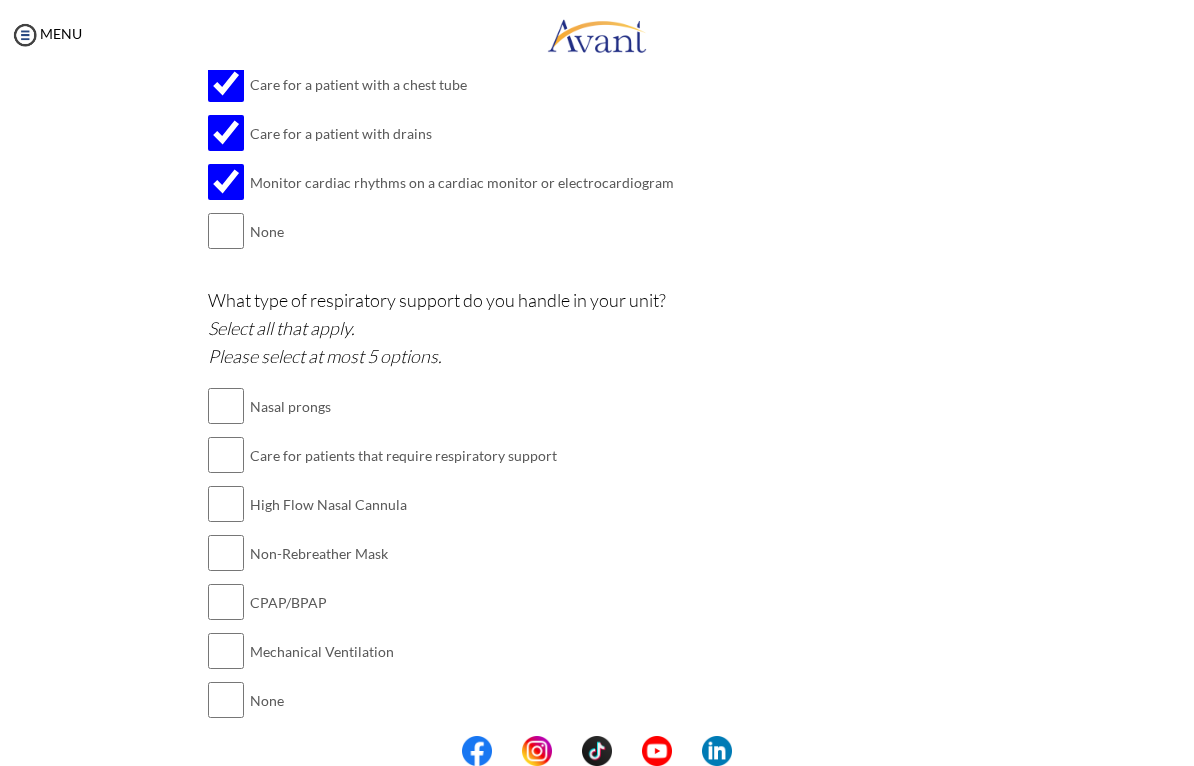 scroll, scrollTop: 2109, scrollLeft: 0, axis: vertical 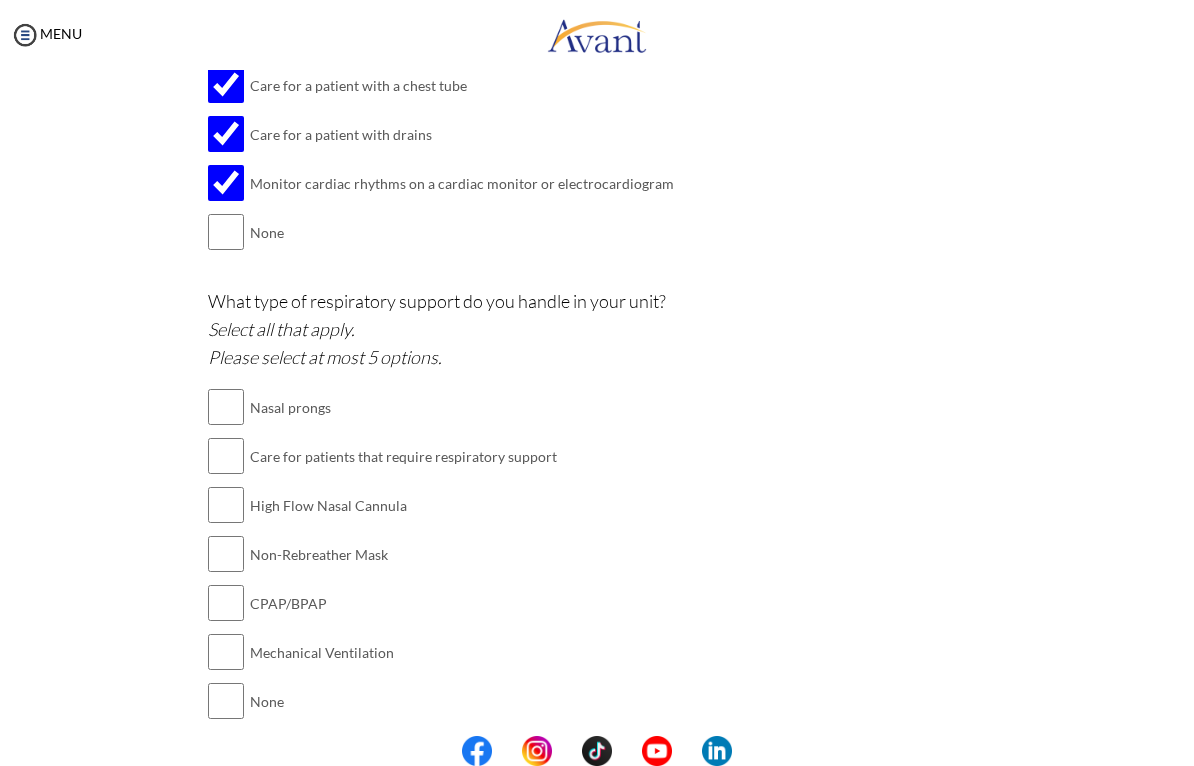 click at bounding box center (226, 407) 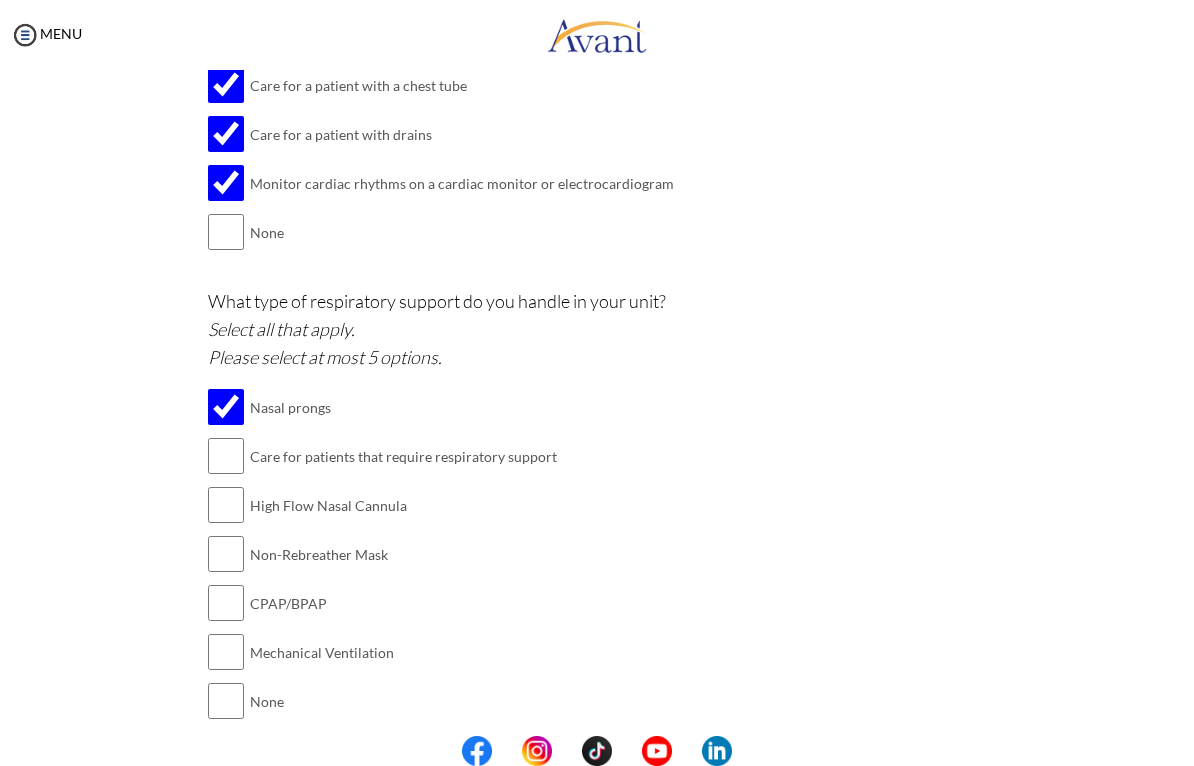 click at bounding box center [226, 505] 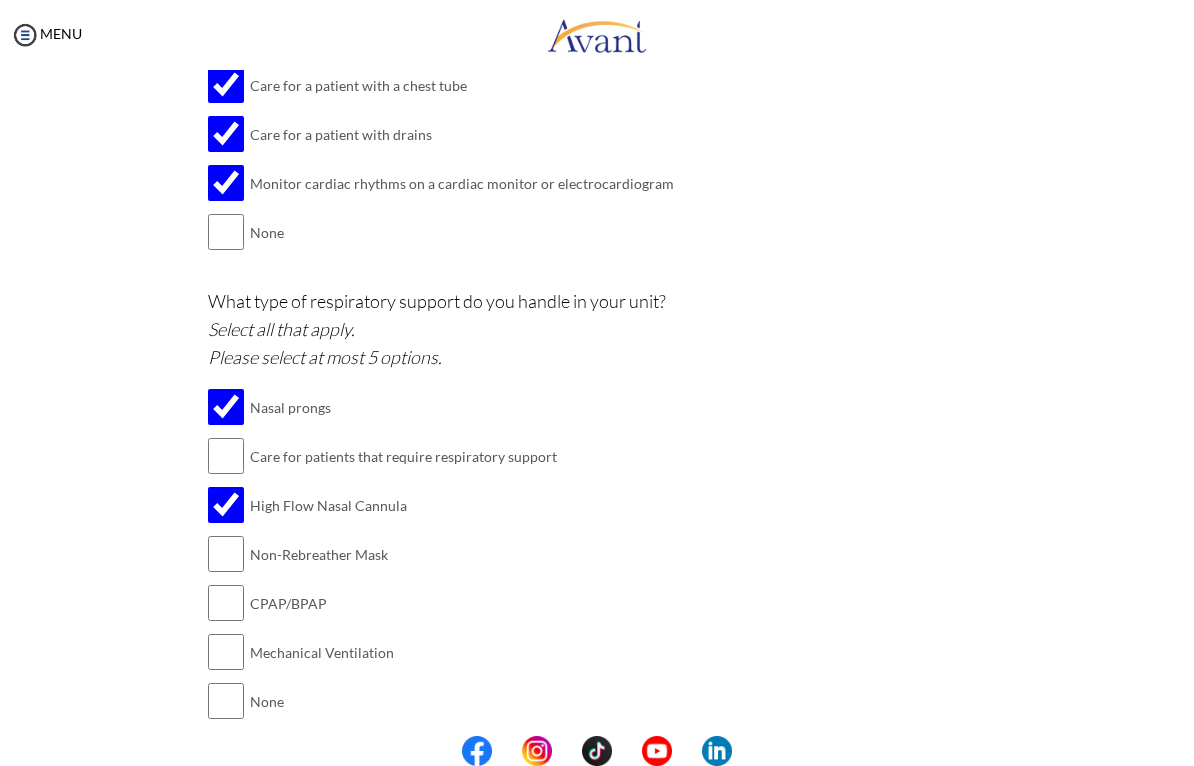 click at bounding box center (226, 554) 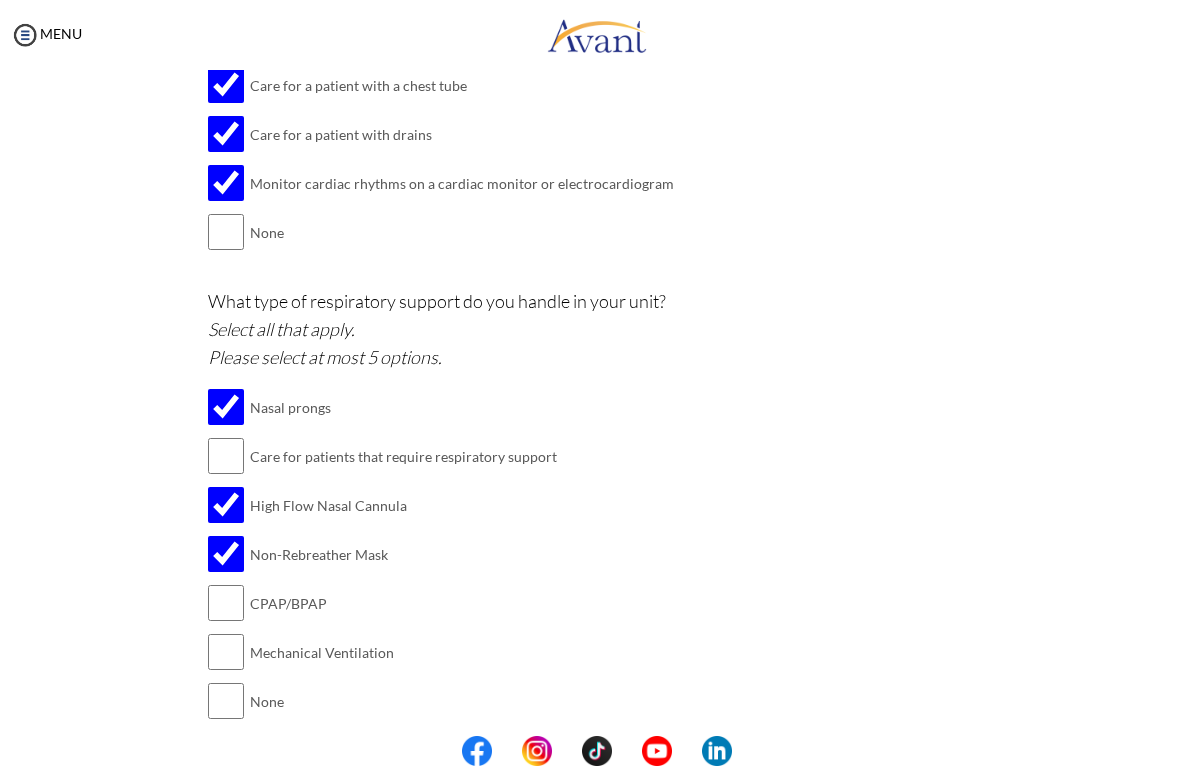click at bounding box center (226, 603) 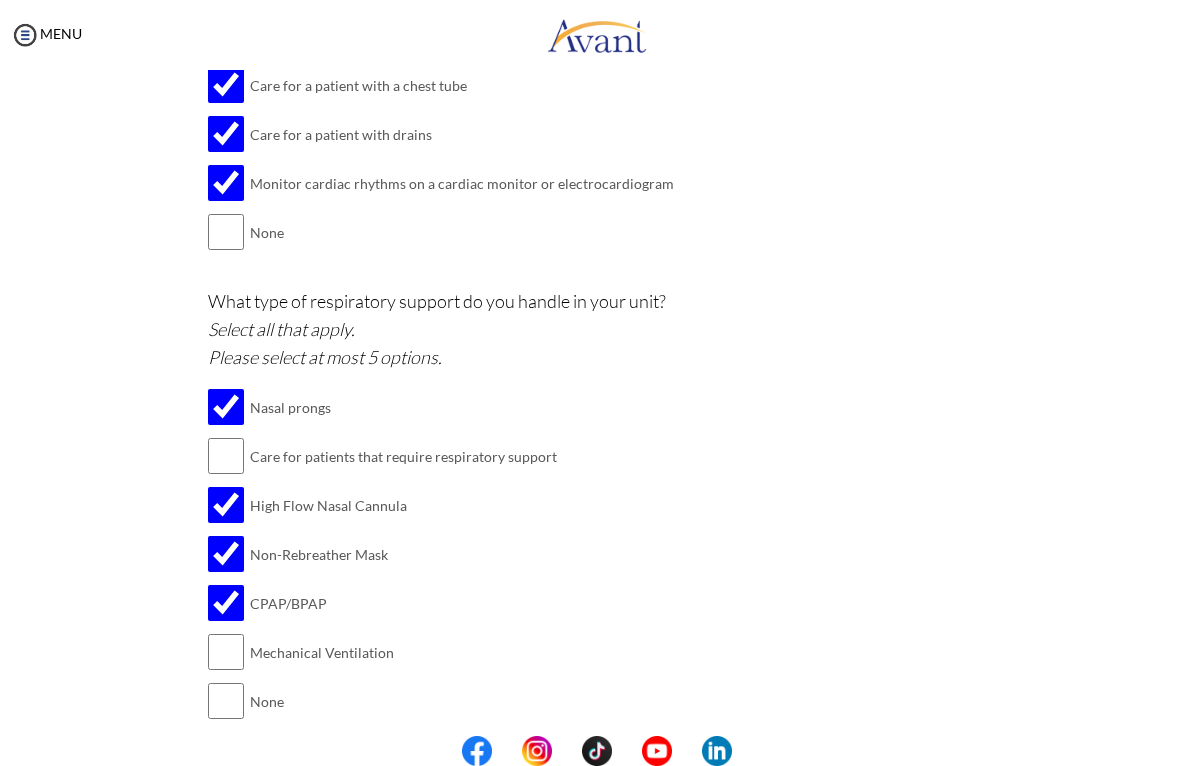 scroll, scrollTop: 2109, scrollLeft: 0, axis: vertical 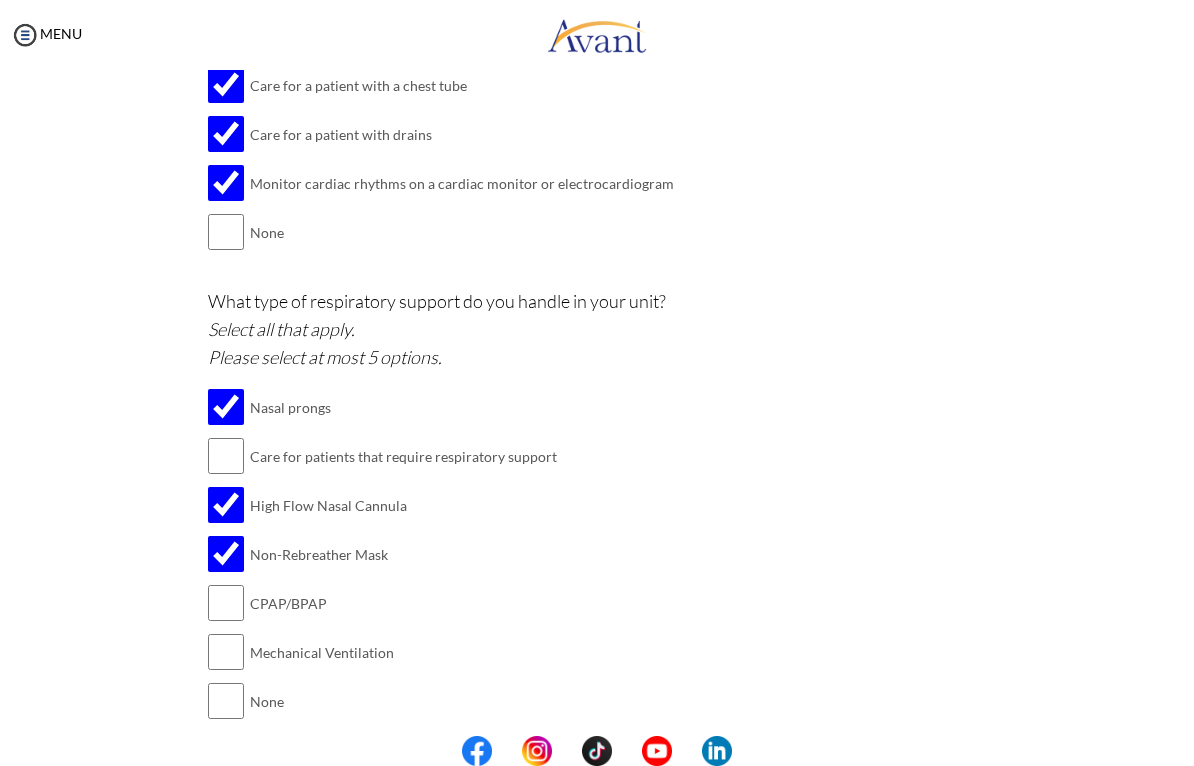 click at bounding box center [226, 456] 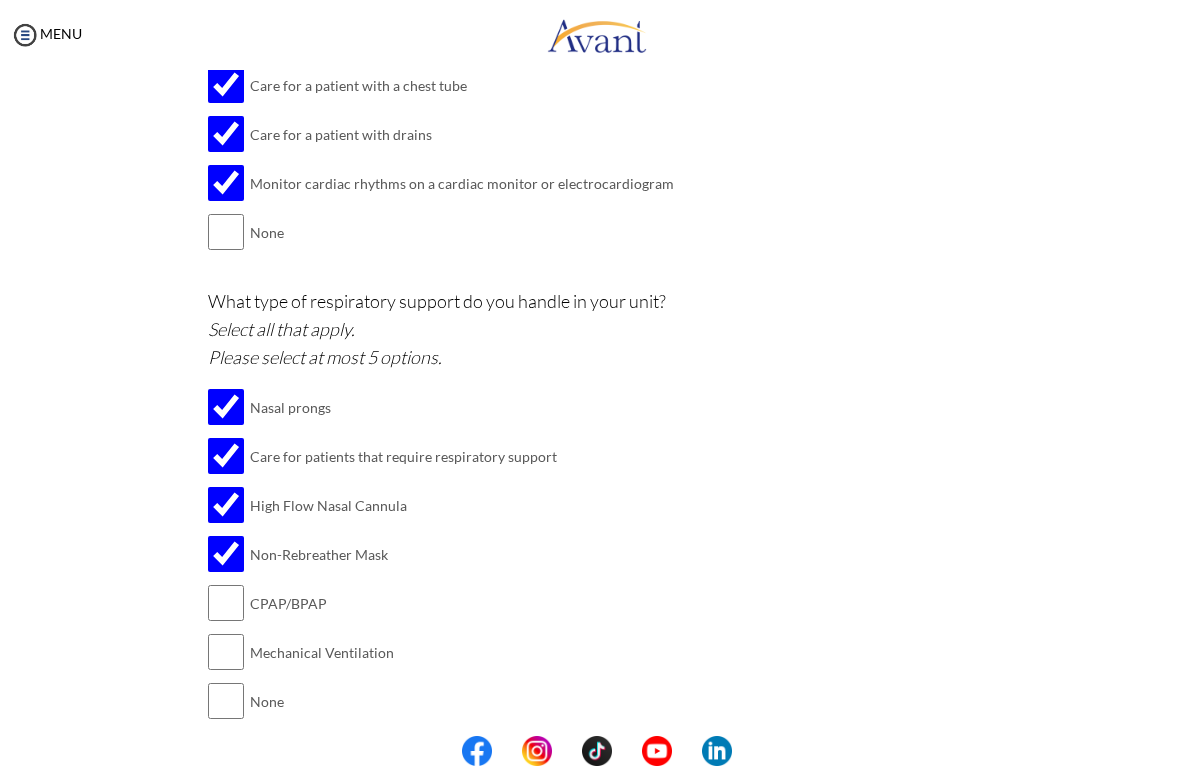 click on "Submit" at bounding box center [662, 767] 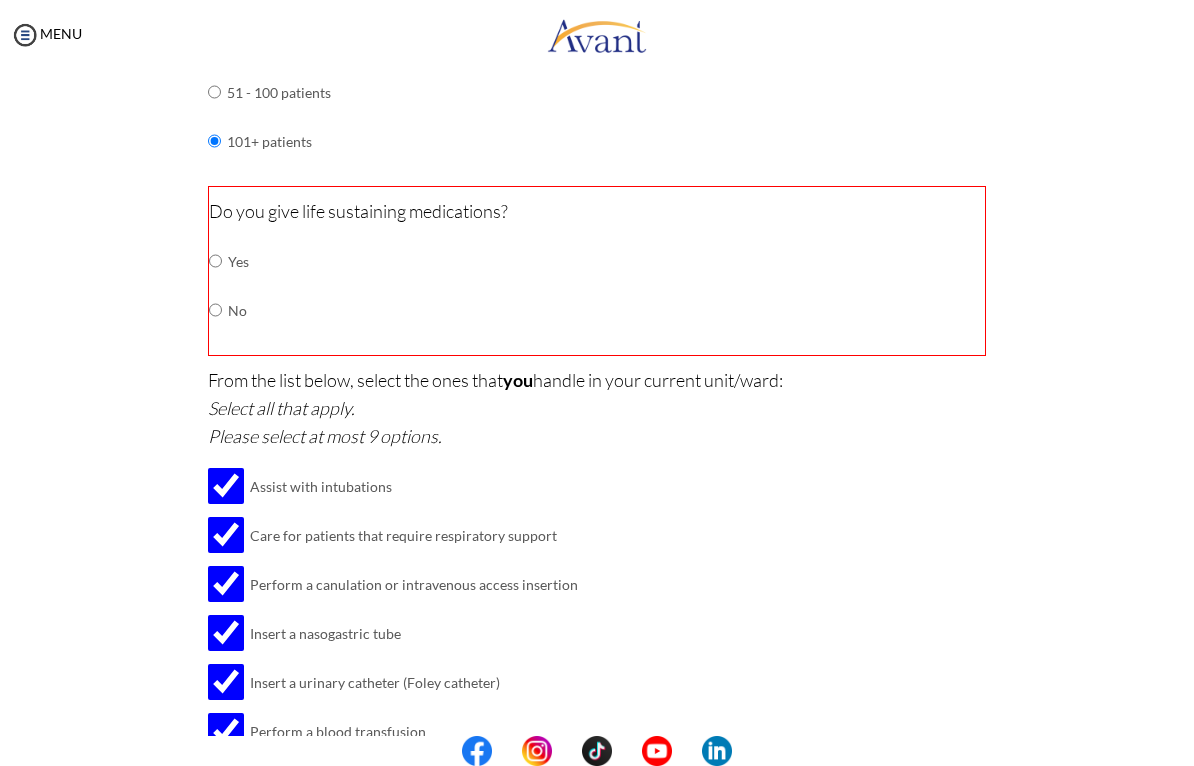 scroll, scrollTop: 1415, scrollLeft: 0, axis: vertical 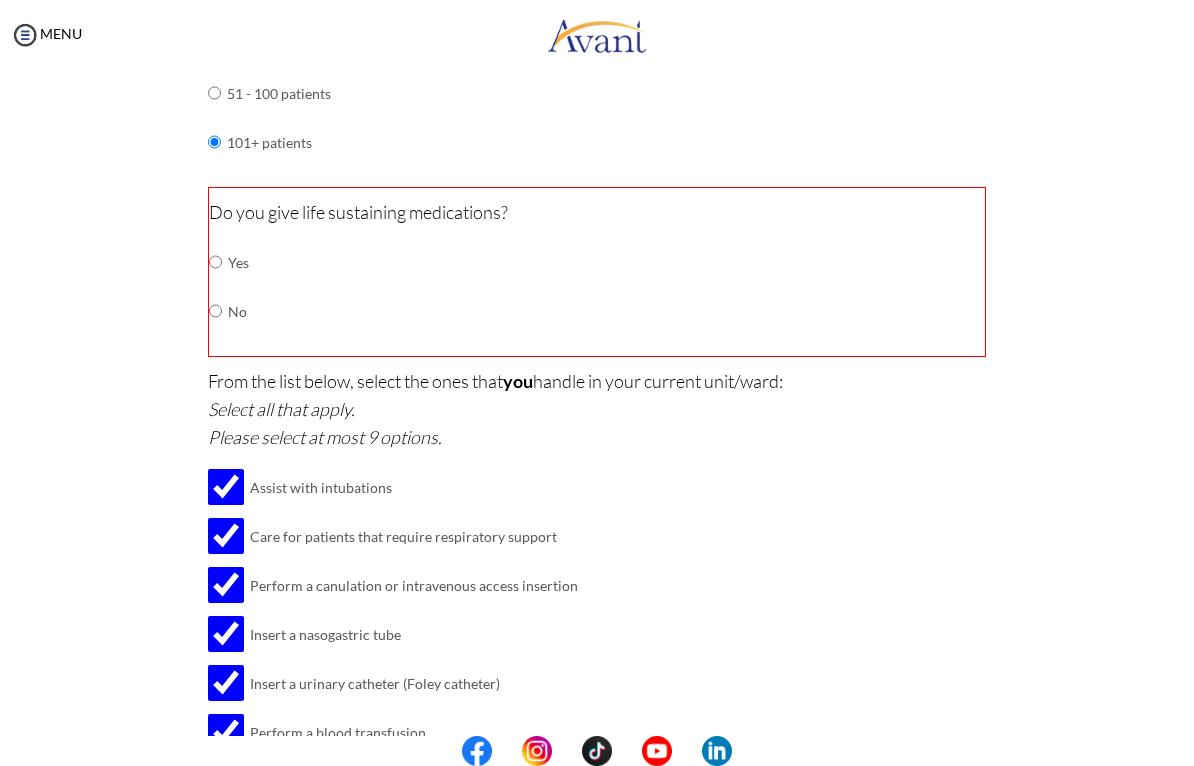 click at bounding box center (215, 262) 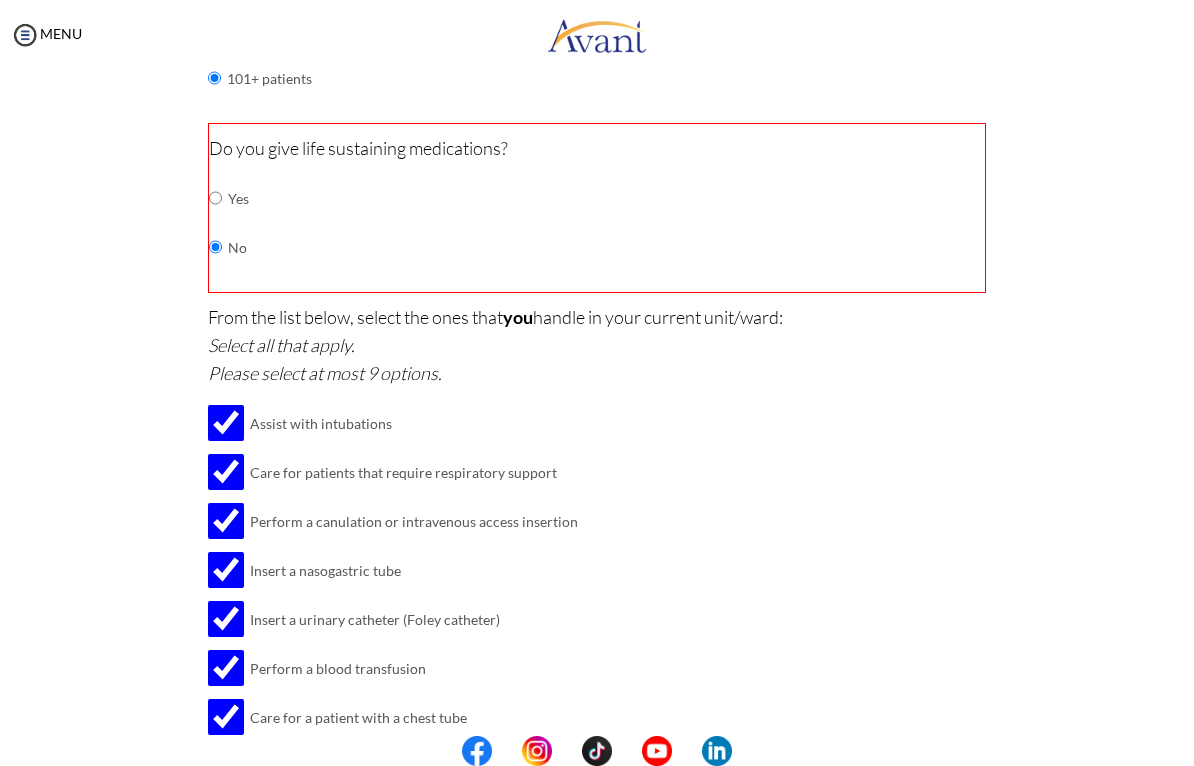 scroll, scrollTop: 1493, scrollLeft: 0, axis: vertical 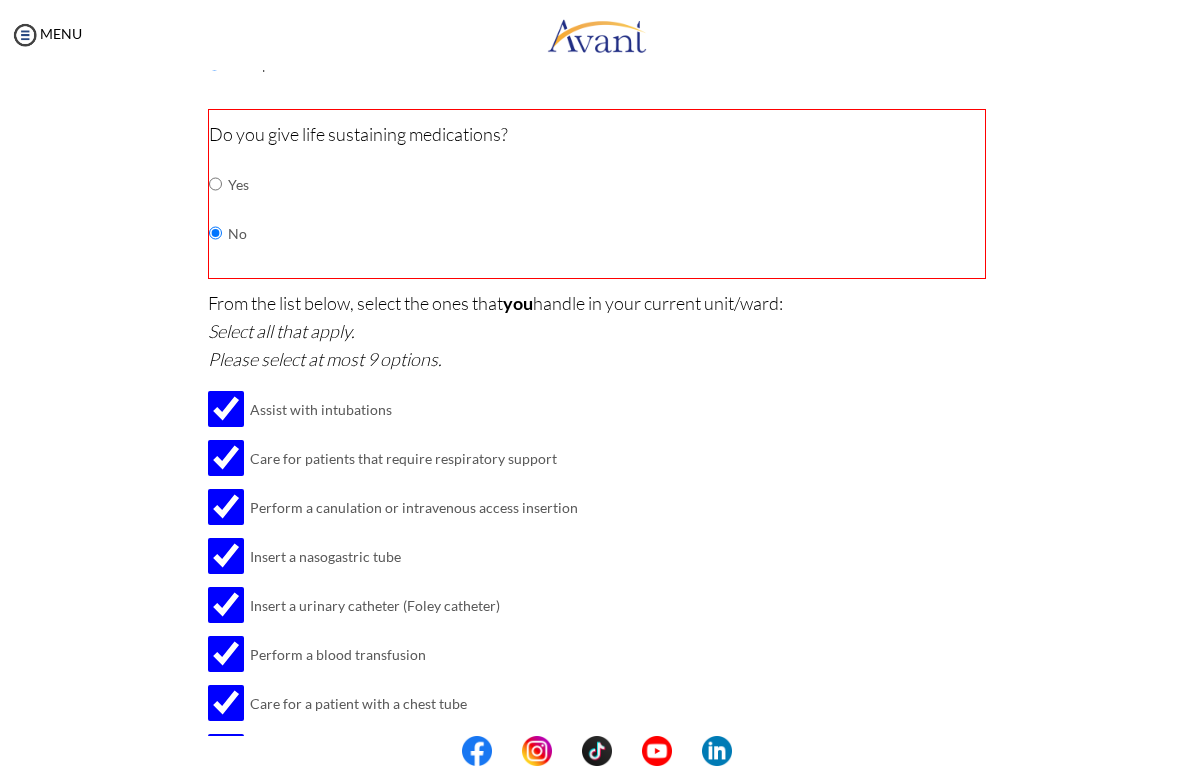 click at bounding box center (215, 184) 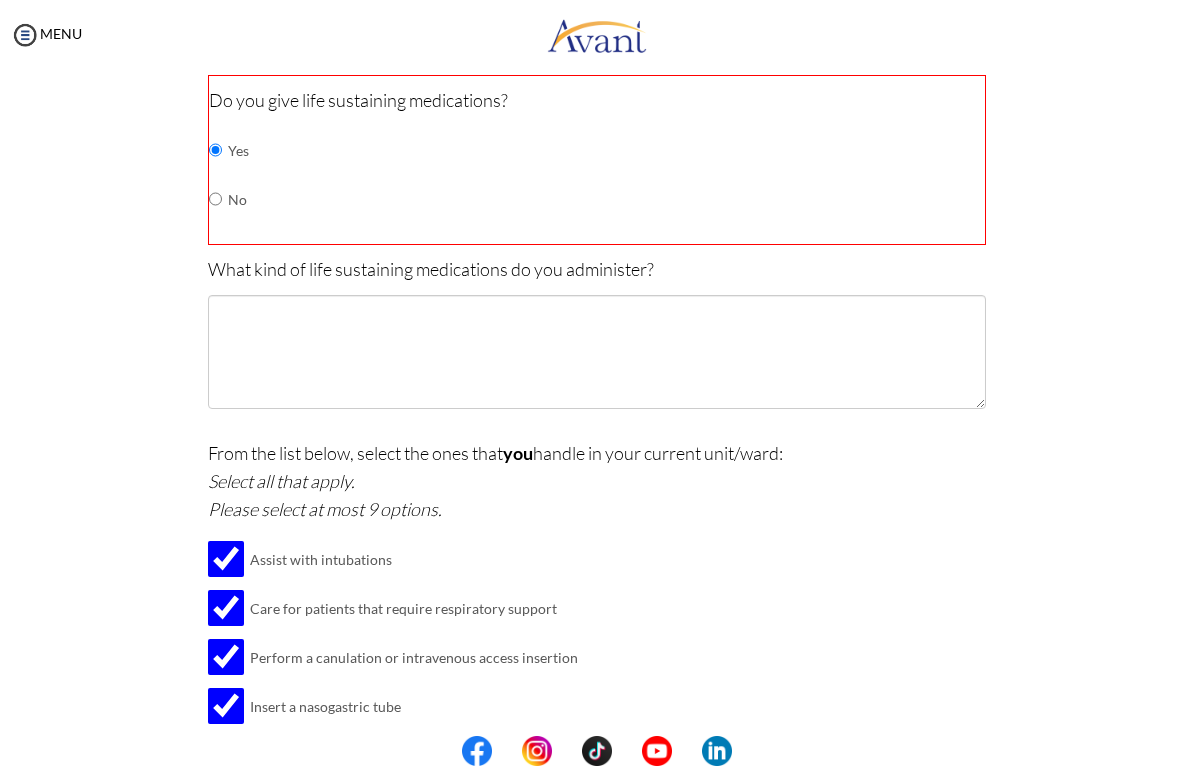 scroll, scrollTop: 1518, scrollLeft: 0, axis: vertical 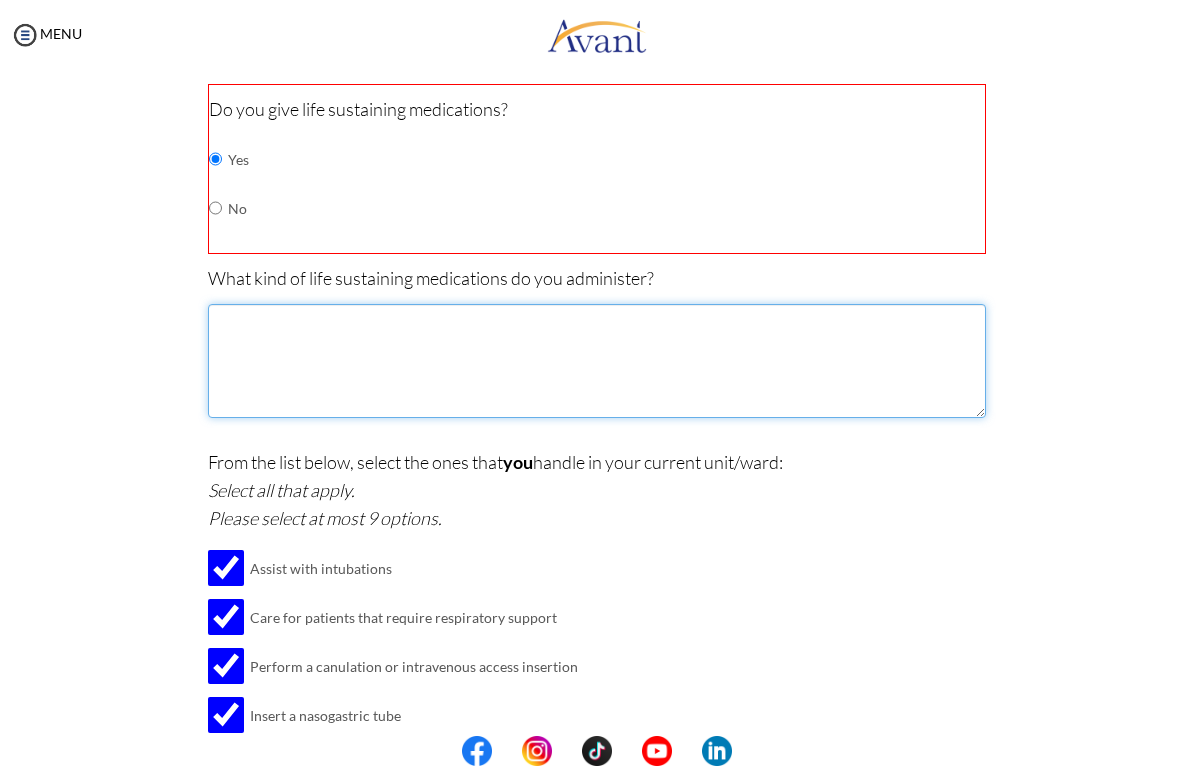 click at bounding box center (597, 361) 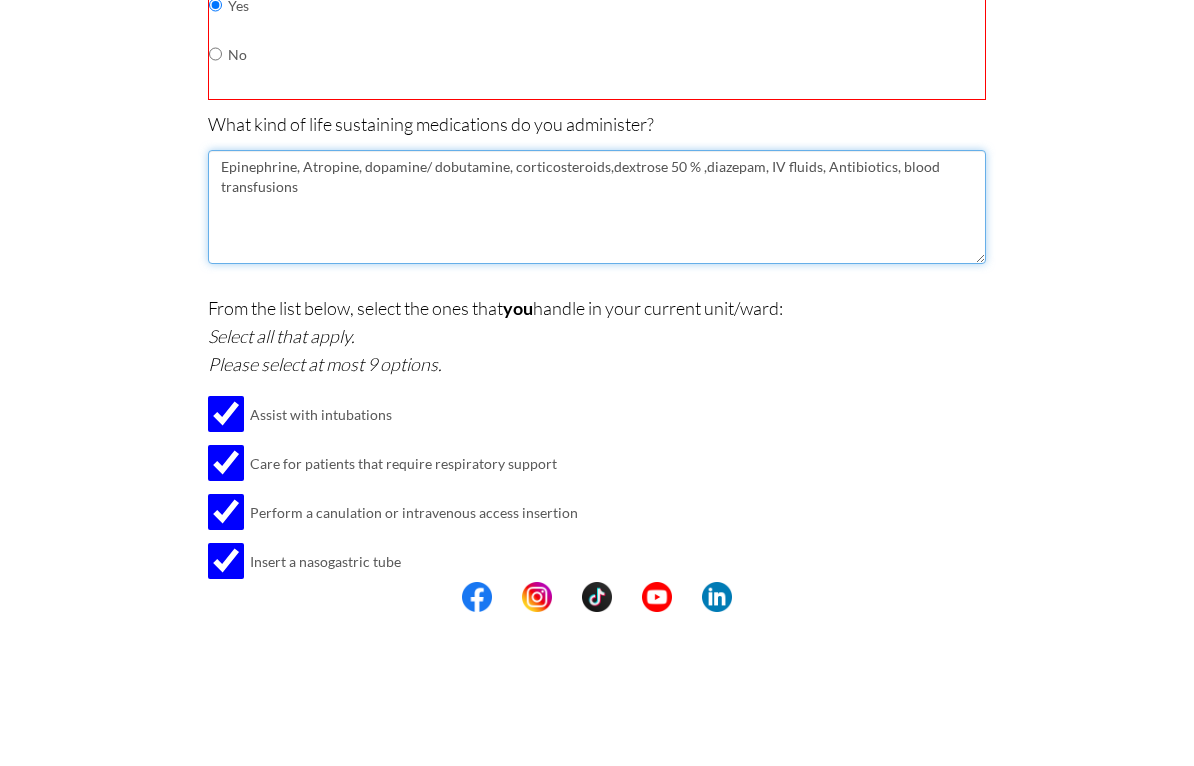 type on "Epinephrine, Atropine, dopamine/ dobutamine, corticosteroids,dextrose 50 % ,diazepam, IV fluids, Antibiotics, blood transfusions" 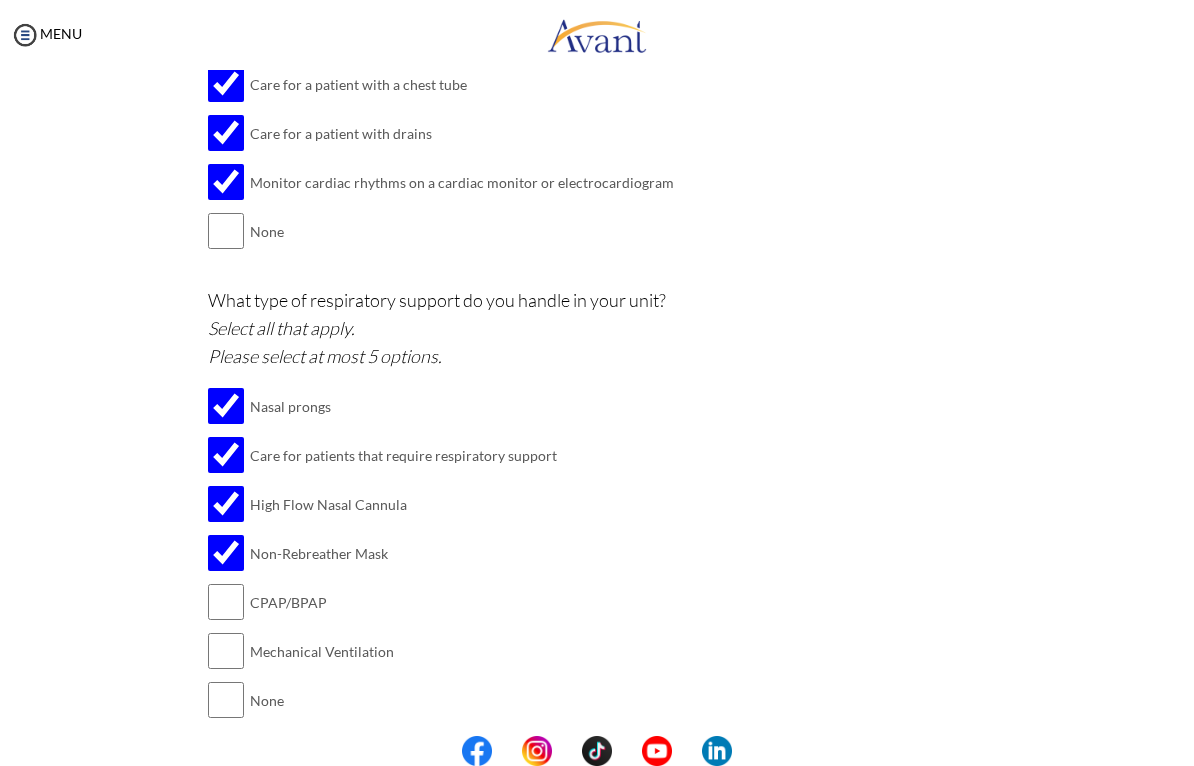 scroll, scrollTop: 2295, scrollLeft: 0, axis: vertical 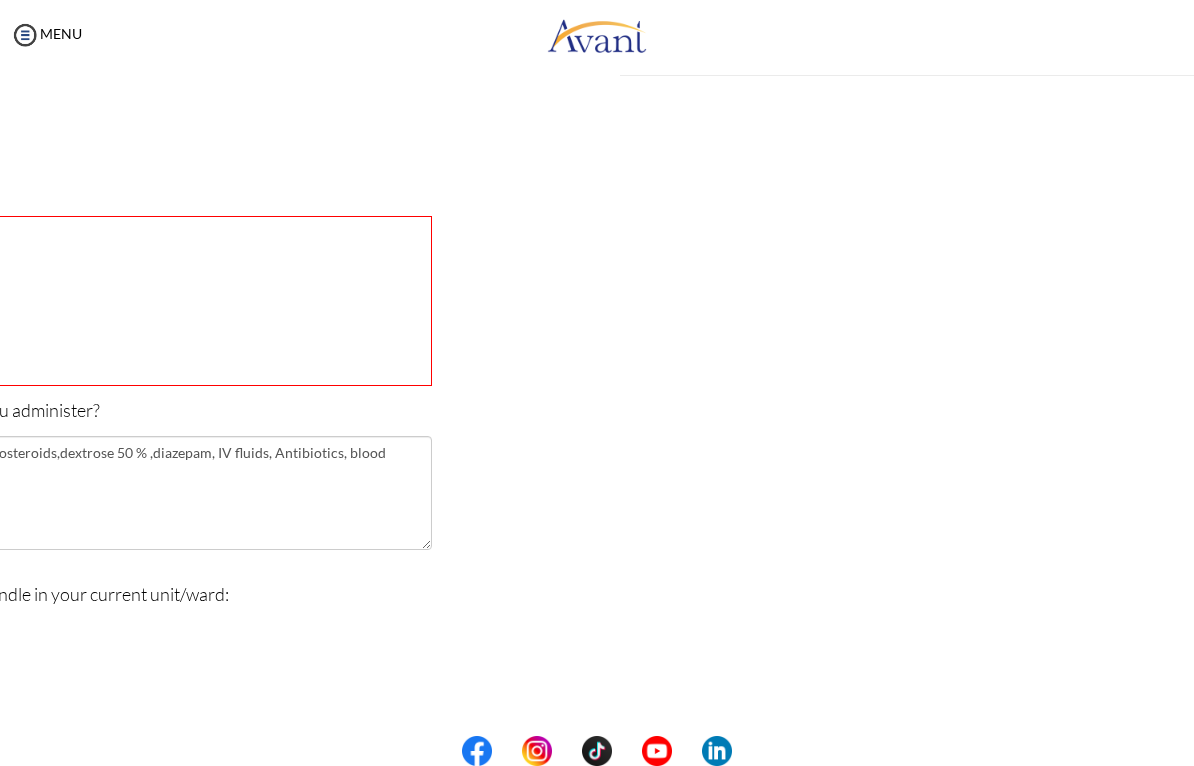 click on "My Status
What is the next step?
We would like you to watch the introductory video Begin with Avant
We would like you to watch the program video Watch Program Video
We would like you to complete English exam Take Language Test
We would like you to complete clinical assessment Take Clinical Test
We would like you to complete qualification survey Take Qualification Survey
We would like you to watch expectations video Watch Expectations Video
You will be contacted by recruiter to schedule a call.
Your application is being reviewed. Please check your email regularly.
Process Overview
Check off each step as you go to track your progress!
Application review
1 Watch the Avant Video Library ▢ Avant Video Library
Interview
1 Complete the Pre-Interview Survey ▢
2 ▢" at bounding box center (597, 453) 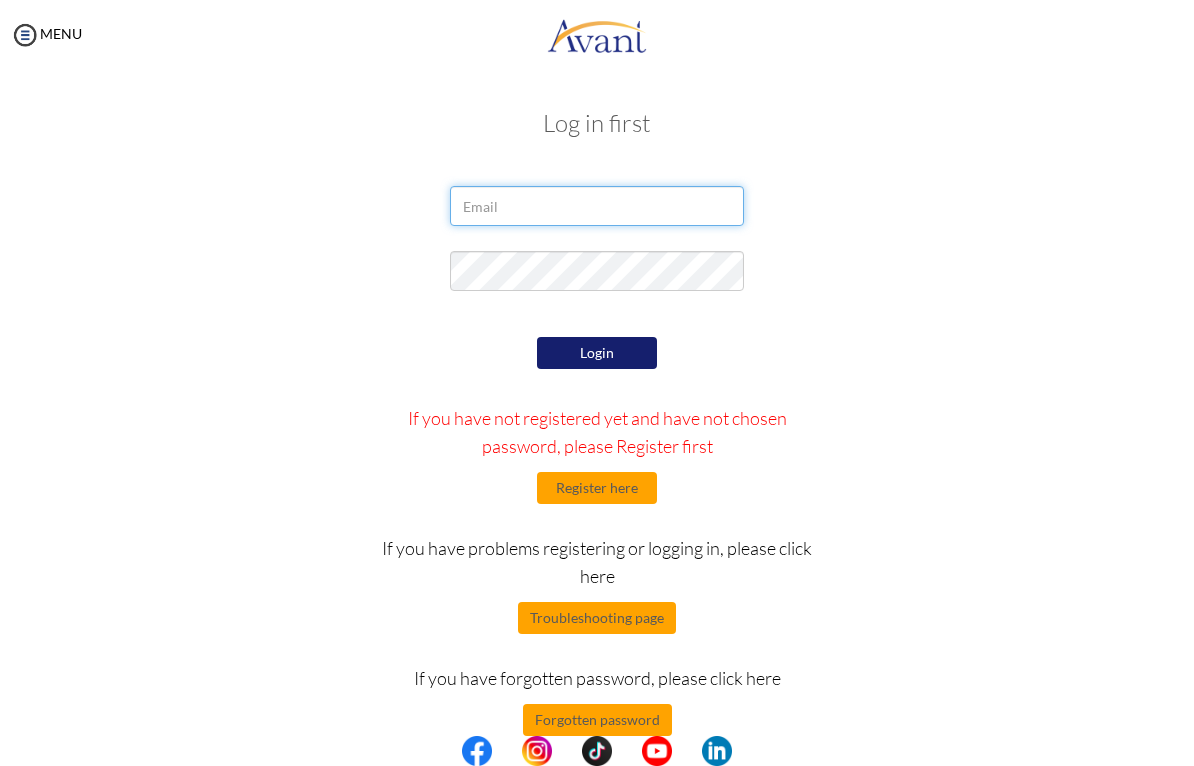click at bounding box center (596, 206) 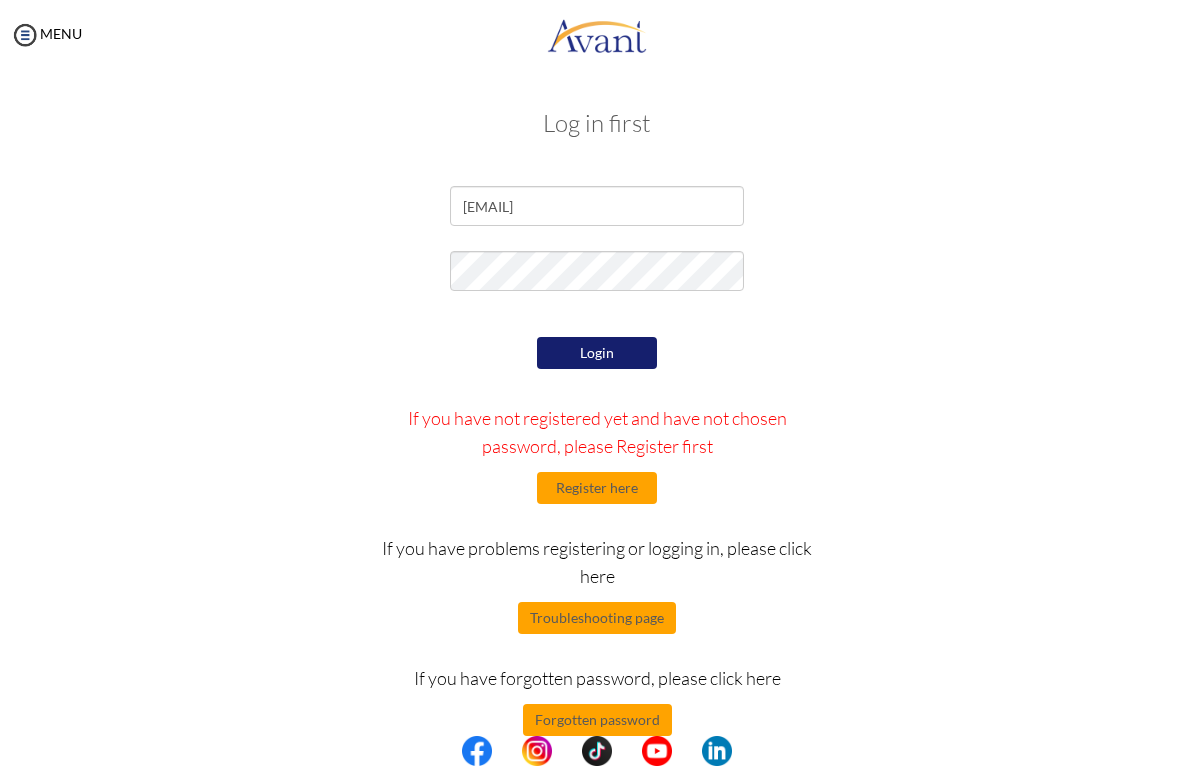 click on "Login" at bounding box center (597, 353) 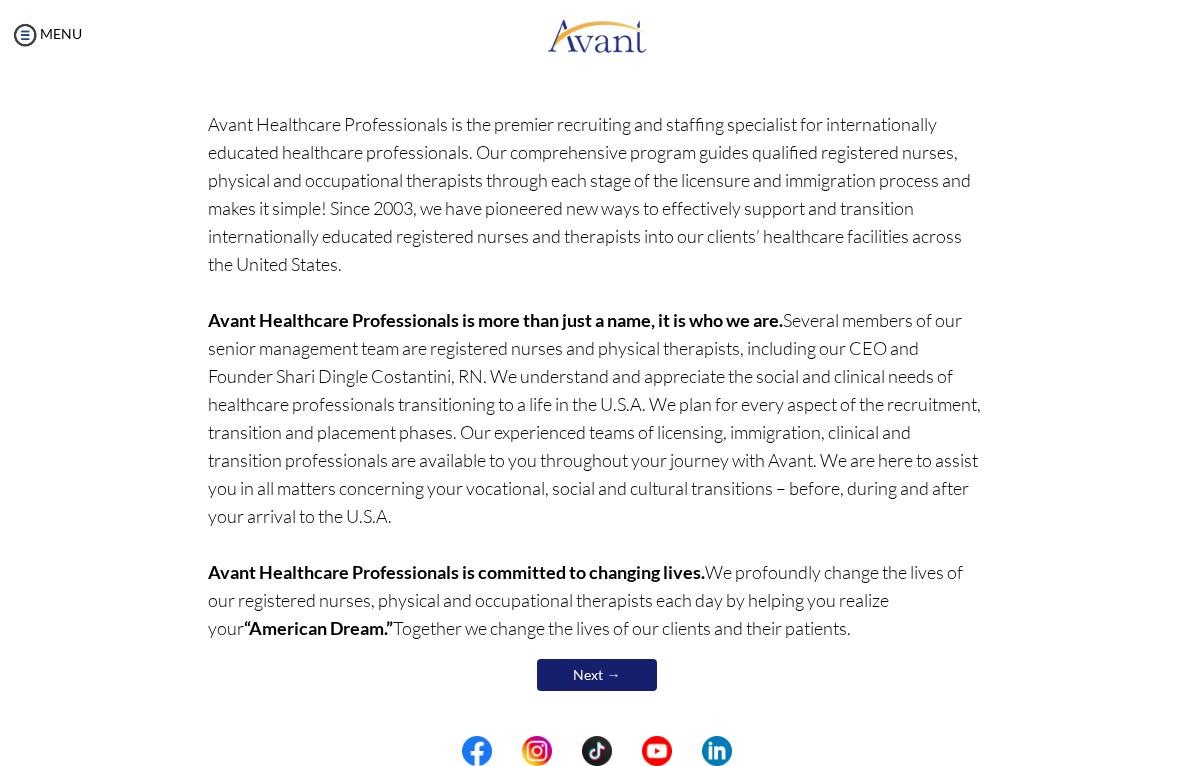 scroll, scrollTop: 125, scrollLeft: 0, axis: vertical 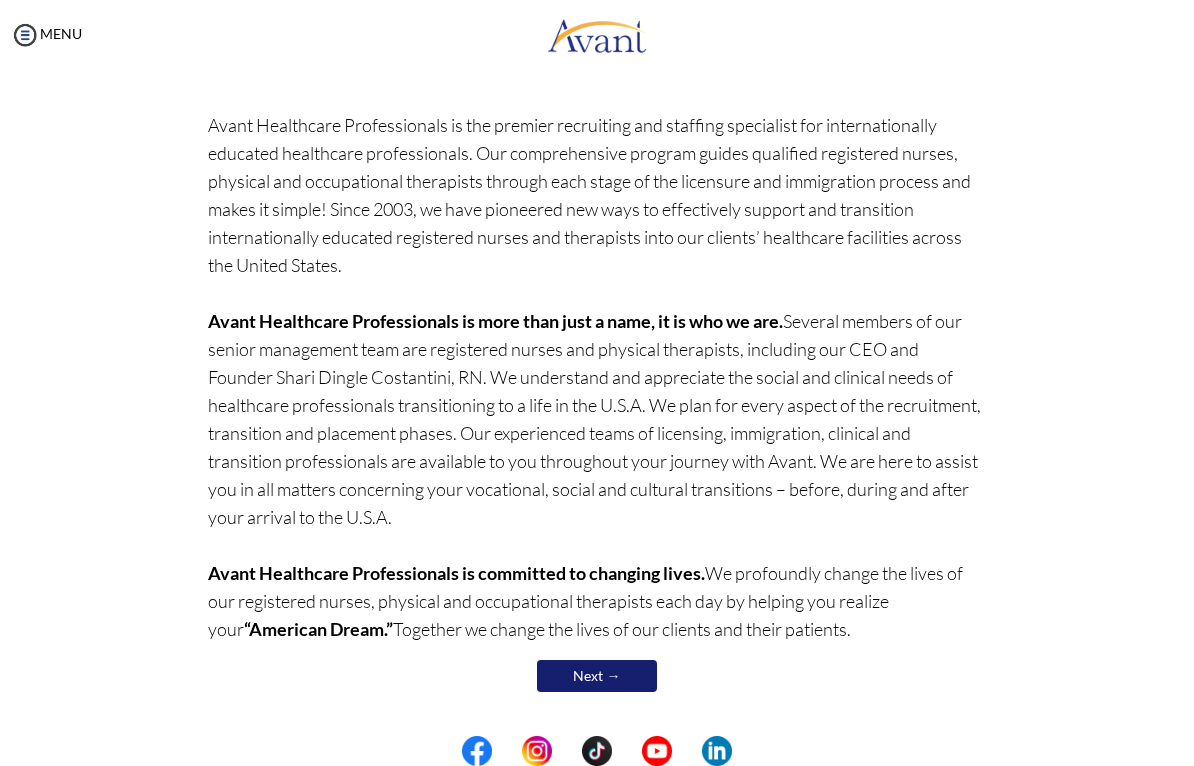 click on "Next →" at bounding box center (597, 676) 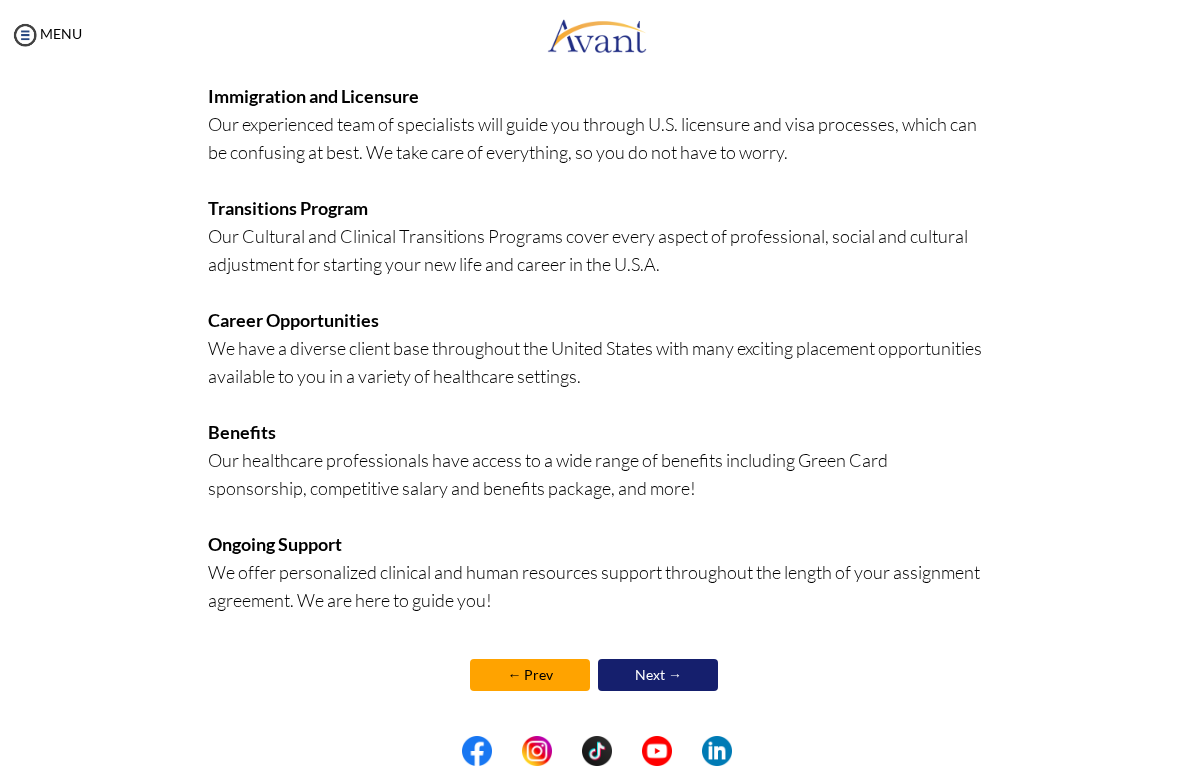 scroll, scrollTop: 386, scrollLeft: 0, axis: vertical 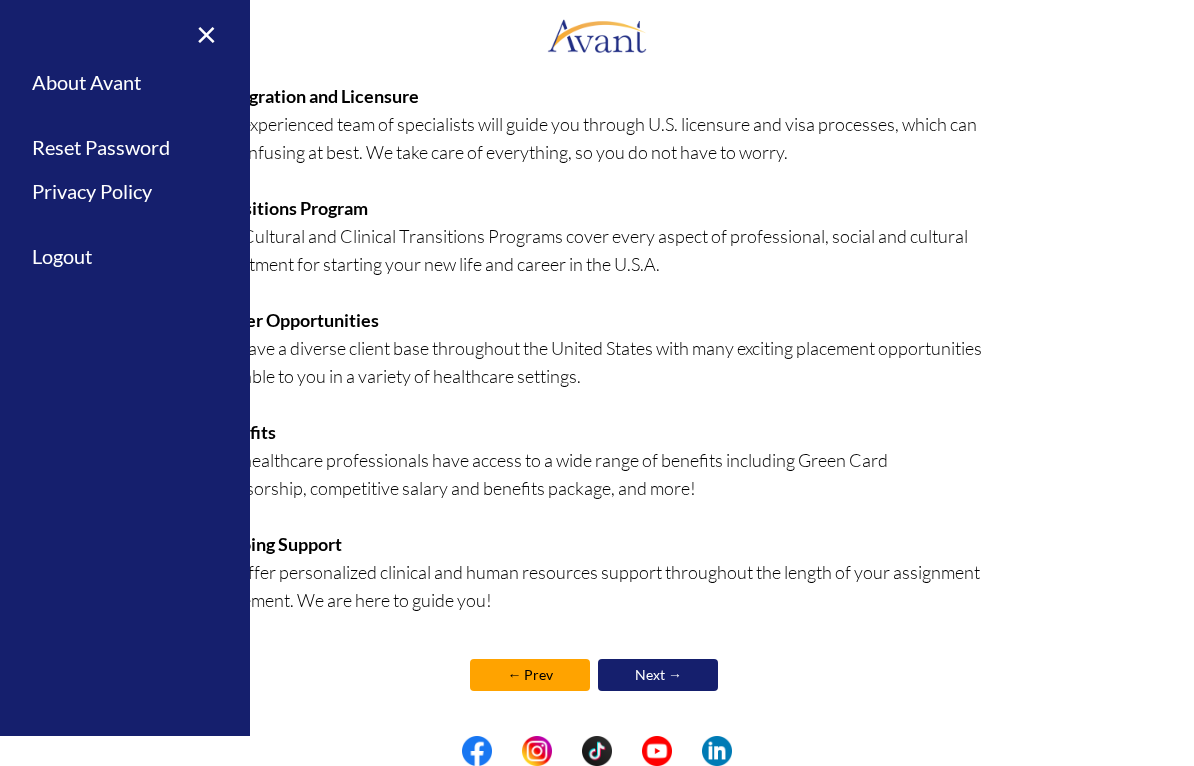 click on "Nursing Education
We offer an in-depth, comprehensive program that includes NCLEX-RN ®  preparation, live skills webinars, online learning modules, personalized coaching support, and more.
Immigration and Licensure
Our experienced team of specialists will guide you through U.S. licensure and visa processes, which can be confusing at best. We take care of everything, so you do not have to worry.
Transitions Program
Our Cultural and Clinical Transitions Programs cover every aspect of professional, social and cultural adjustment for starting your new life and career in the U.S.A.
Career Opportunities
We have a diverse client base throughout the United States with many exciting placement opportunities available to you in a variety of healthcare settings.
Benefits
Our healthcare professionals have access to a wide range of benefits including Green Card sponsorship, competitive salary and benefits package, and more!
Ongoing Support" at bounding box center (597, 306) 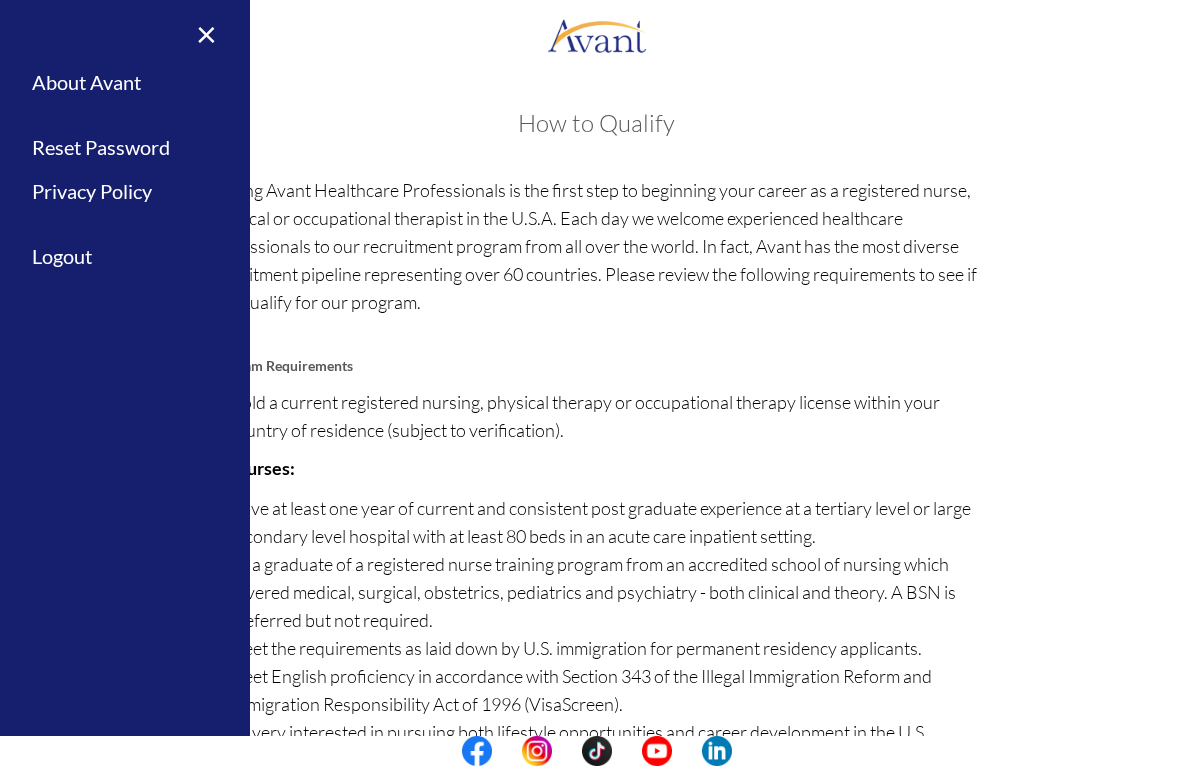 click on "×" at bounding box center [194, 33] 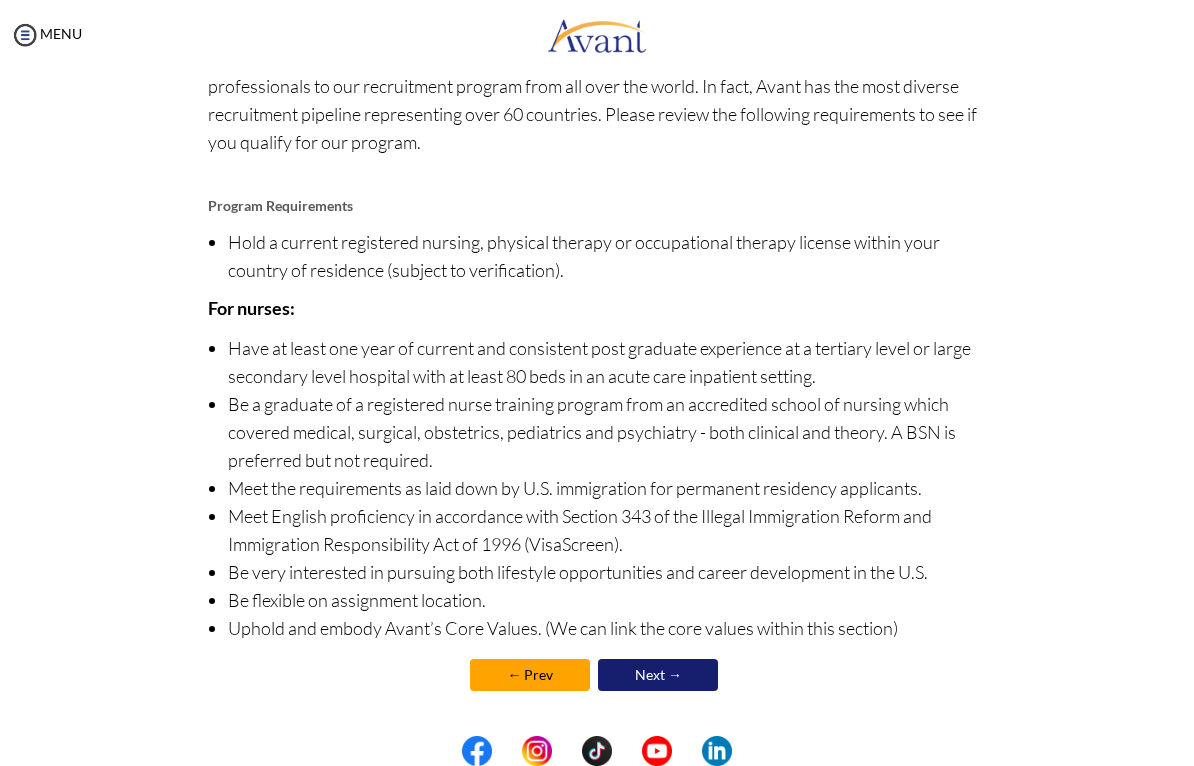 scroll, scrollTop: 160, scrollLeft: 0, axis: vertical 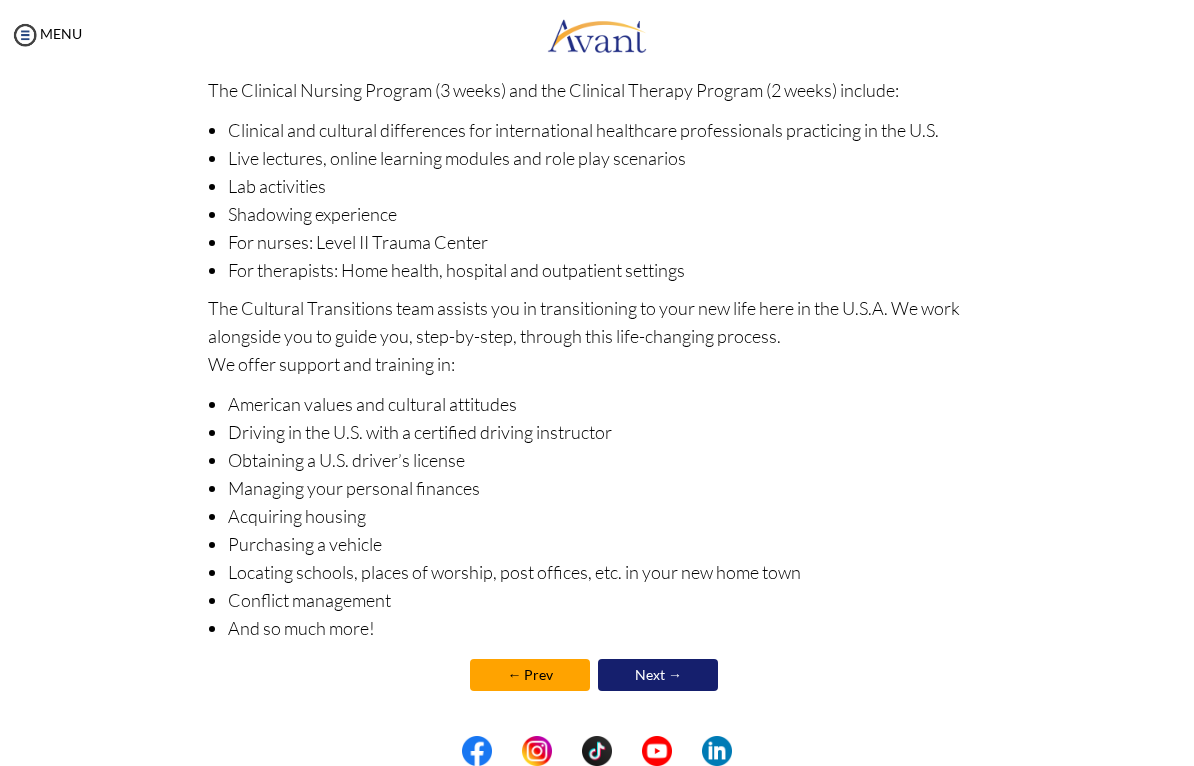 click on "Next →" at bounding box center [658, 675] 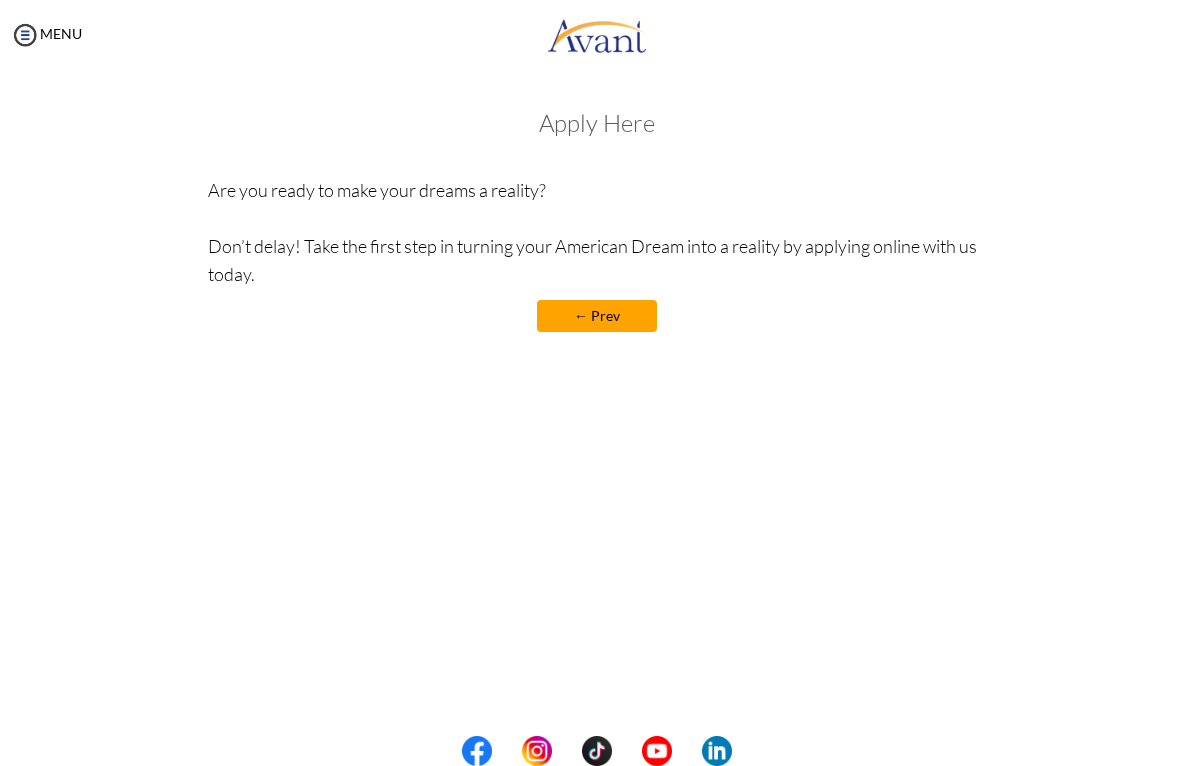 click on "← Prev" at bounding box center [597, 316] 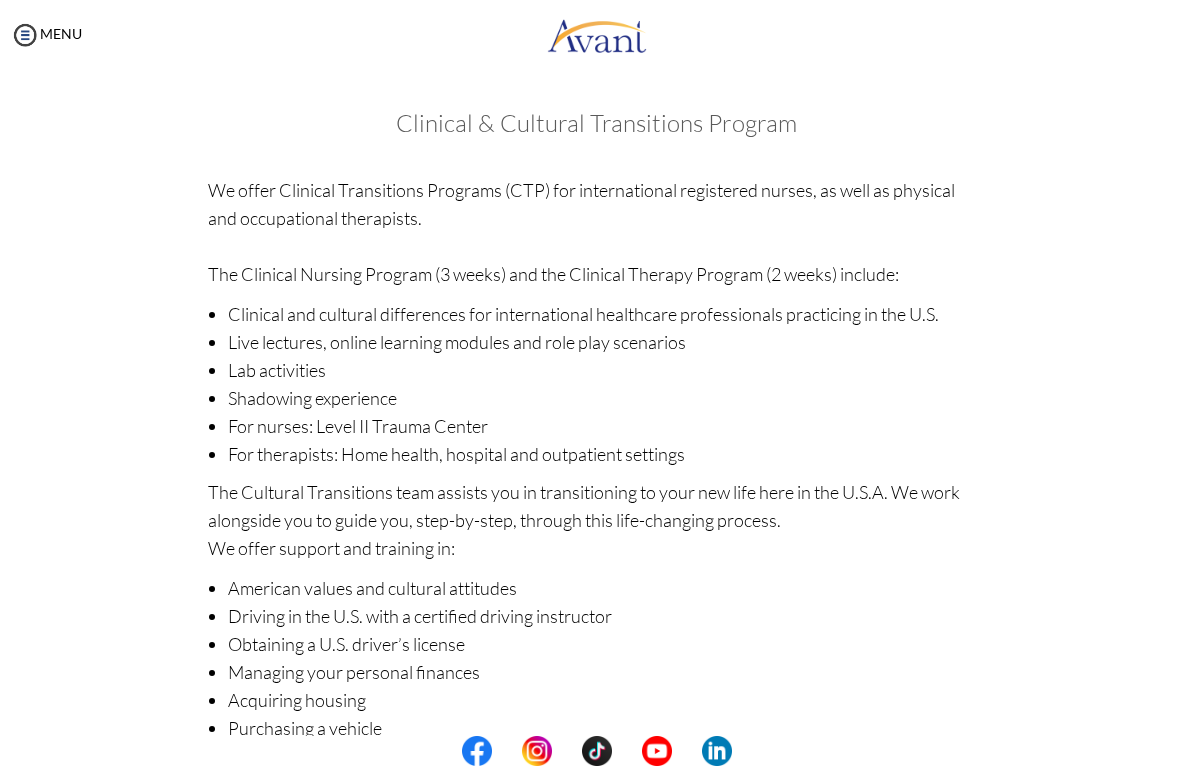 click on "MENU" at bounding box center (46, 33) 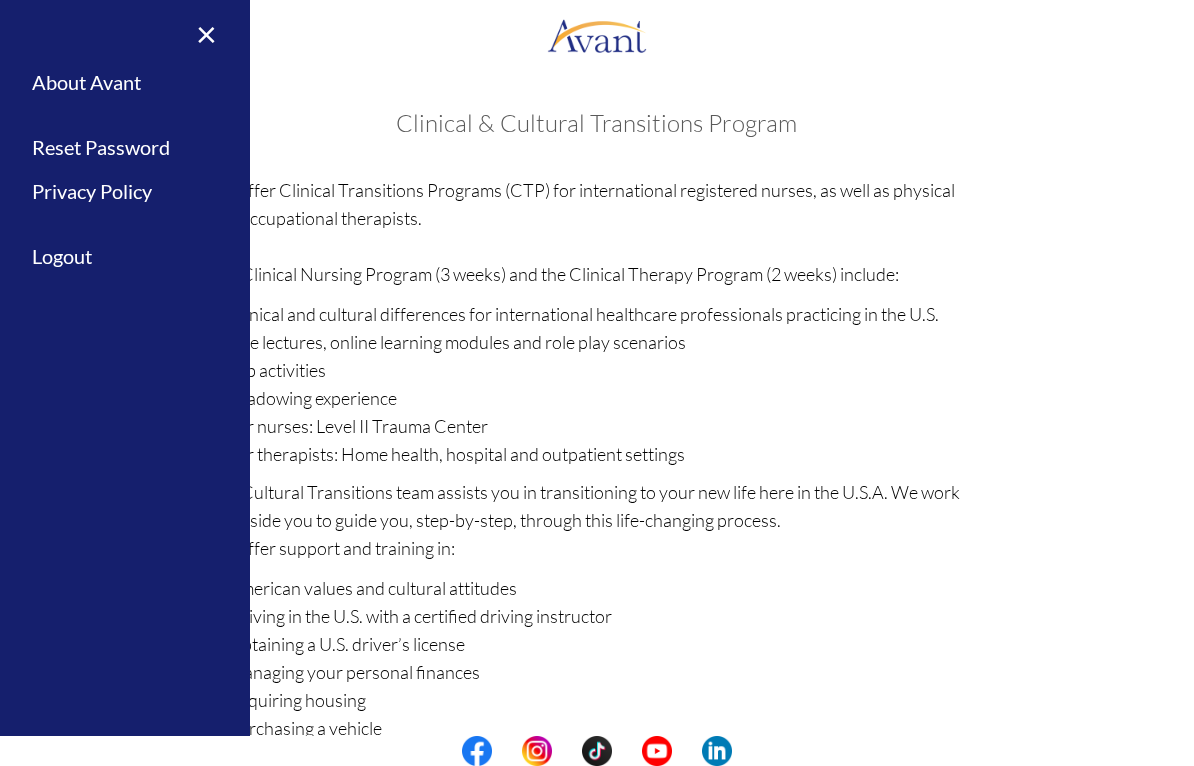 click on "Logout" at bounding box center [125, 256] 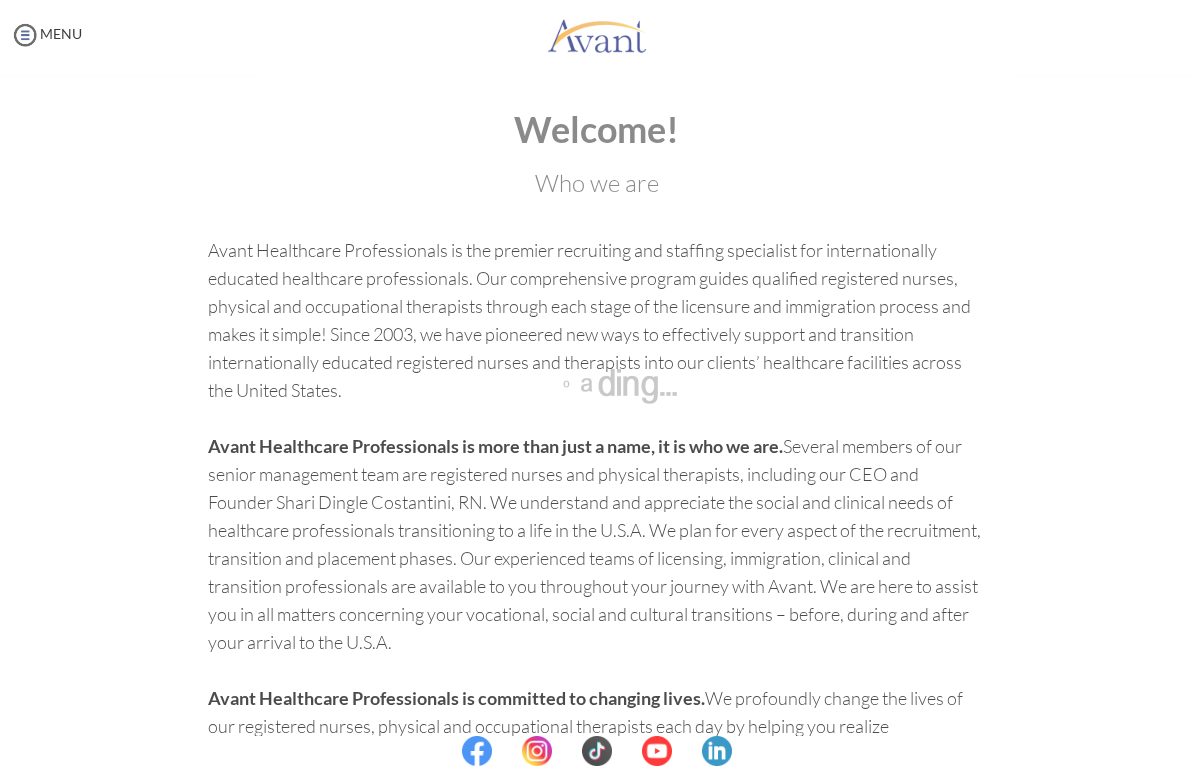 scroll, scrollTop: 0, scrollLeft: 0, axis: both 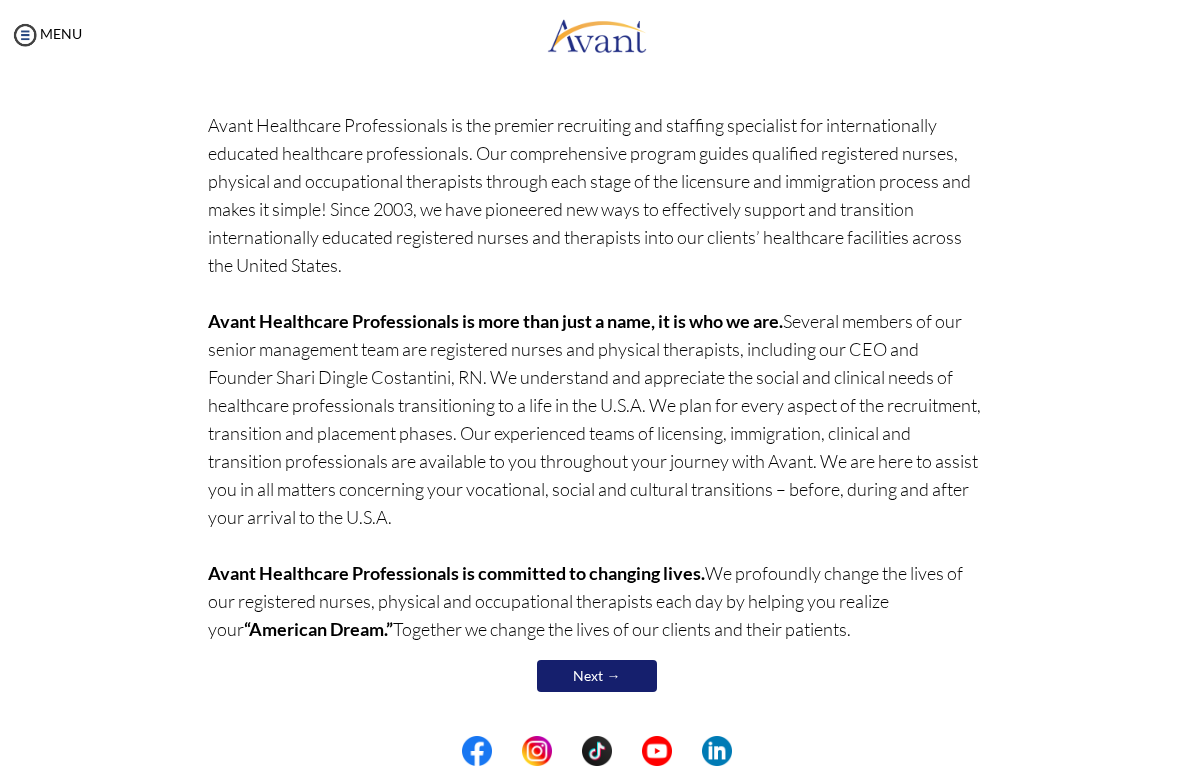 click on "Next →" at bounding box center [597, 676] 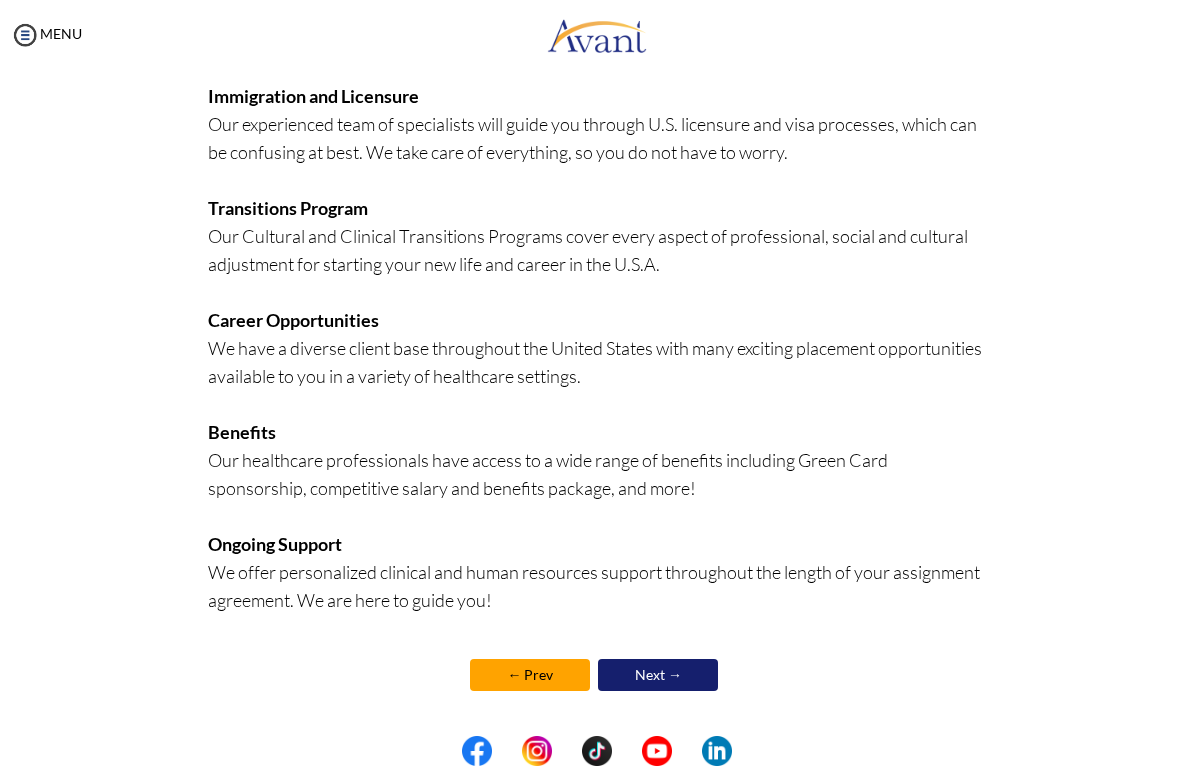scroll, scrollTop: 386, scrollLeft: 0, axis: vertical 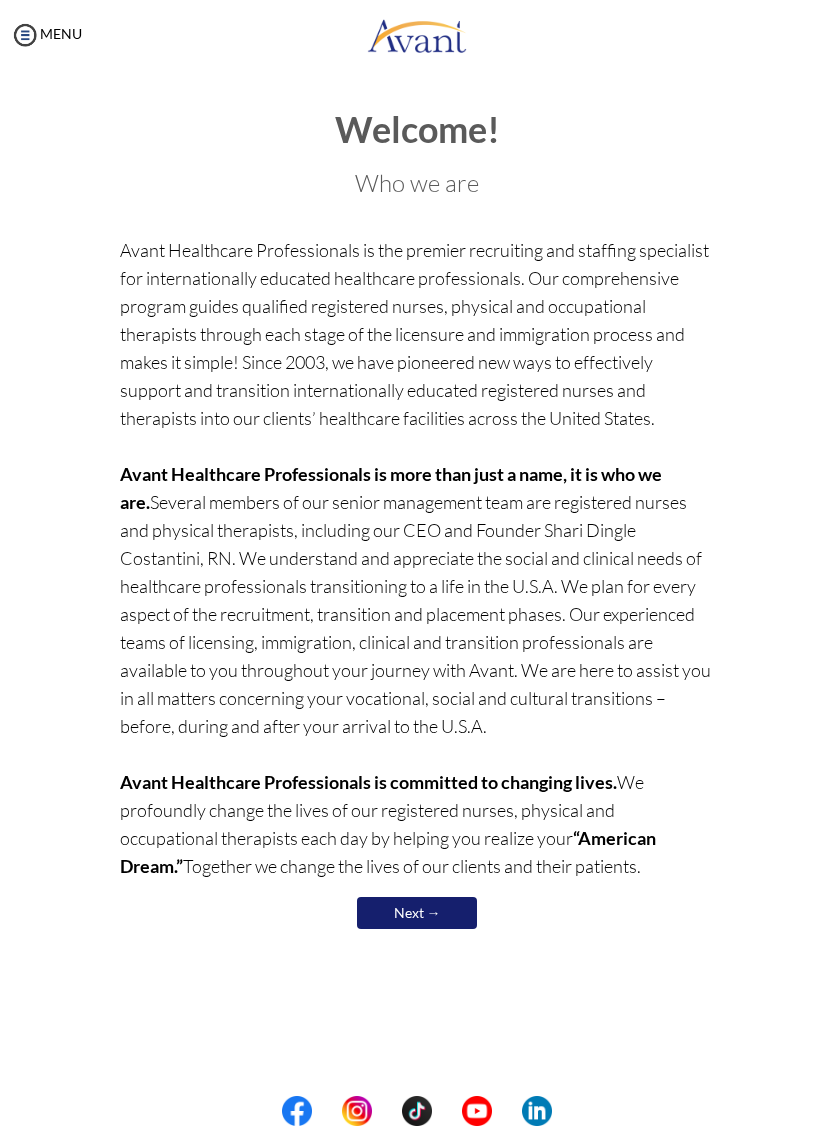 click at bounding box center [25, 35] 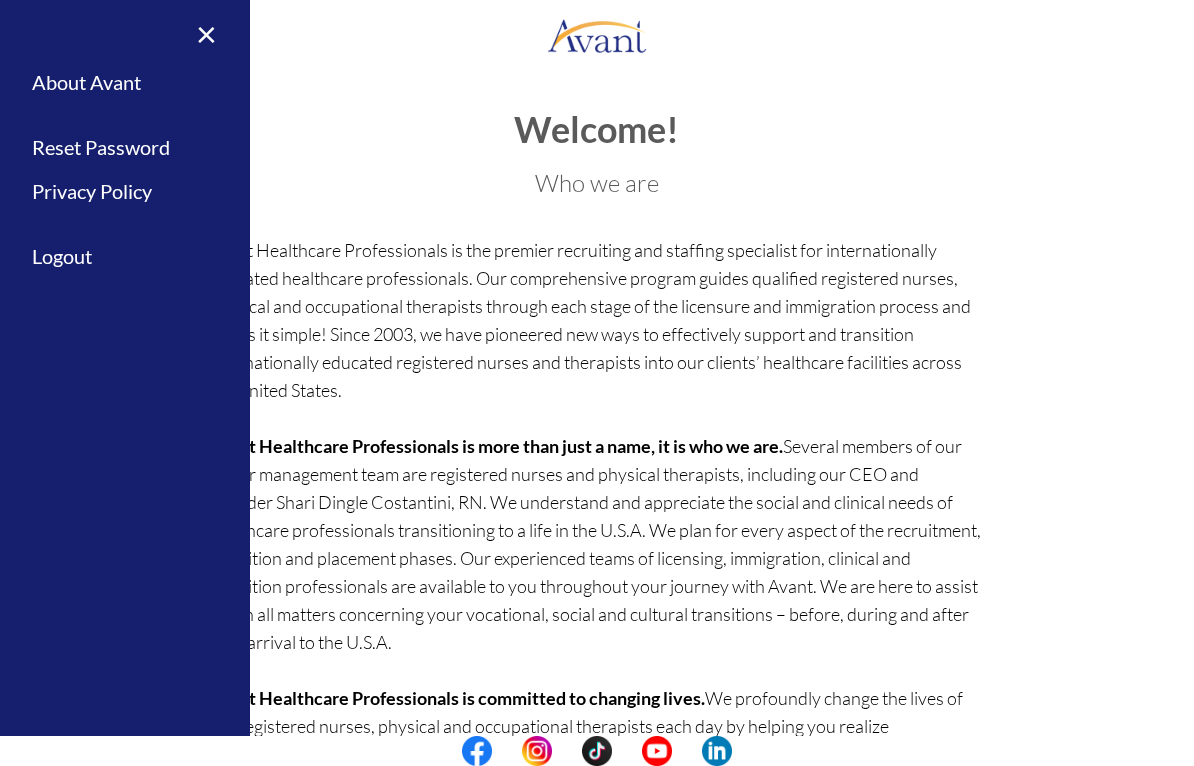 click on "×" at bounding box center [194, 33] 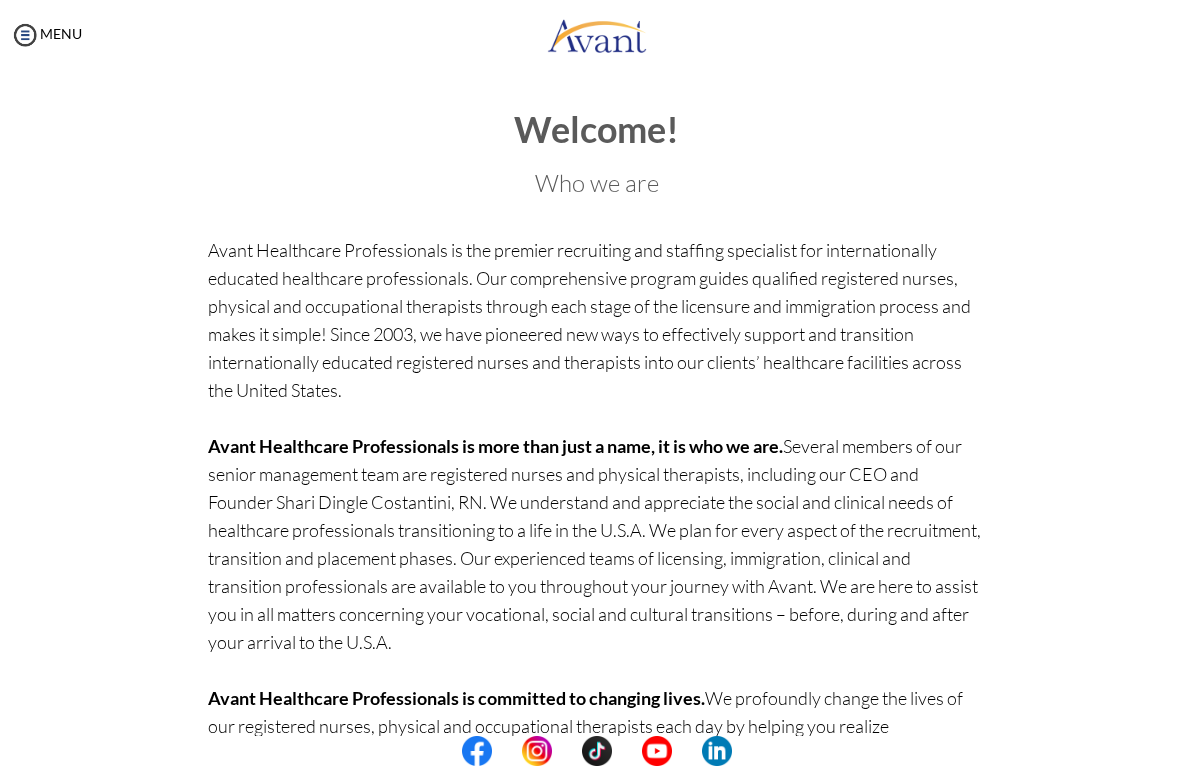 click at bounding box center (25, 35) 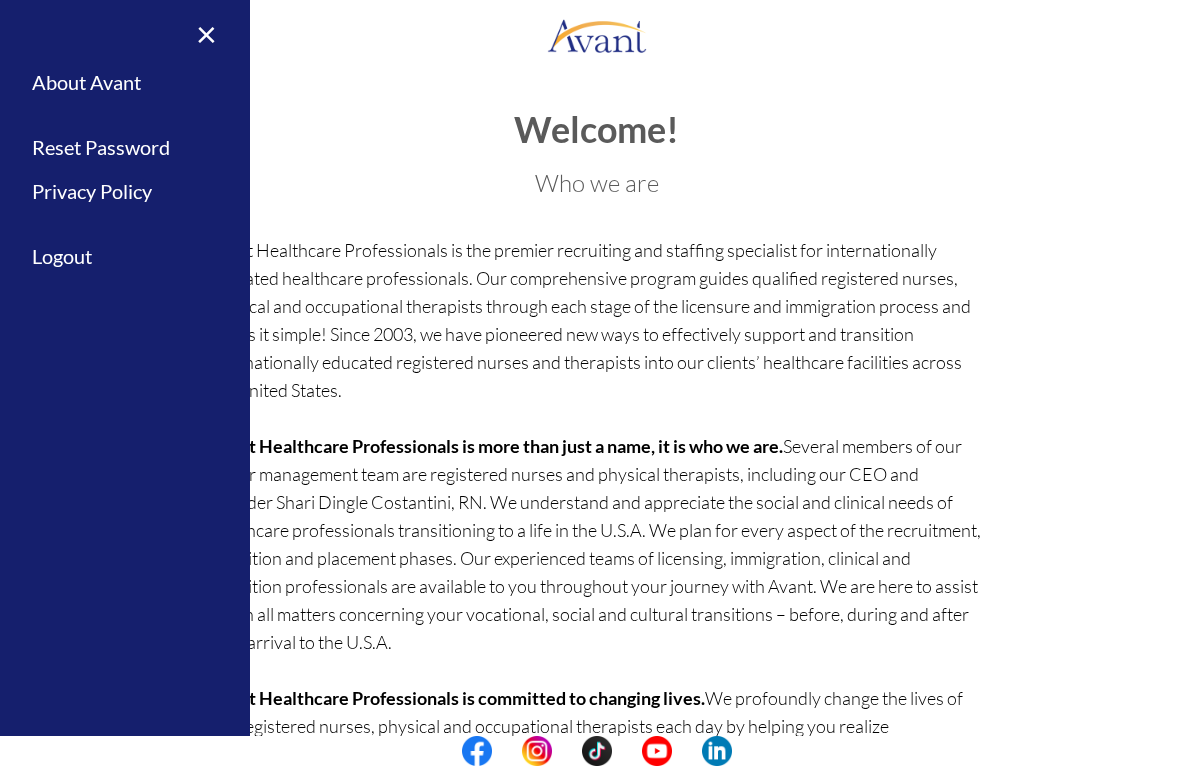 click on "Logout" at bounding box center [125, 256] 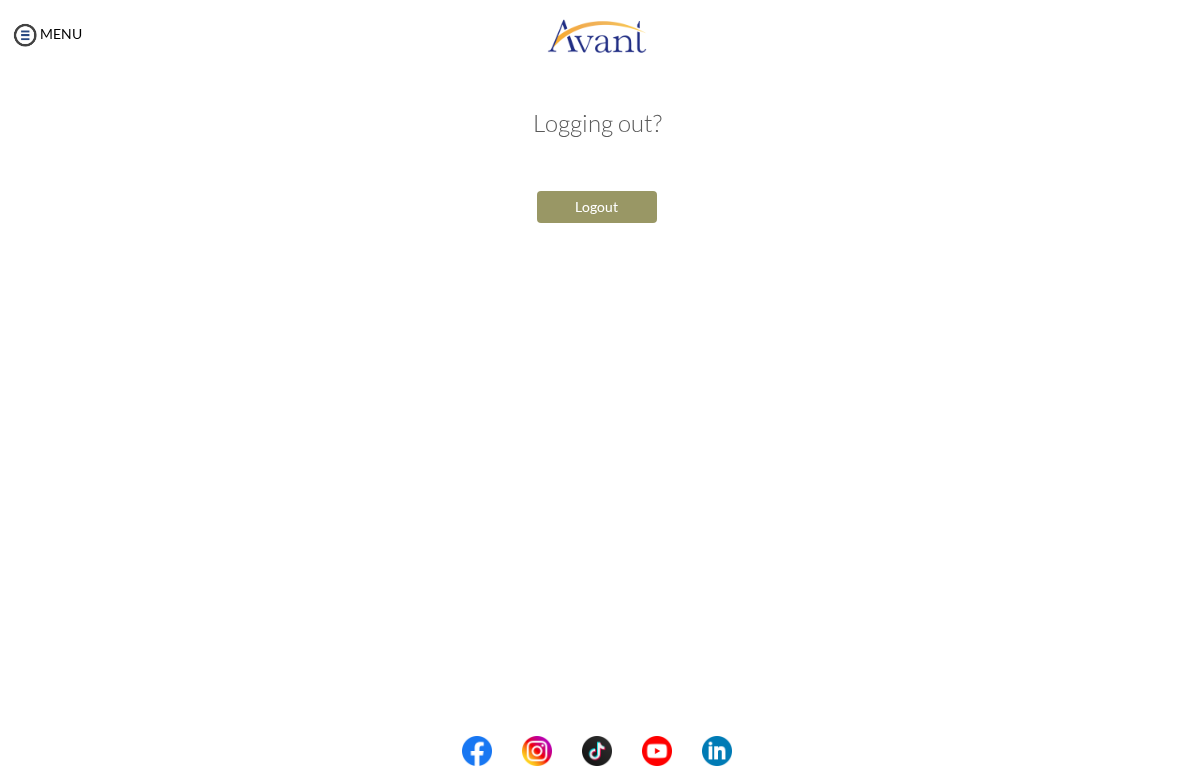 click on "Logout" at bounding box center (597, 207) 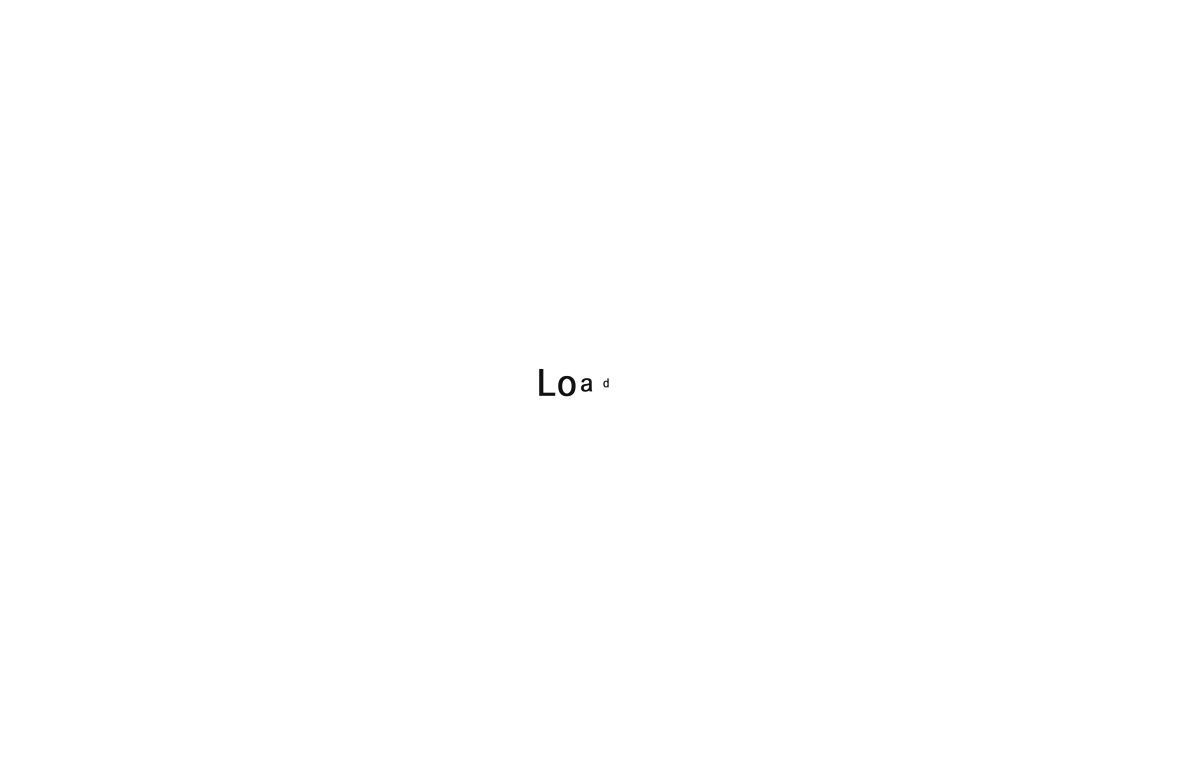 scroll, scrollTop: 0, scrollLeft: 0, axis: both 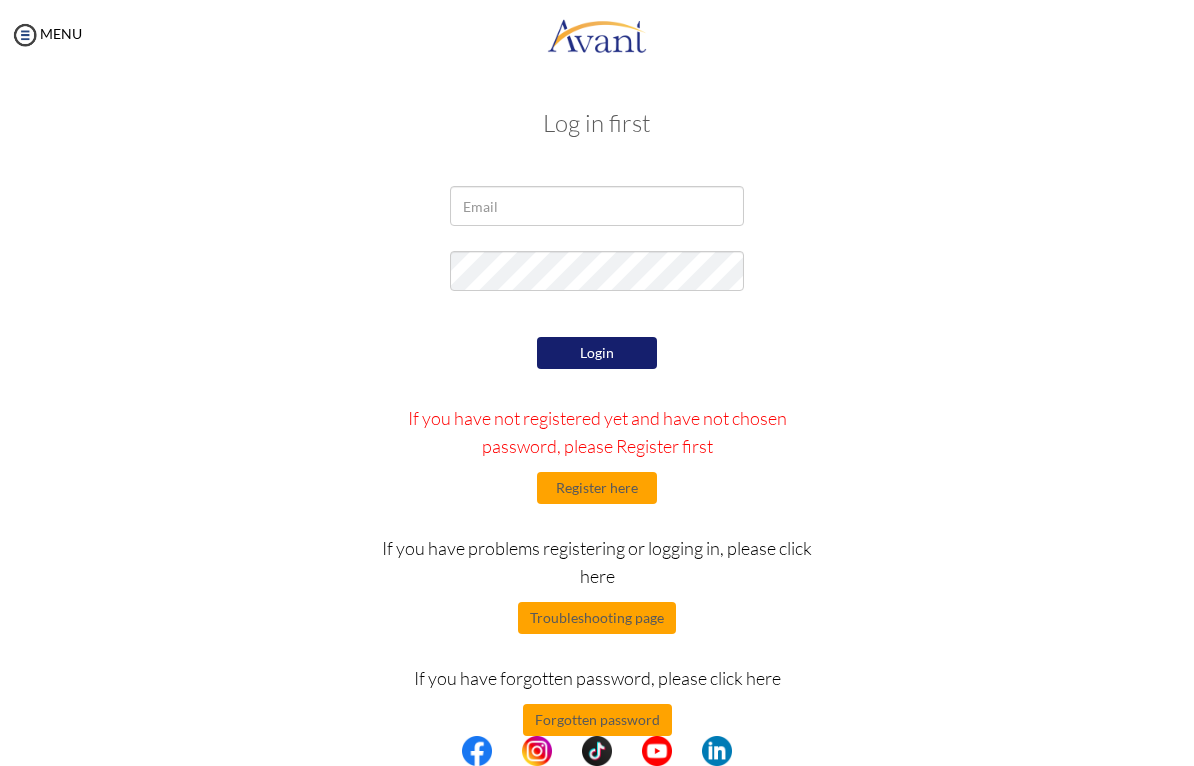click on "MENU" at bounding box center [46, 33] 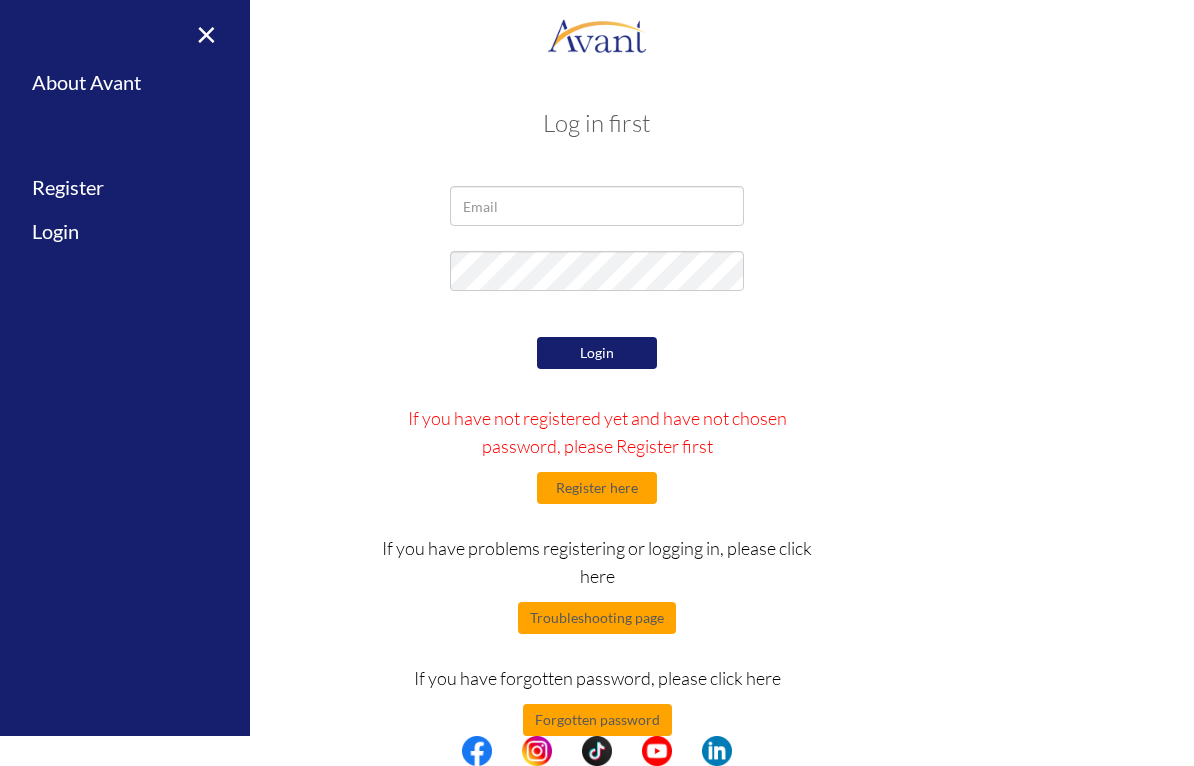 click on "Login" at bounding box center [597, 353] 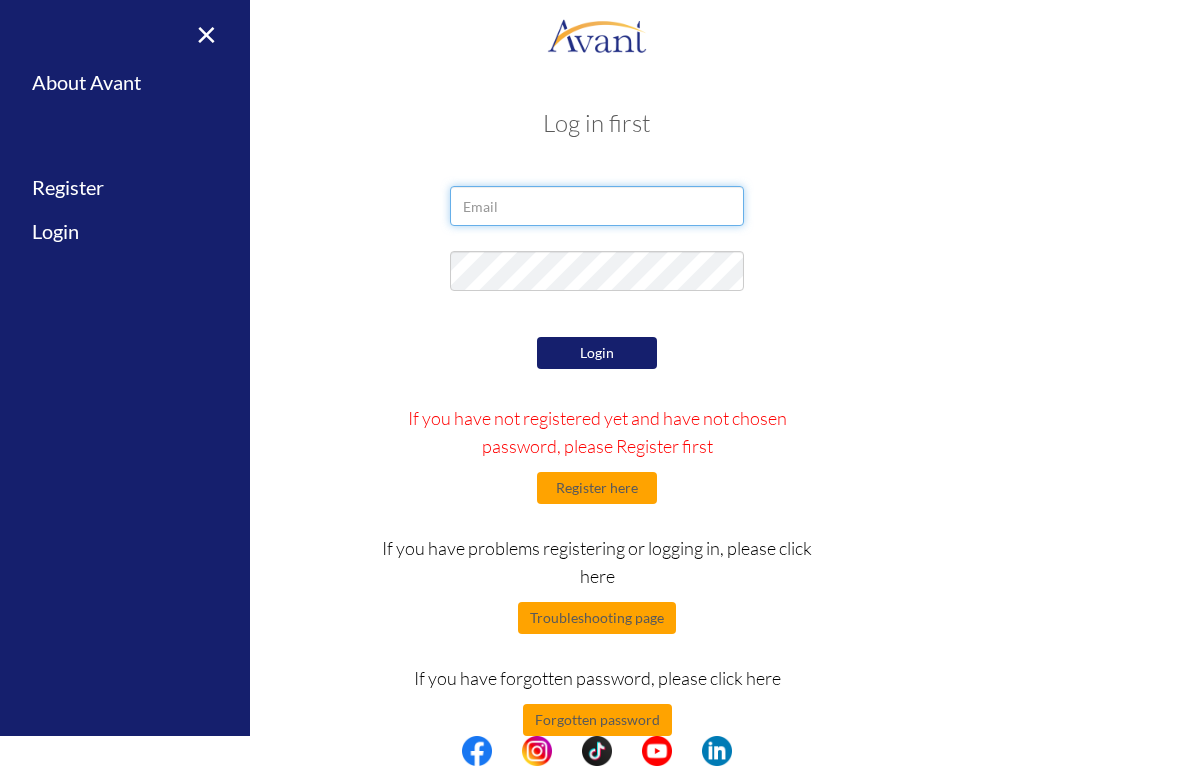 click at bounding box center [596, 206] 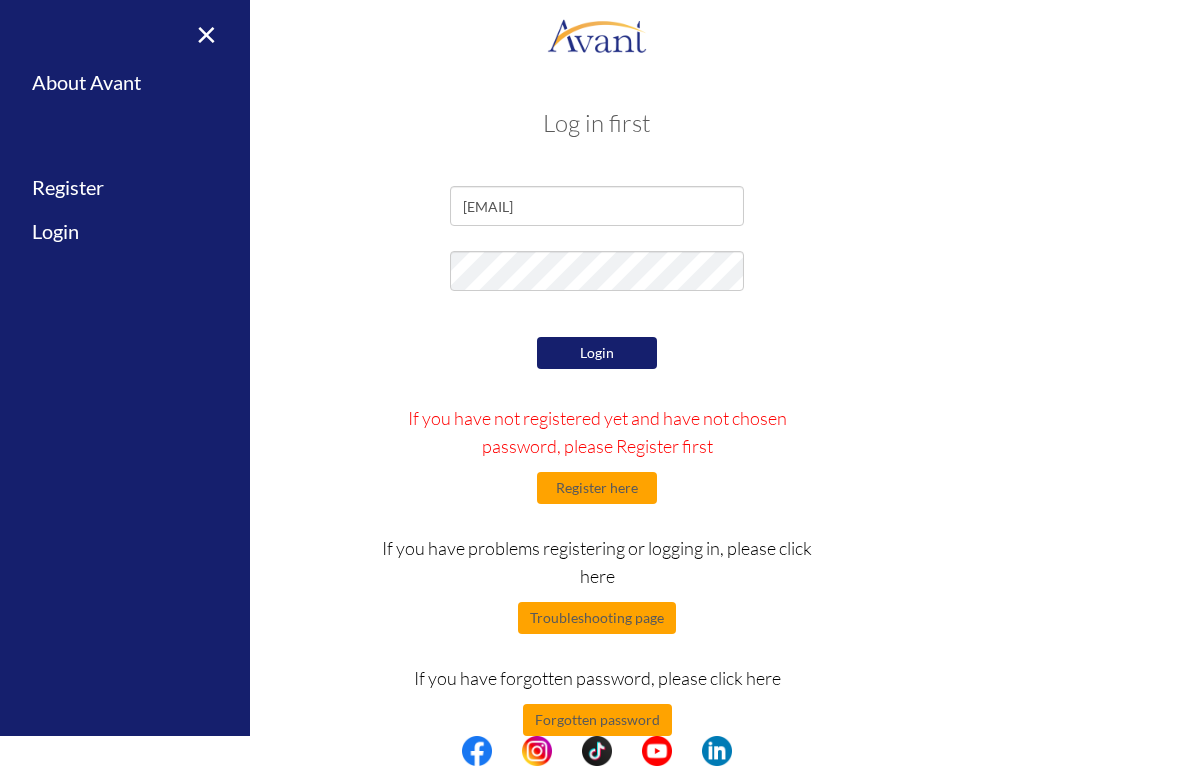 click on "Login" at bounding box center (597, 353) 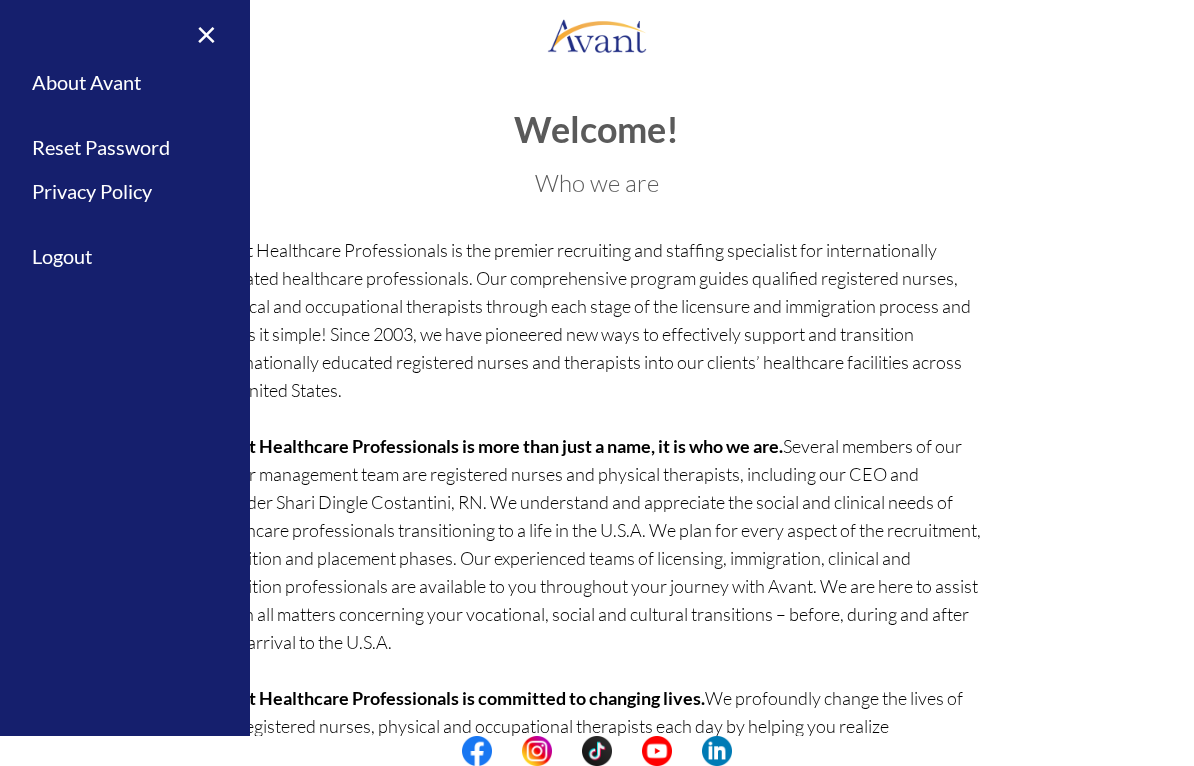 click on "Avant Healthcare Professionals is the premier recruiting and staffing specialist for internationally educated healthcare professionals. Our comprehensive program guides qualified registered nurses, physical and occupational therapists through each stage of the licensure and immigration process and makes it simple! Since 2003, we have pioneered new ways to effectively support and transition internationally educated registered nurses and therapists into our clients’ healthcare facilities across the United States.
Avant Healthcare Professionals is more than just a name, it is who we are.
Avant Healthcare Professionals is committed to changing lives.
We profoundly change the lives of our registered nurses, physical and occupational therapists each day by helping you realize your  “American Dream.”  Together we change the lives of our clients and their patients." at bounding box center [597, 502] 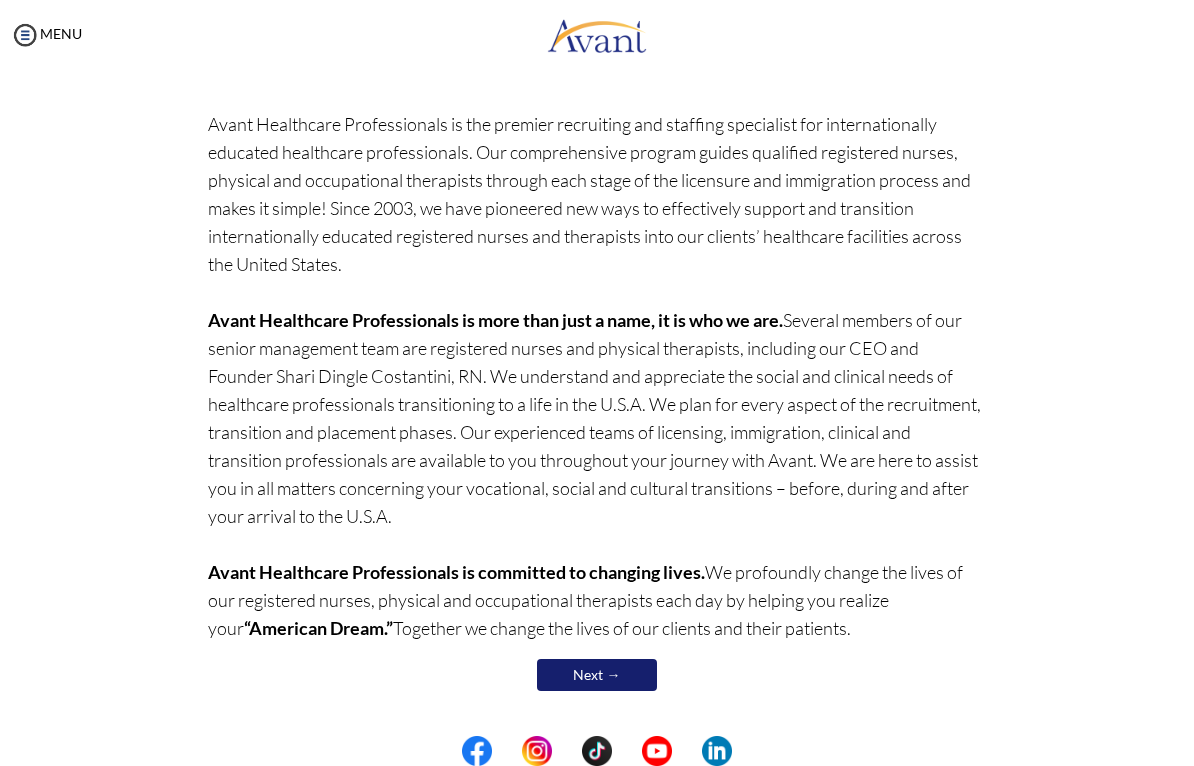 scroll, scrollTop: 125, scrollLeft: 0, axis: vertical 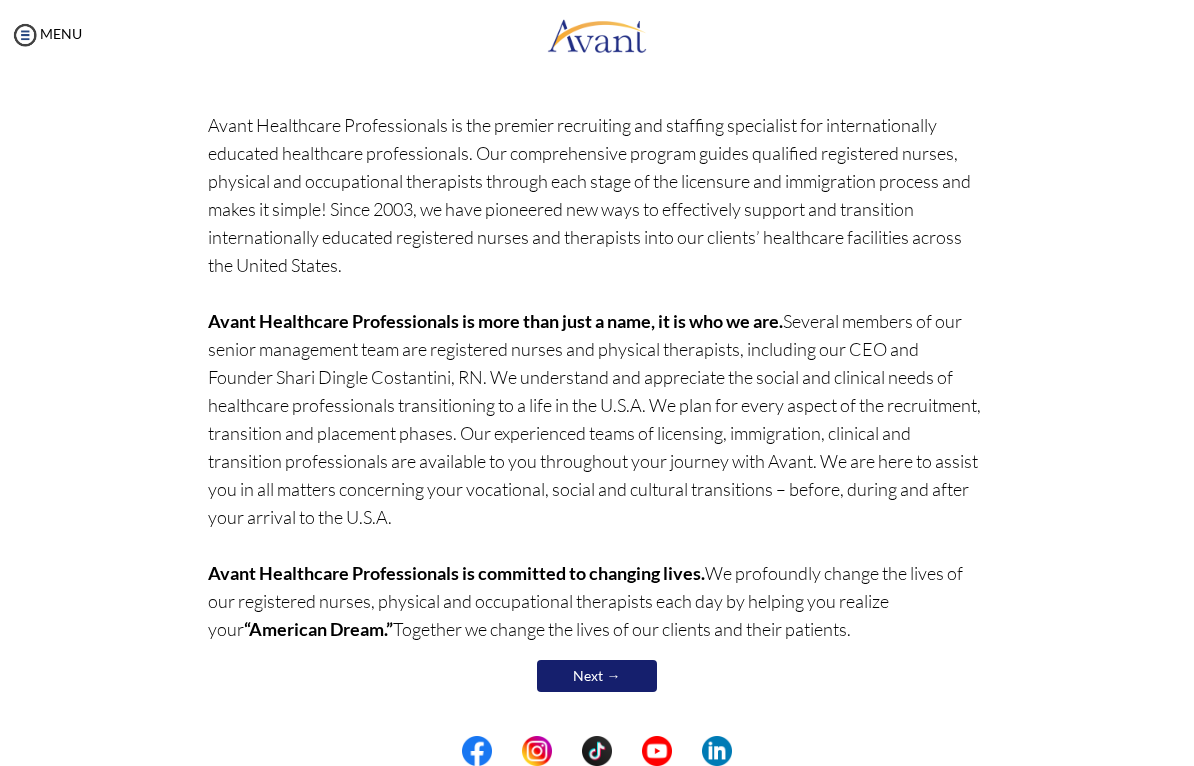 click on "Next →" at bounding box center [597, 676] 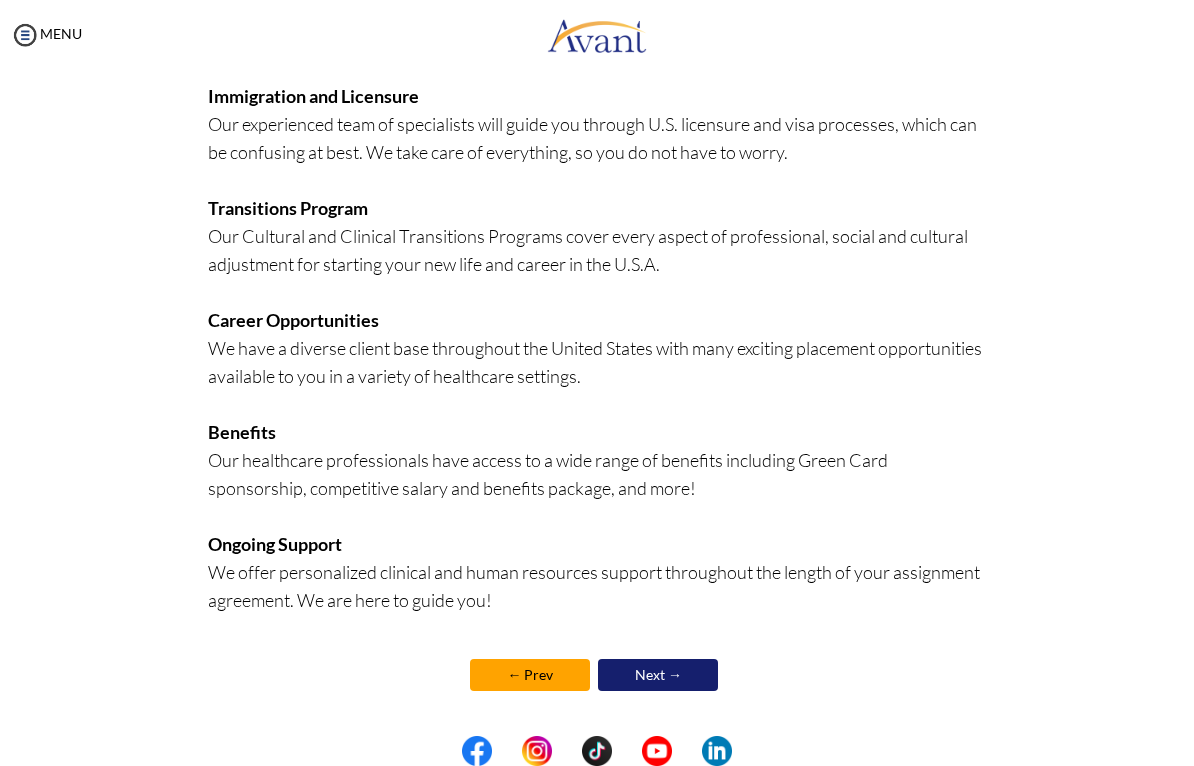 scroll, scrollTop: 386, scrollLeft: 0, axis: vertical 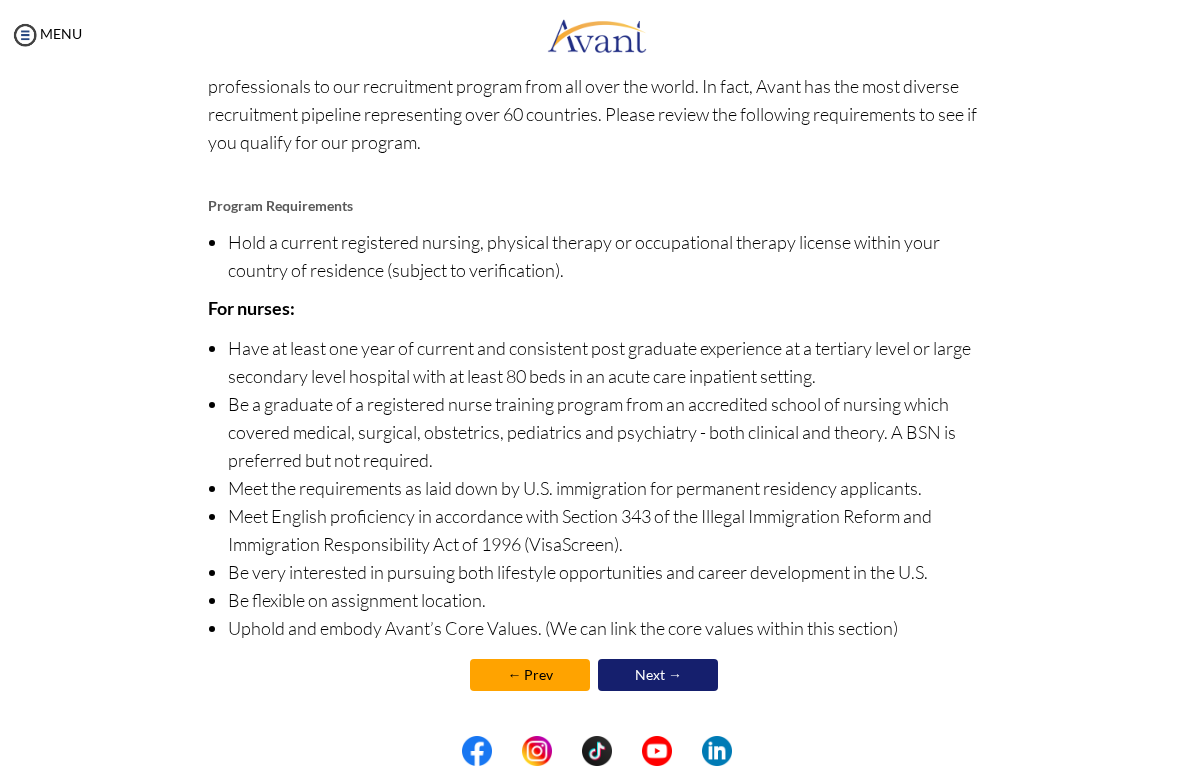 click on "Next →" at bounding box center (658, 675) 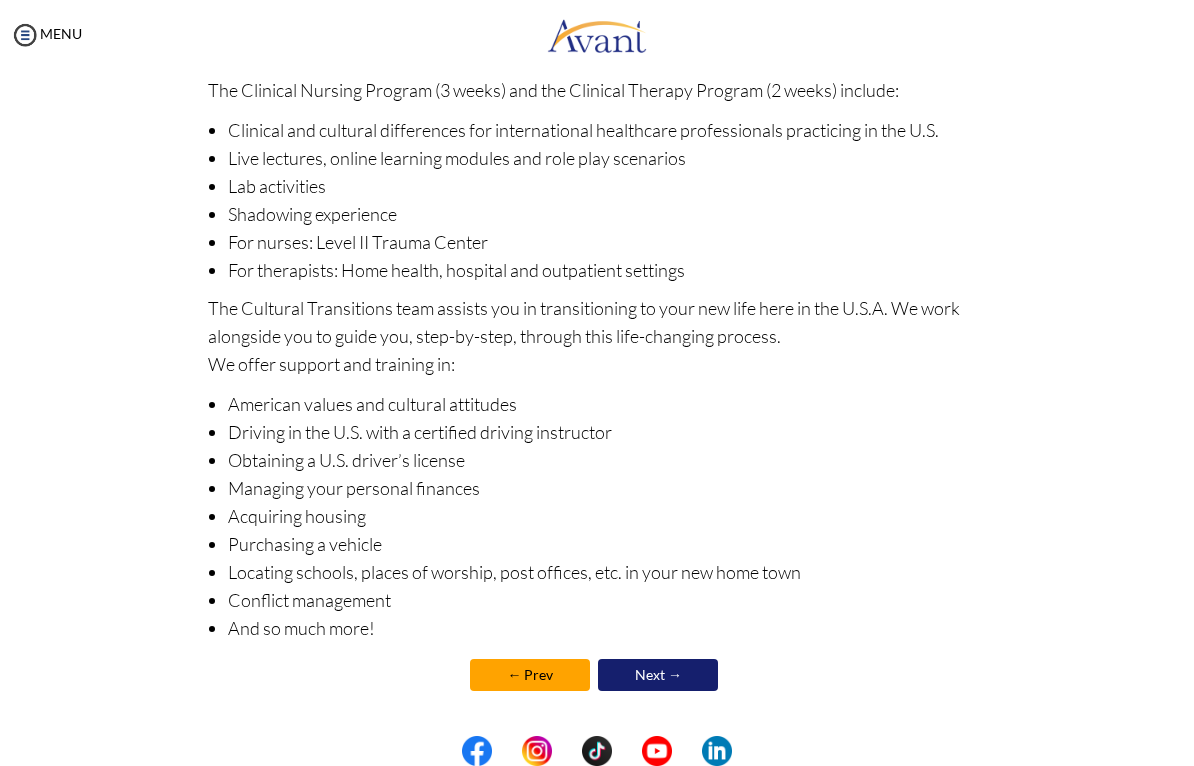 scroll, scrollTop: 184, scrollLeft: 0, axis: vertical 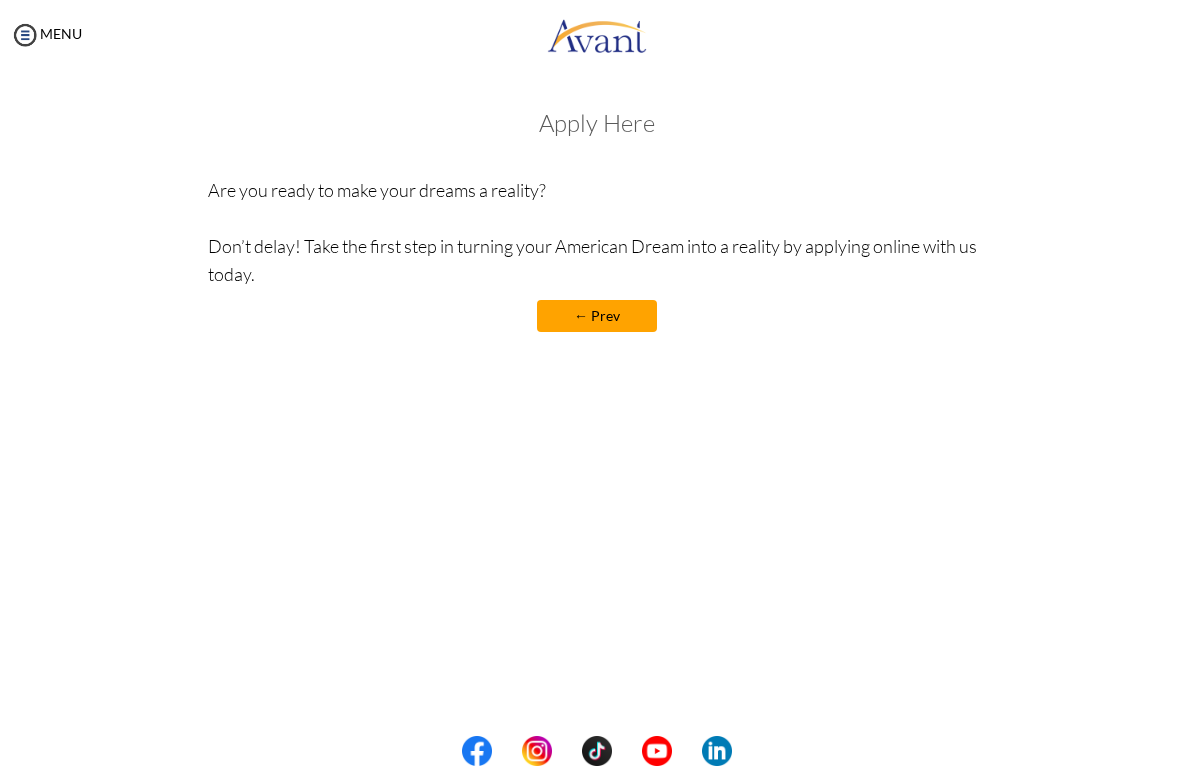 click on "Apply Here" at bounding box center [597, 123] 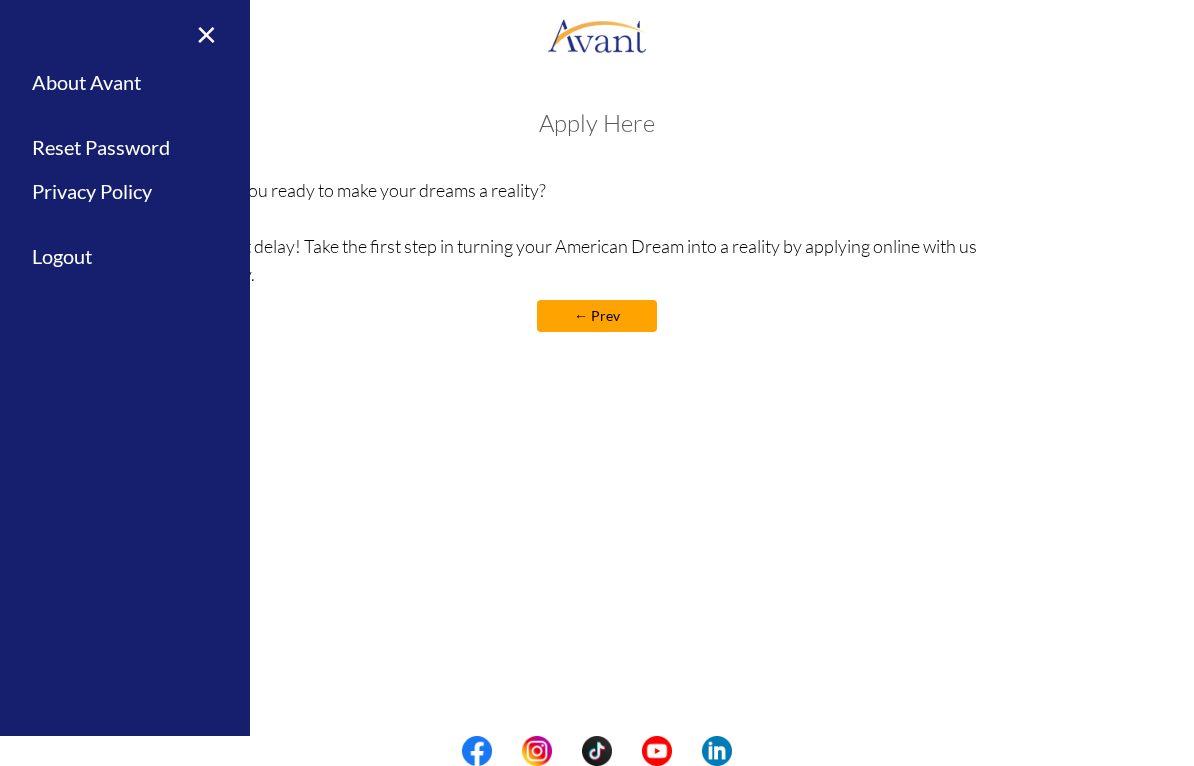 click on "Privacy Policy" at bounding box center [125, 191] 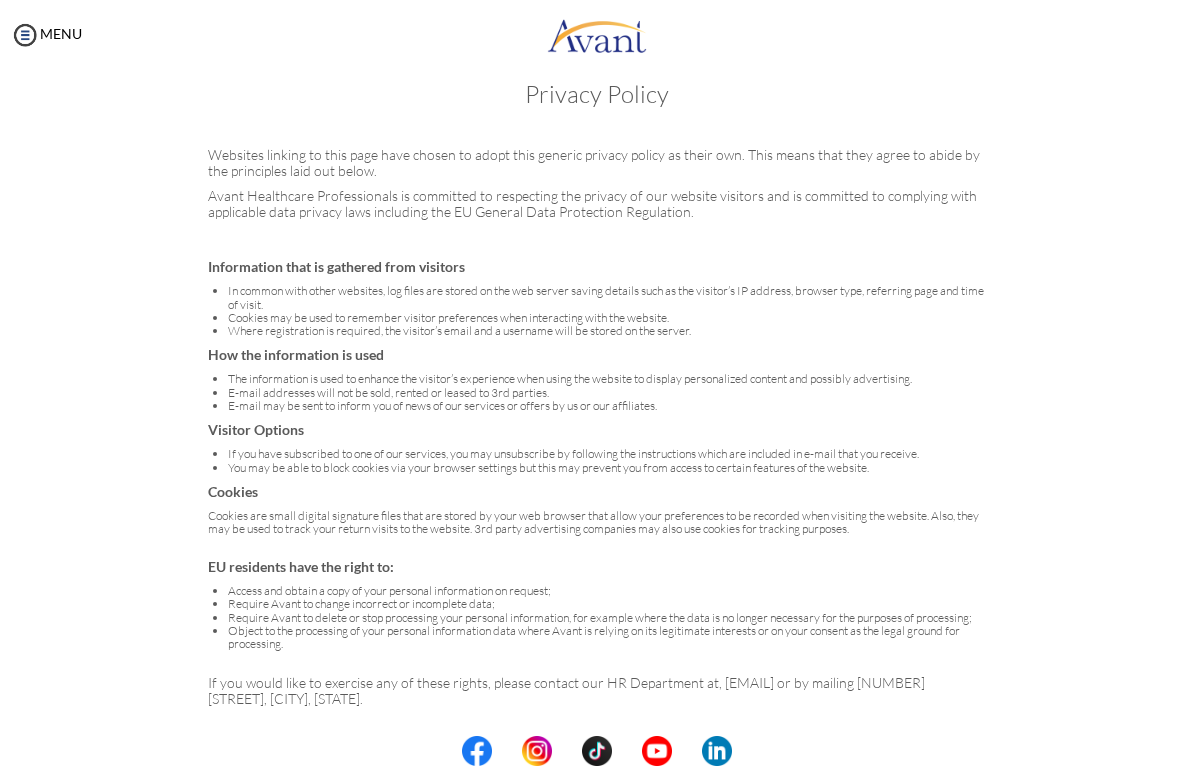 scroll, scrollTop: 36, scrollLeft: 0, axis: vertical 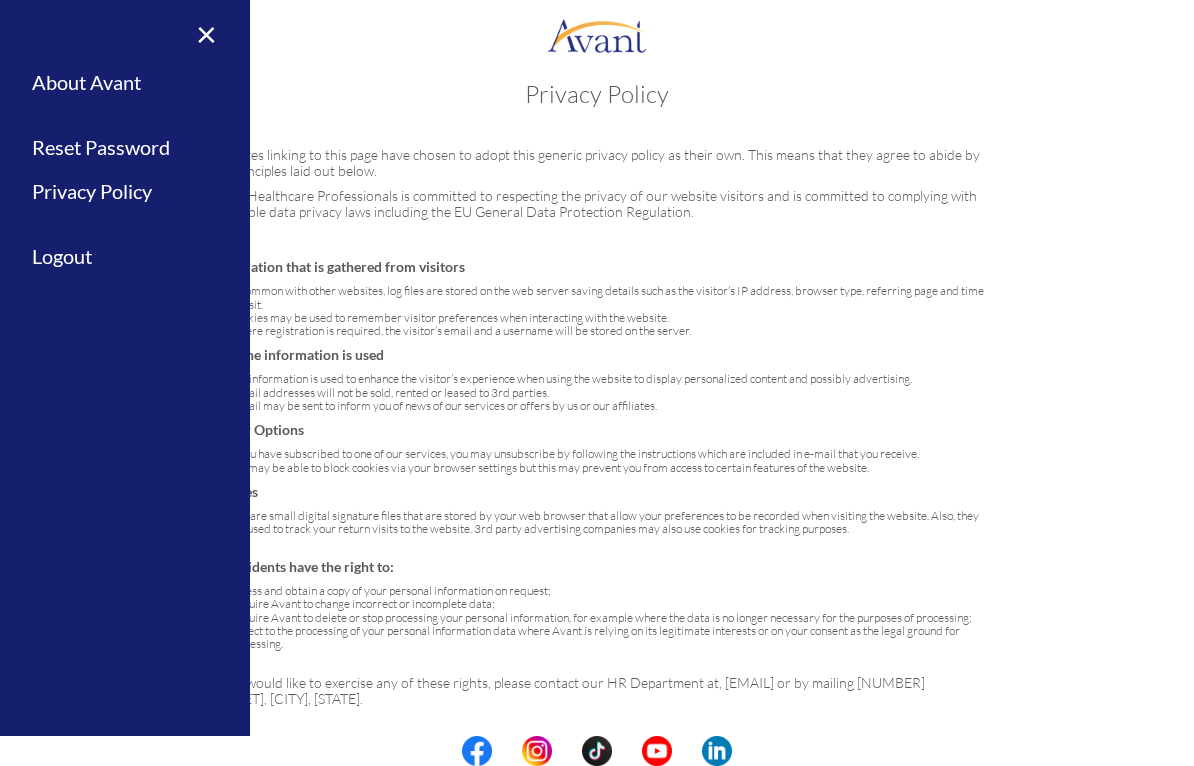 click on "Logout" at bounding box center (125, 256) 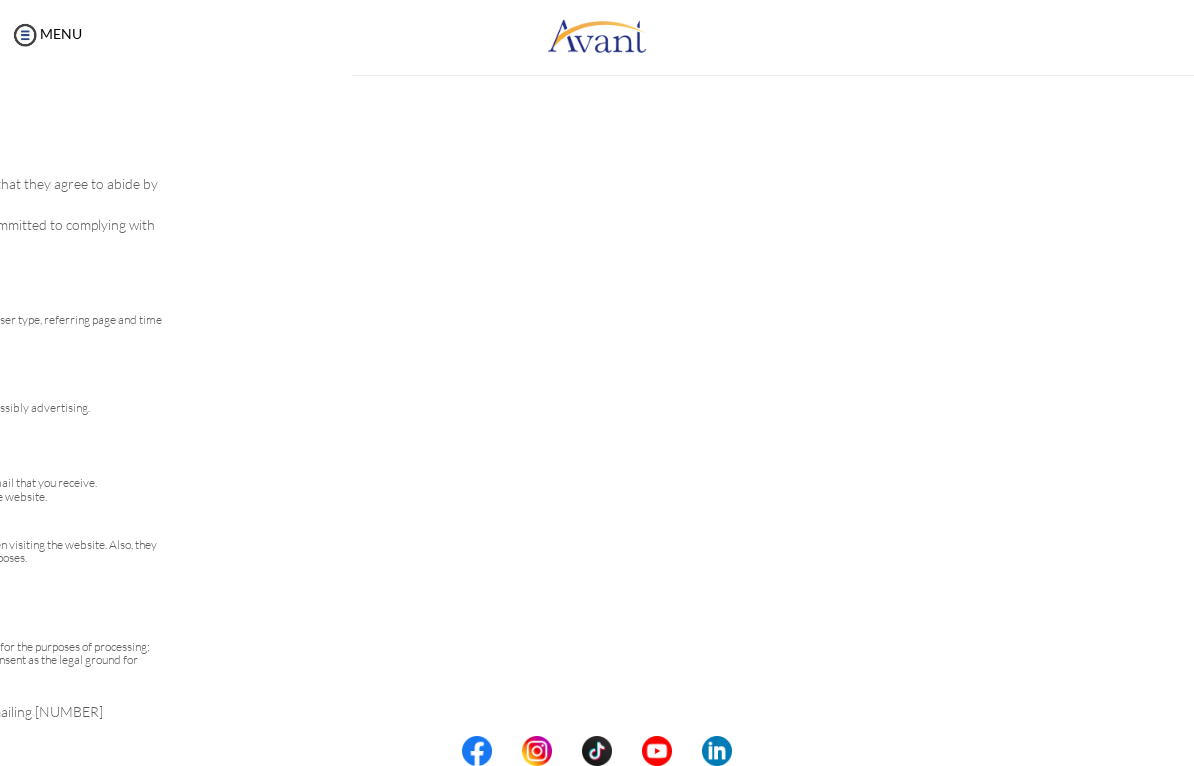 click on "Privacy Policy" at bounding box center [20, 191] 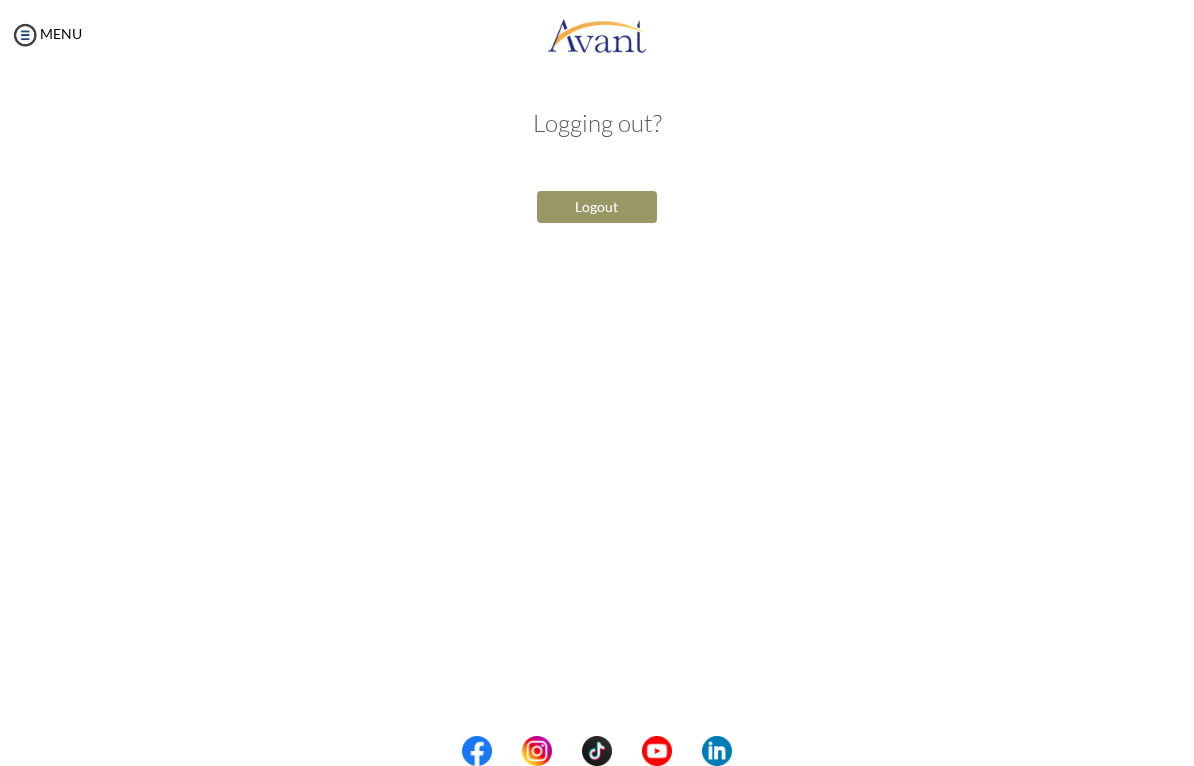 click on "Logout" at bounding box center [597, 207] 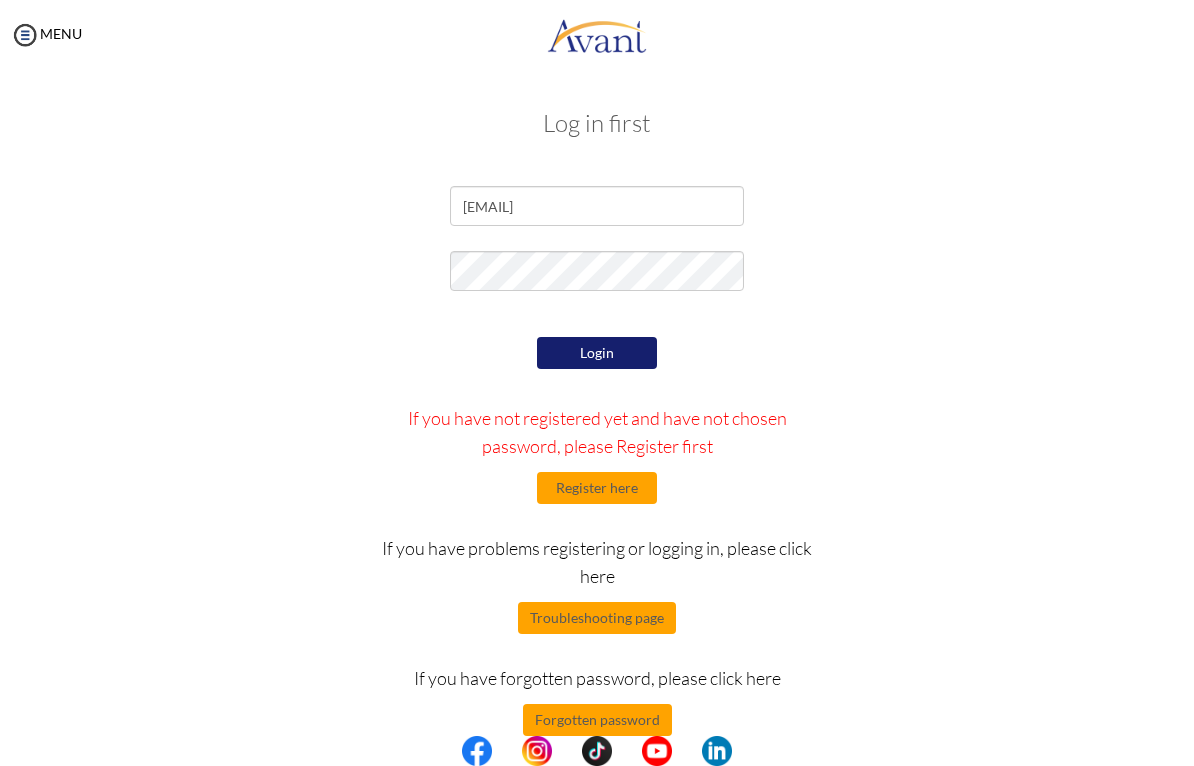 click at bounding box center (25, 35) 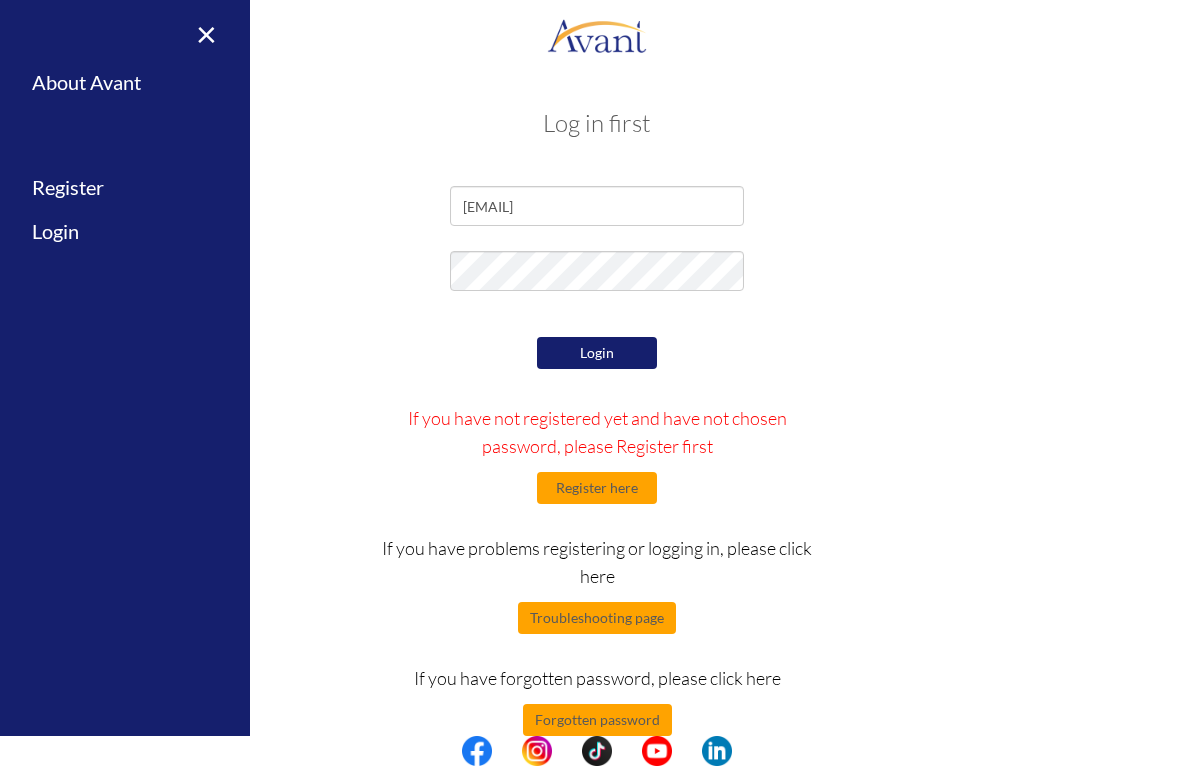 click on "Login
If you have not registered yet and have not chosen password, please Register first
Register here
If you have problems registering or logging in, please click here
Troubleshooting page
If you have forgotten password, please click here
Forgotten password" at bounding box center [597, 534] 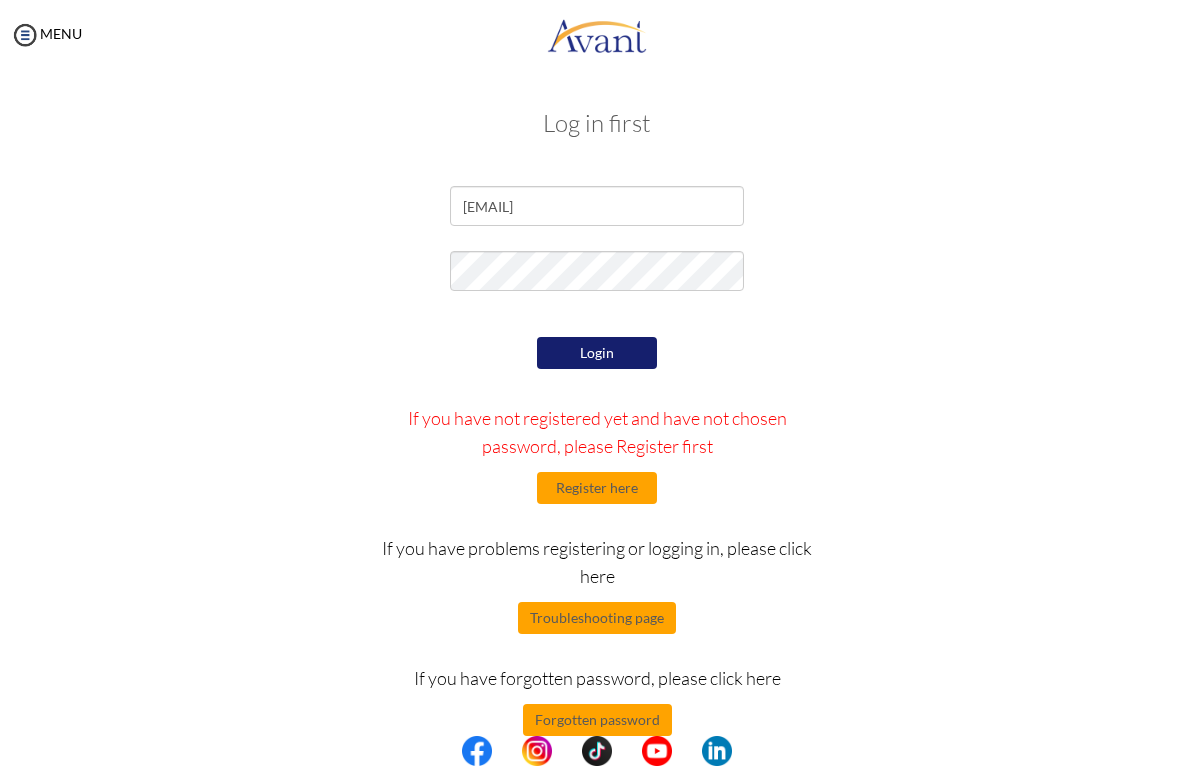 click on "MENU" at bounding box center (46, 33) 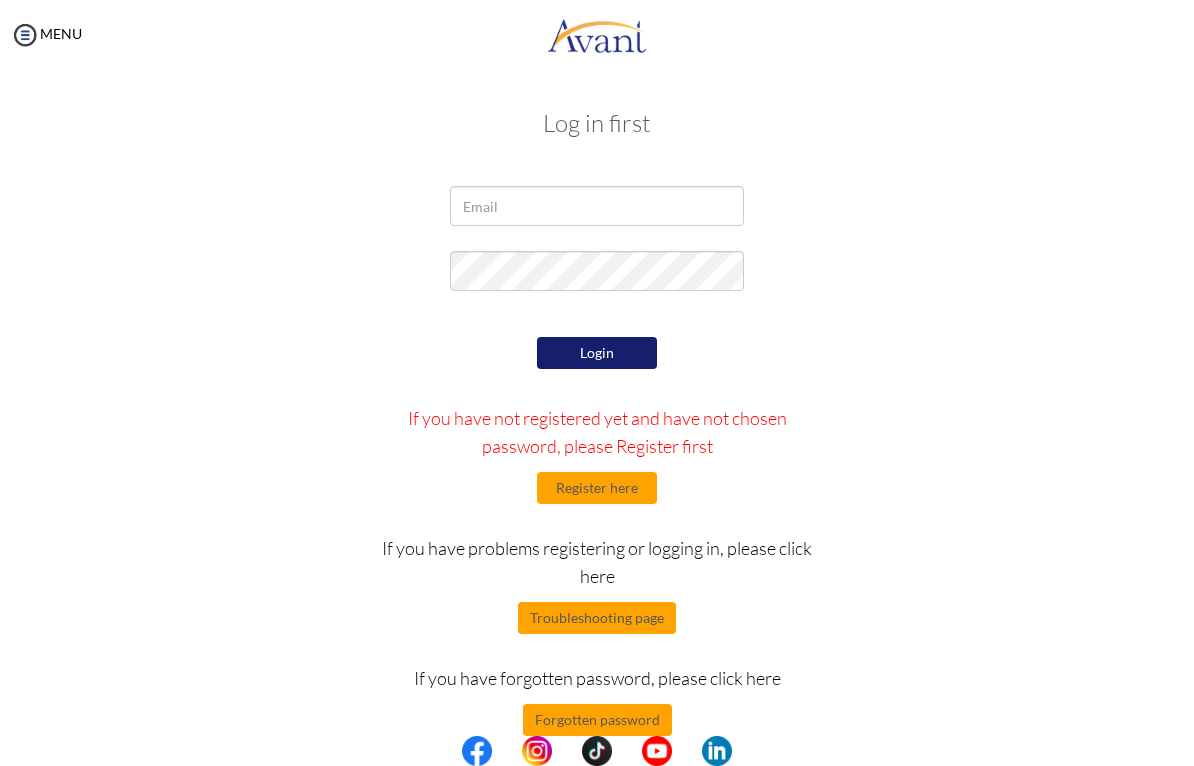 scroll, scrollTop: 0, scrollLeft: 0, axis: both 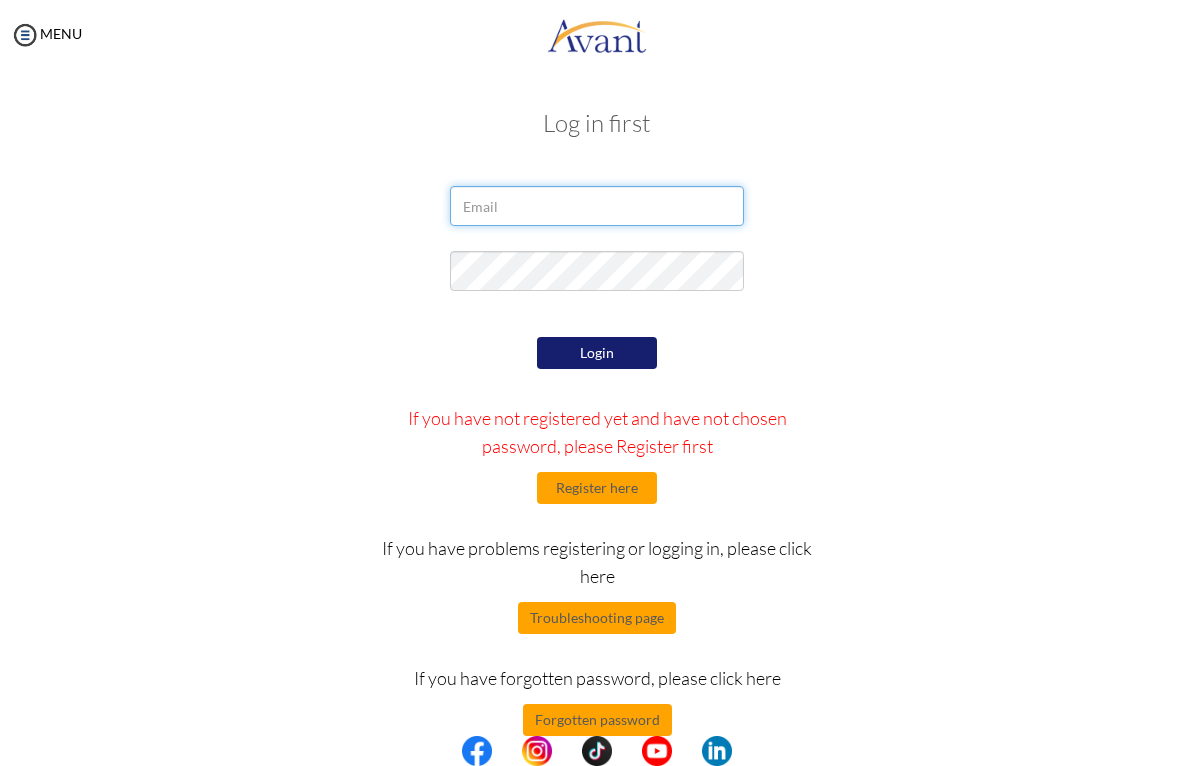 type on "[EMAIL]" 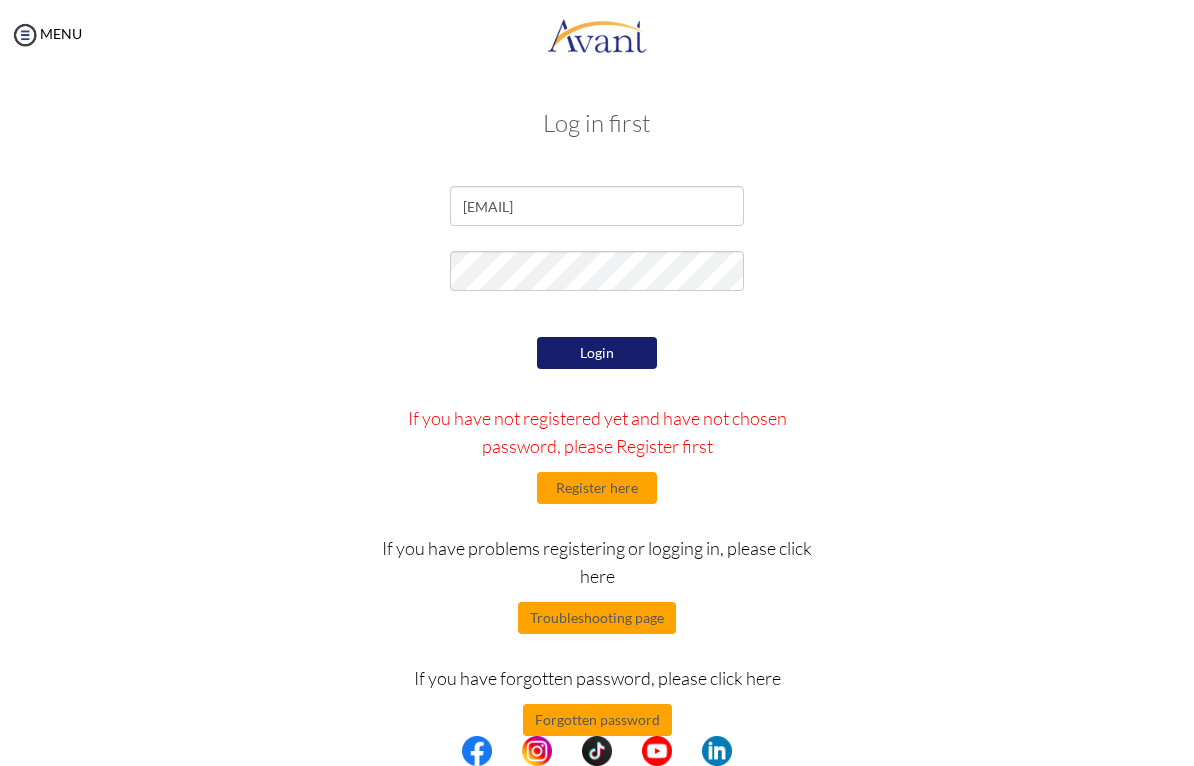 click on "Login" at bounding box center (597, 353) 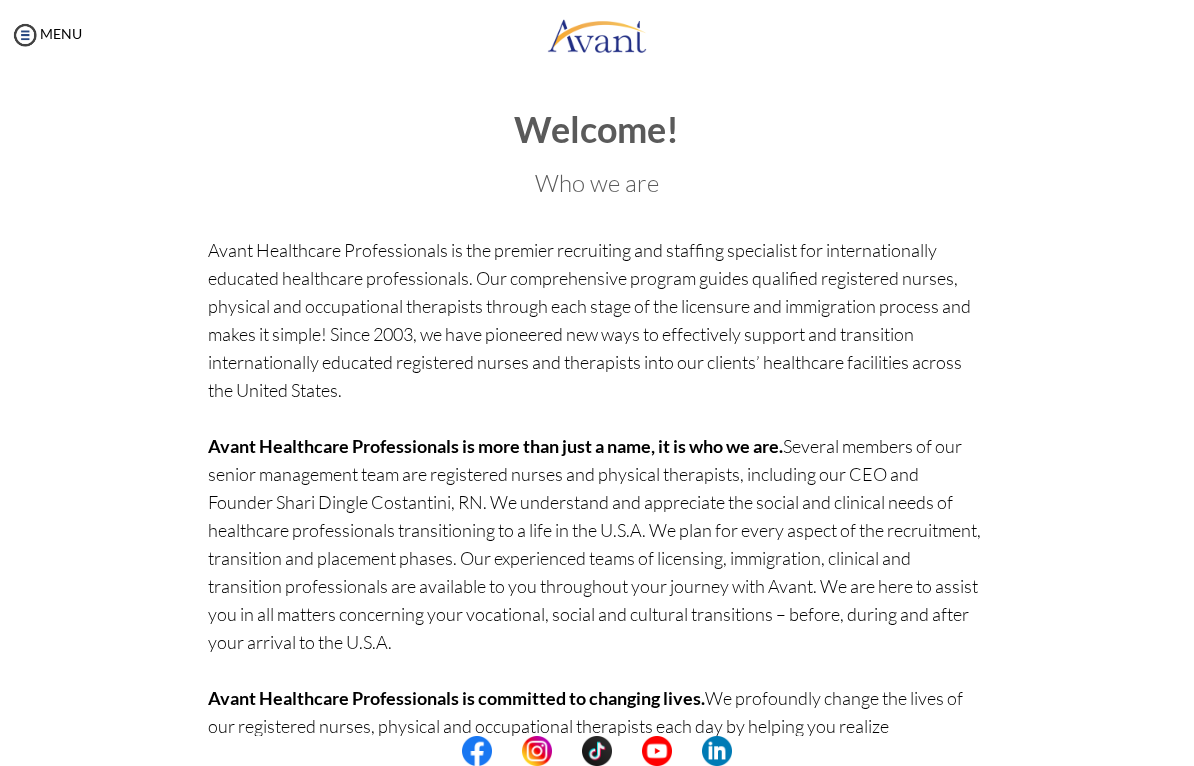 click at bounding box center [25, 35] 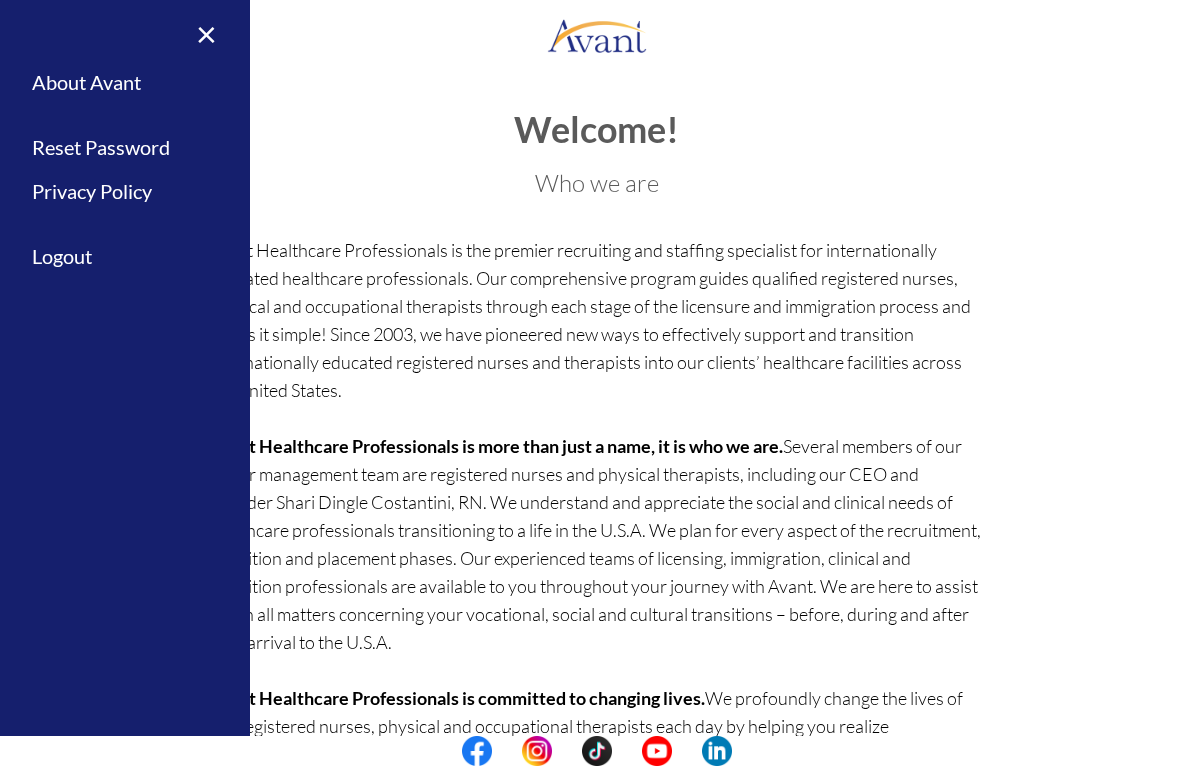 click on "Avant Healthcare Professionals is the premier recruiting and staffing specialist for internationally educated healthcare professionals. Our comprehensive program guides qualified registered nurses, physical and occupational therapists through each stage of the licensure and immigration process and makes it simple! Since 2003, we have pioneered new ways to effectively support and transition internationally educated registered nurses and therapists into our clients’ healthcare facilities across the United States.
Avant Healthcare Professionals is more than just a name, it is who we are.
Avant Healthcare Professionals is committed to changing lives.
We profoundly change the lives of our registered nurses, physical and occupational therapists each day by helping you realize your  “American Dream.”  Together we change the lives of our clients and their patients." at bounding box center (597, 502) 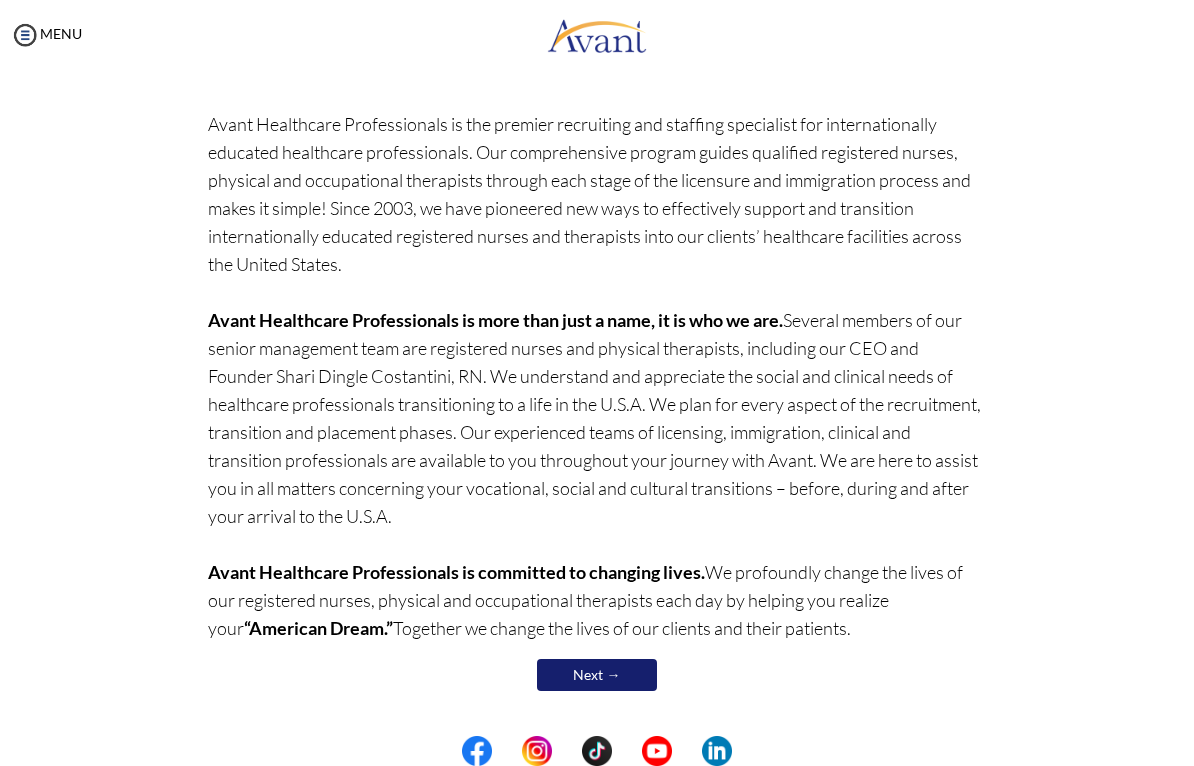 scroll, scrollTop: 125, scrollLeft: 0, axis: vertical 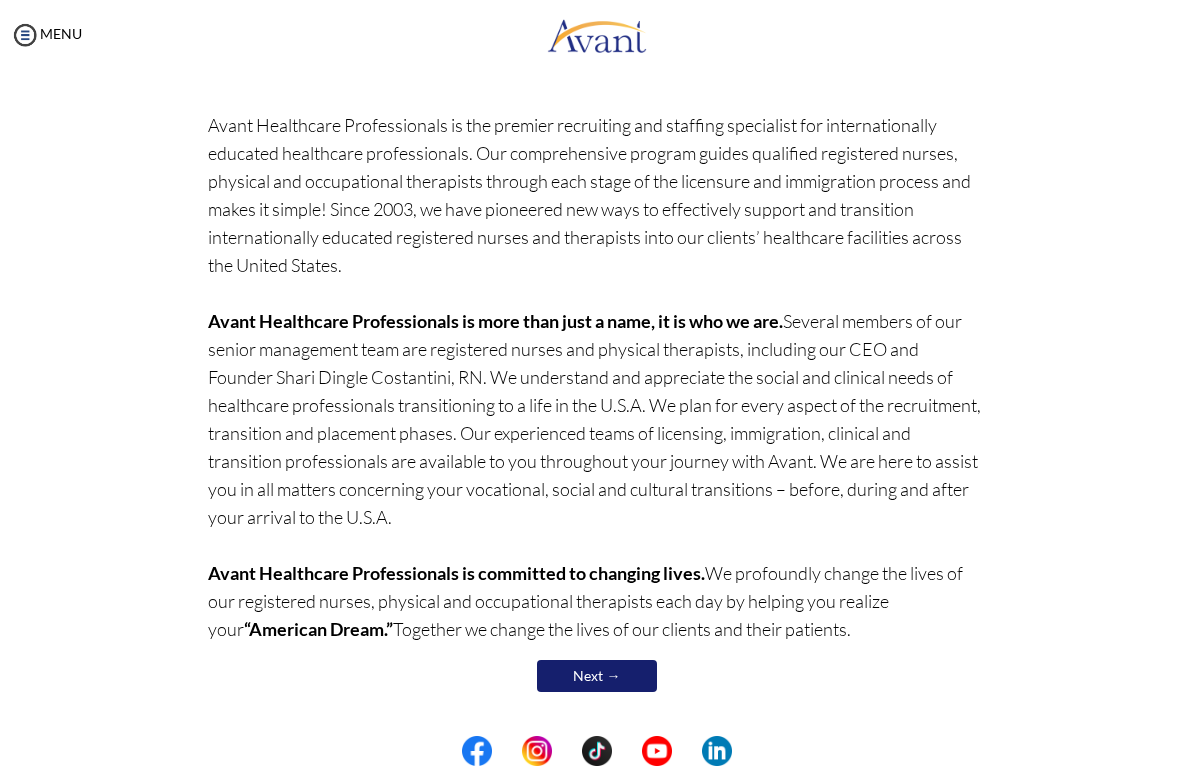 click on "Next →" at bounding box center (597, 676) 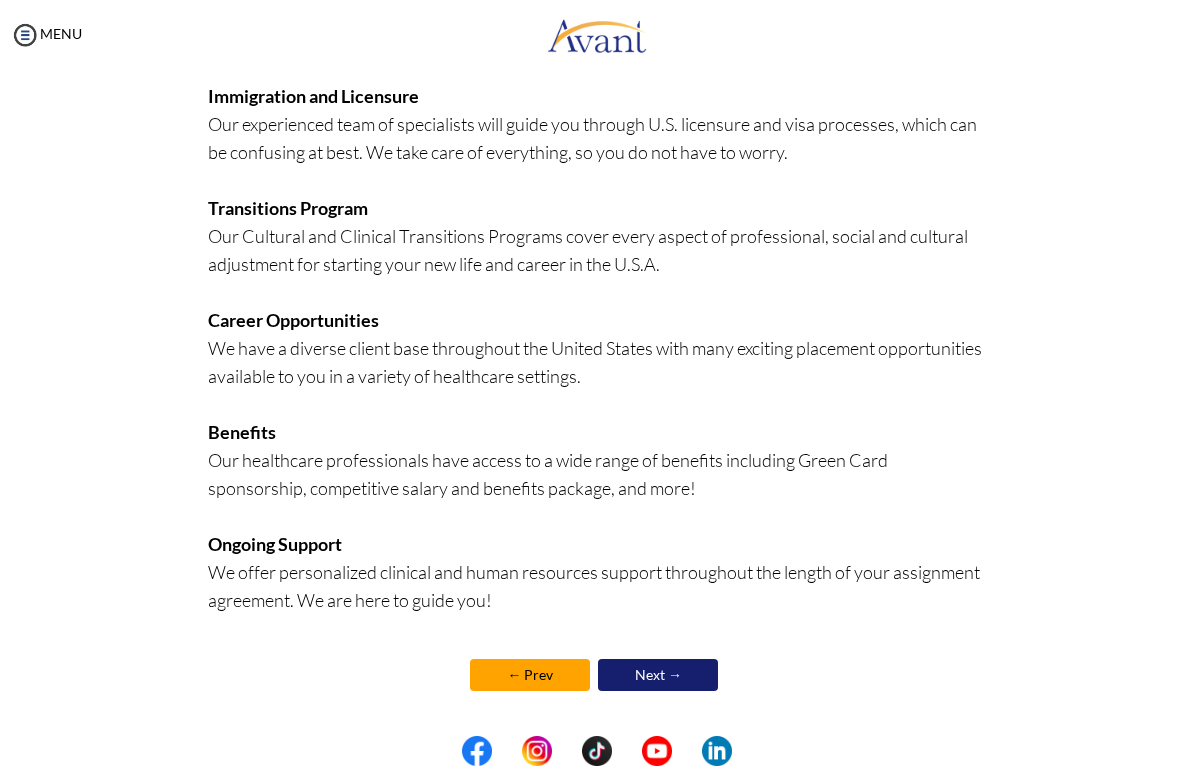 scroll, scrollTop: 386, scrollLeft: 0, axis: vertical 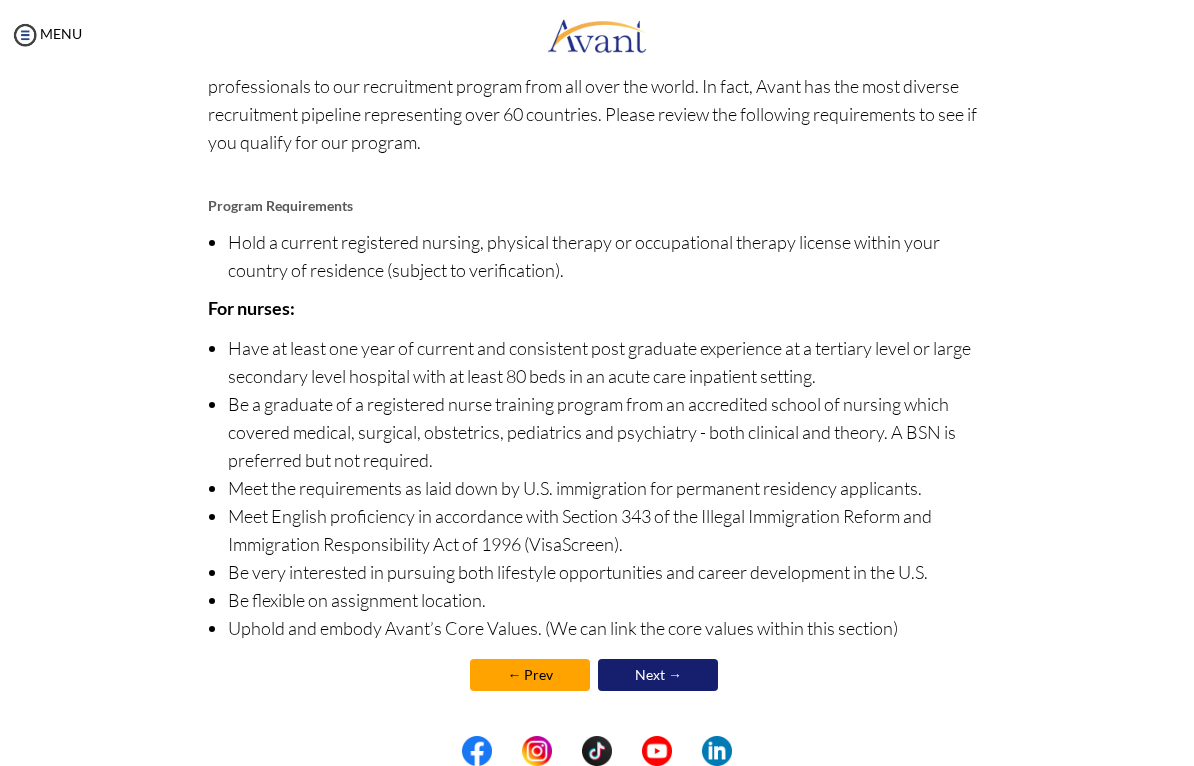 click on "Next →" at bounding box center (658, 675) 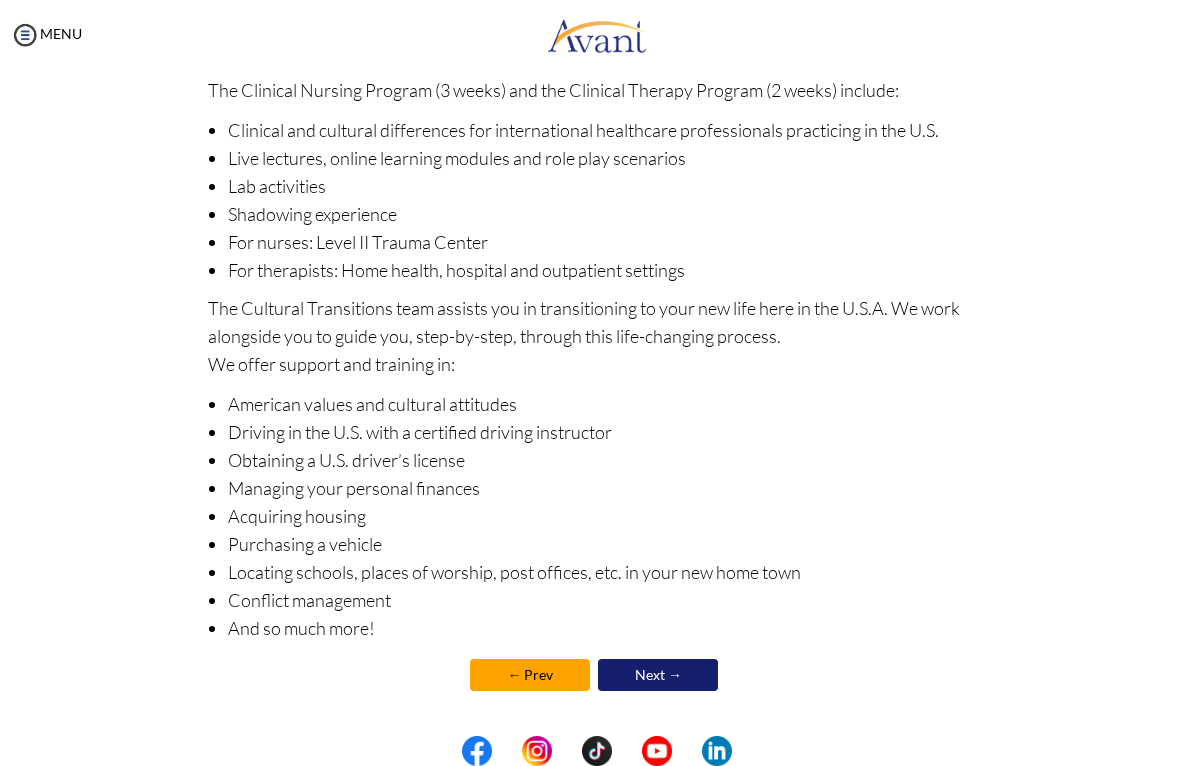 scroll, scrollTop: 184, scrollLeft: 0, axis: vertical 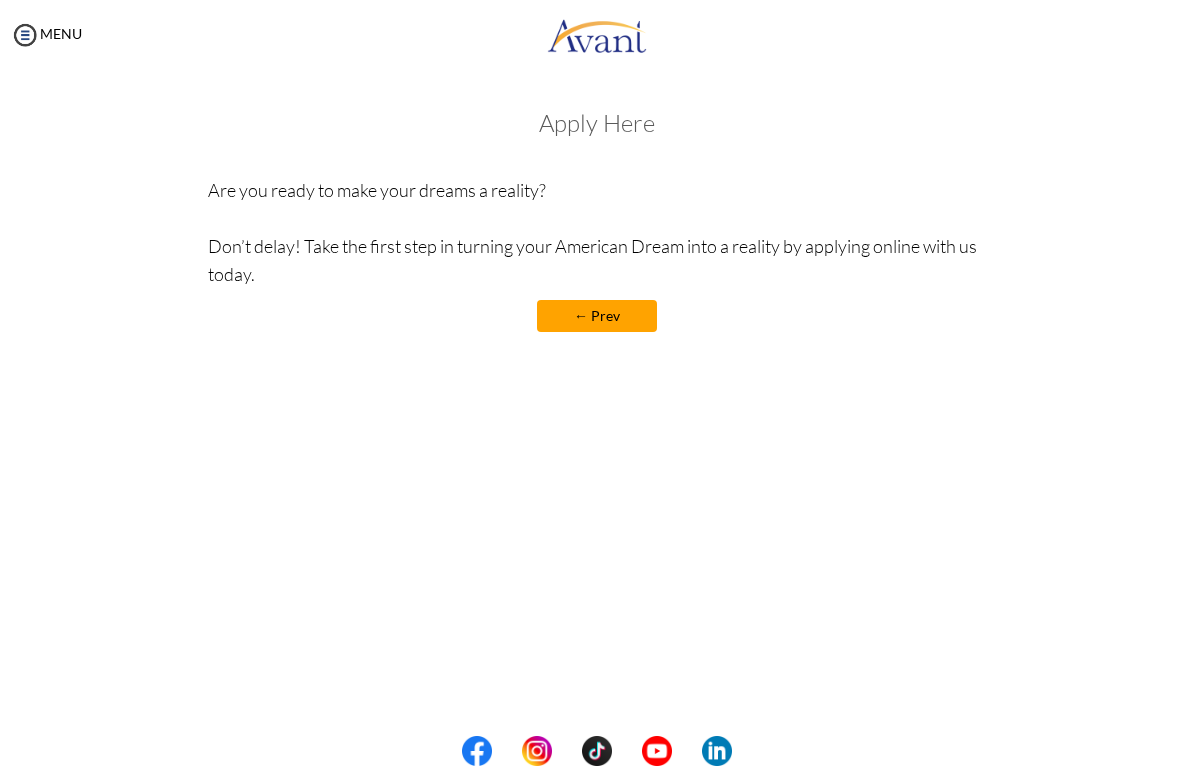click on "Are you ready to make your dreams a reality?
Don’t delay! Take the first step in turning your American Dream into a reality by applying online with us today." at bounding box center [597, 232] 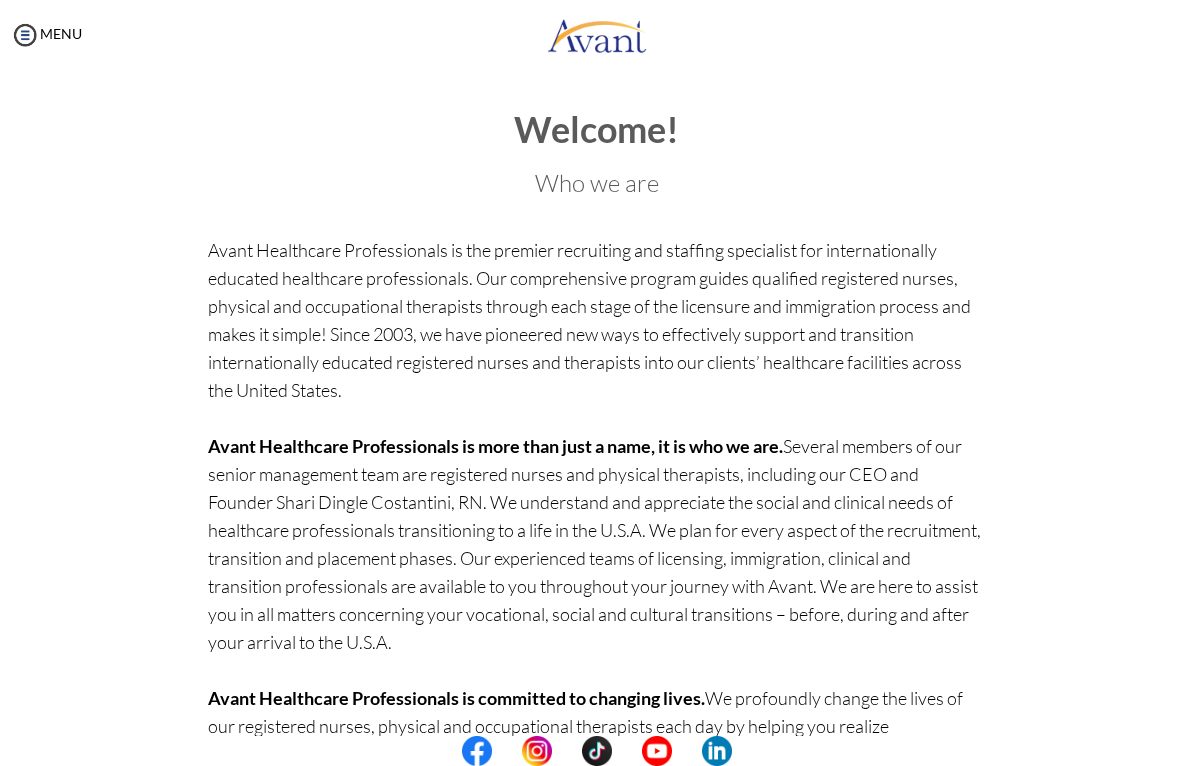 scroll, scrollTop: 0, scrollLeft: 0, axis: both 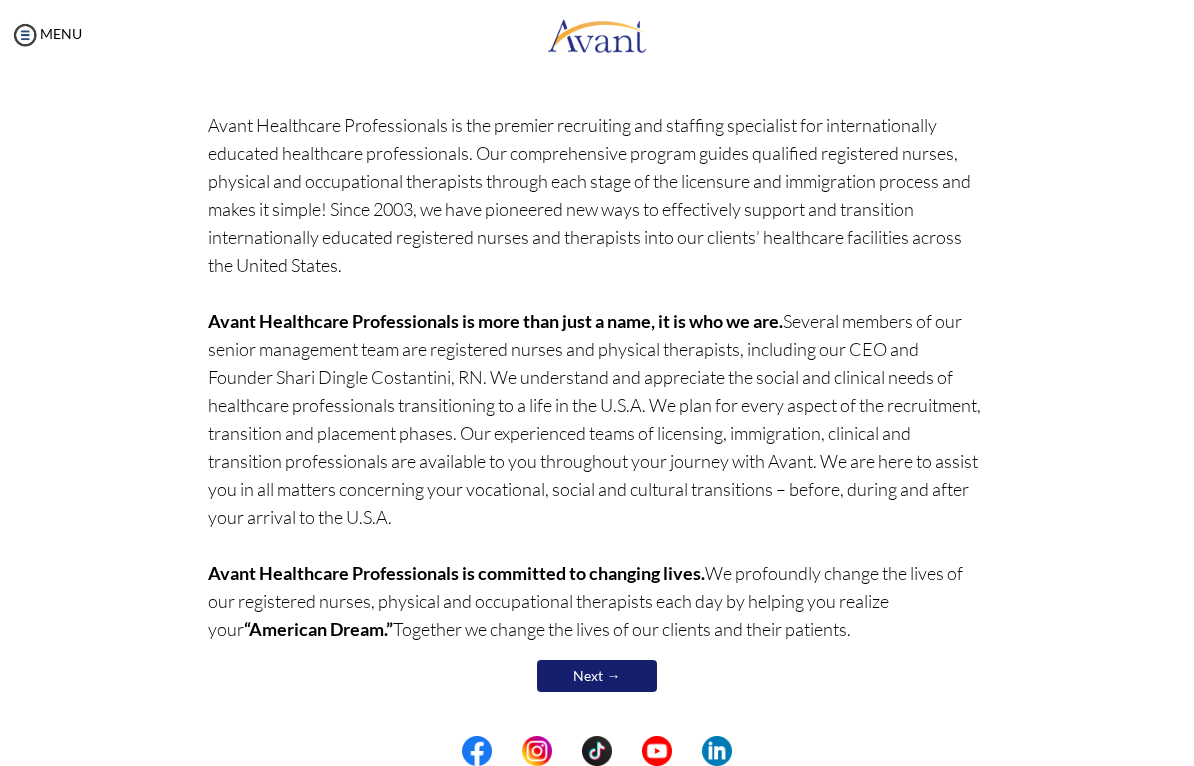 click on "Next →" at bounding box center (597, 676) 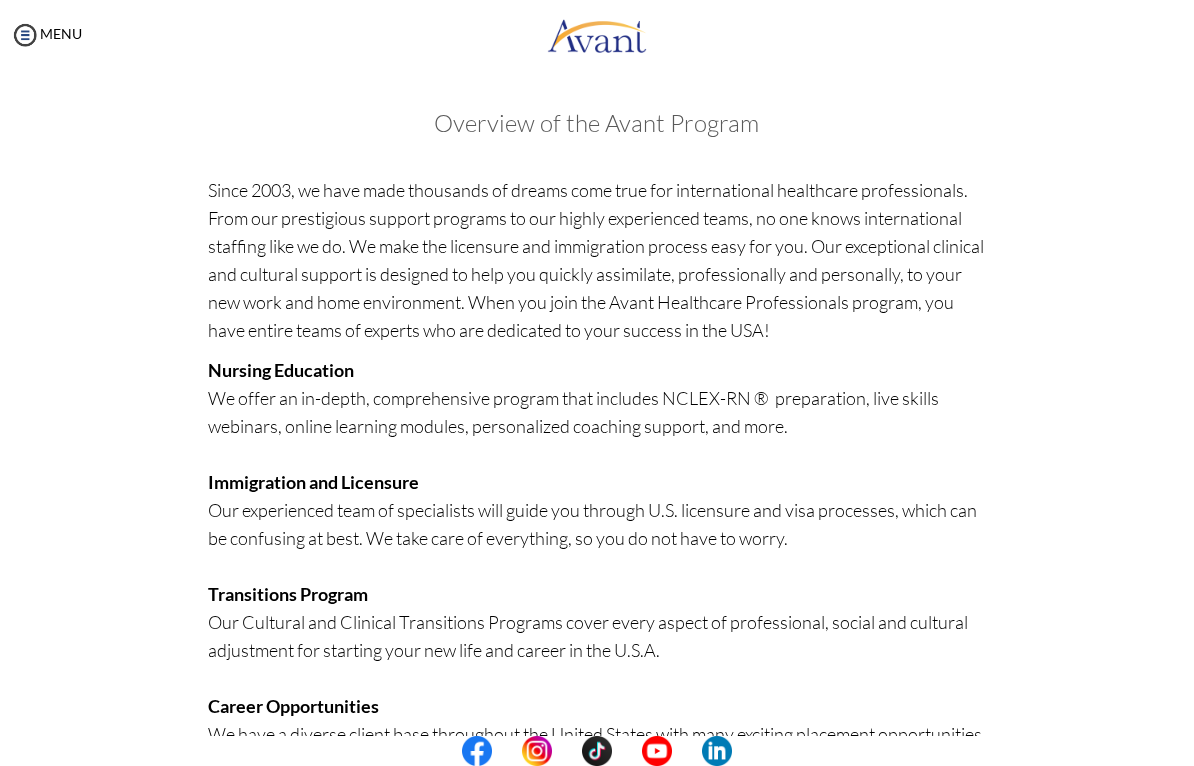 click on "MENU" at bounding box center [46, 33] 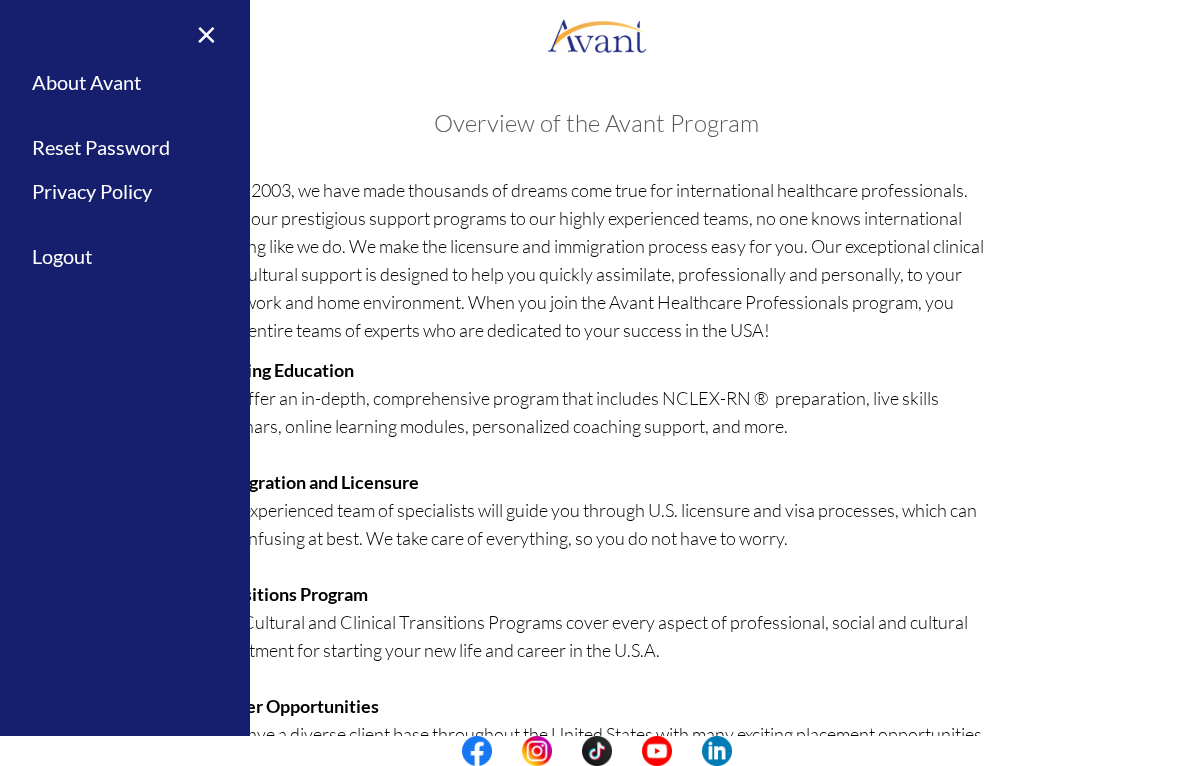 click on "About Avant" at bounding box center [125, 82] 